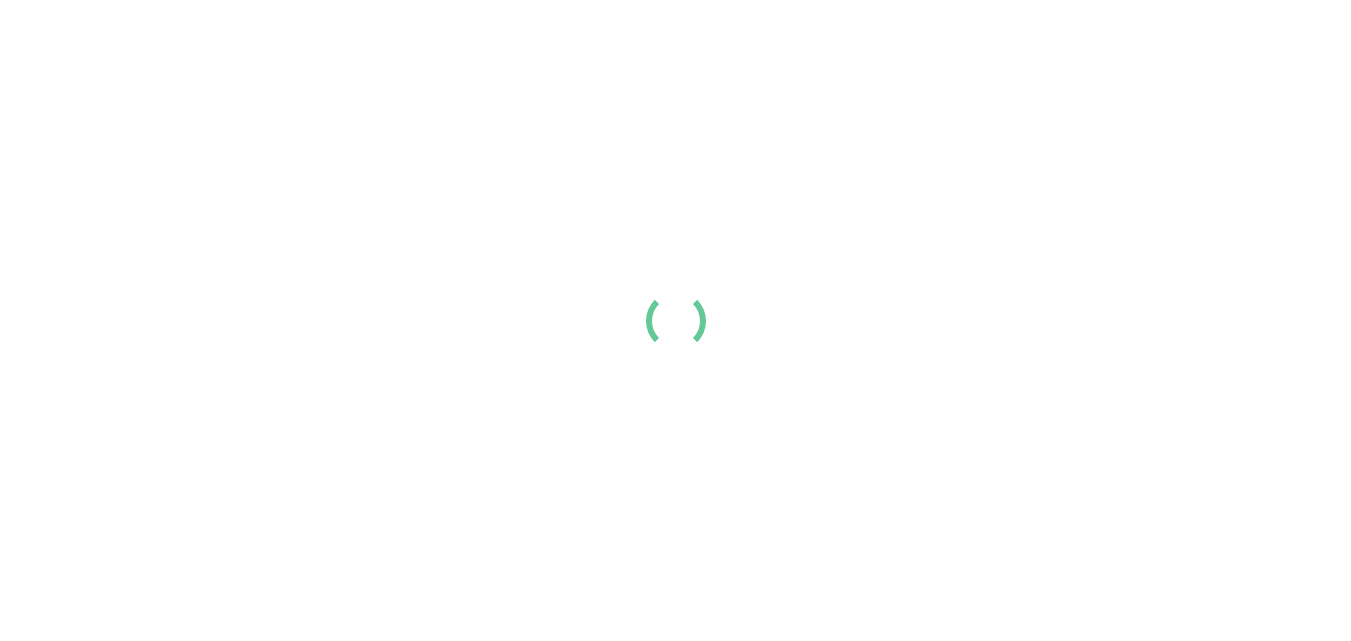 scroll, scrollTop: 0, scrollLeft: 0, axis: both 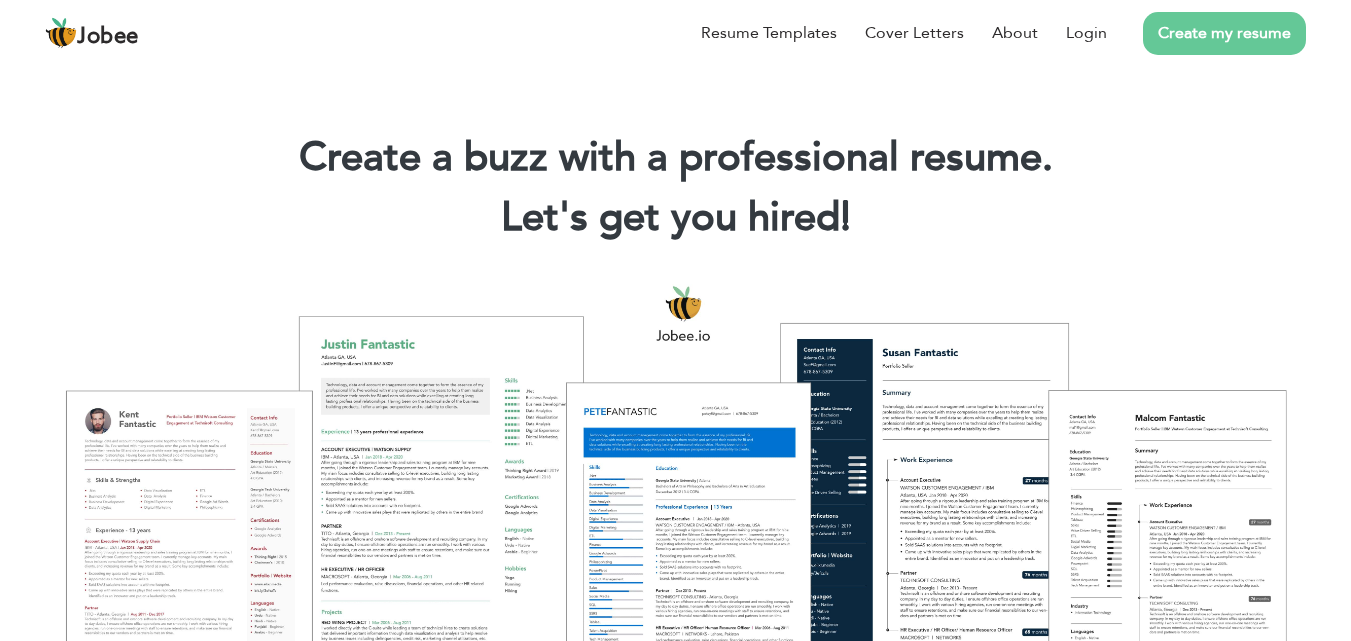 click on "Create my resume" at bounding box center [1224, 33] 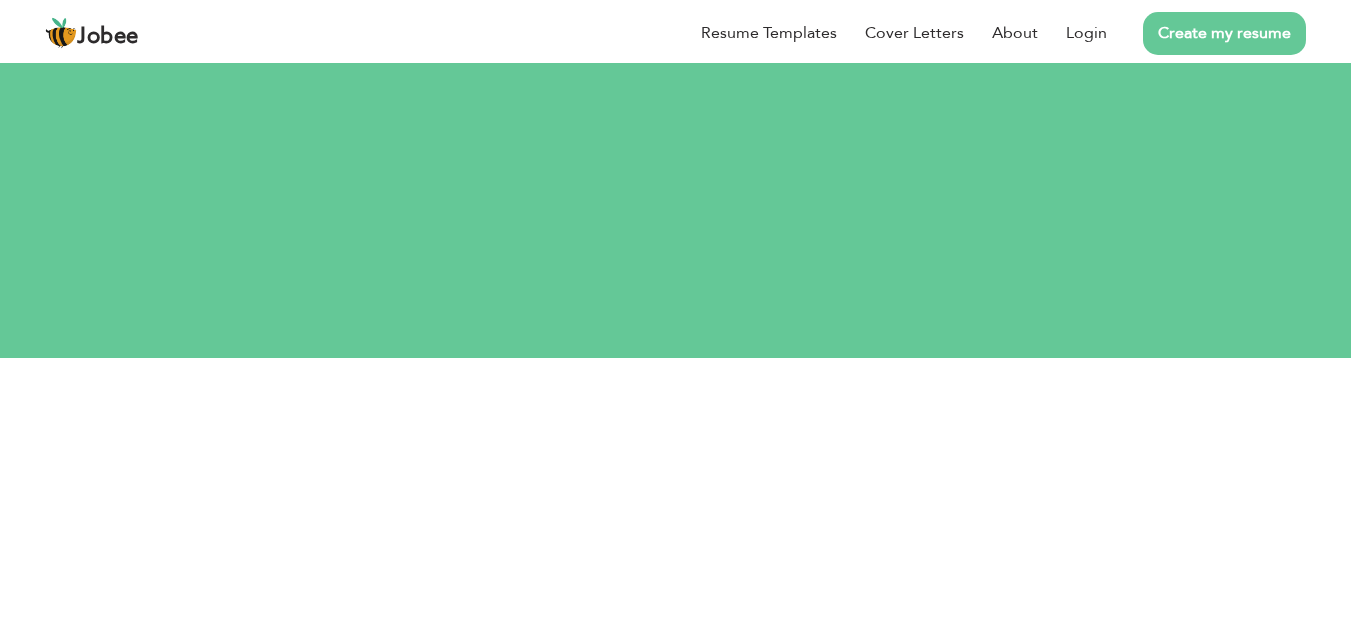 scroll, scrollTop: 0, scrollLeft: 0, axis: both 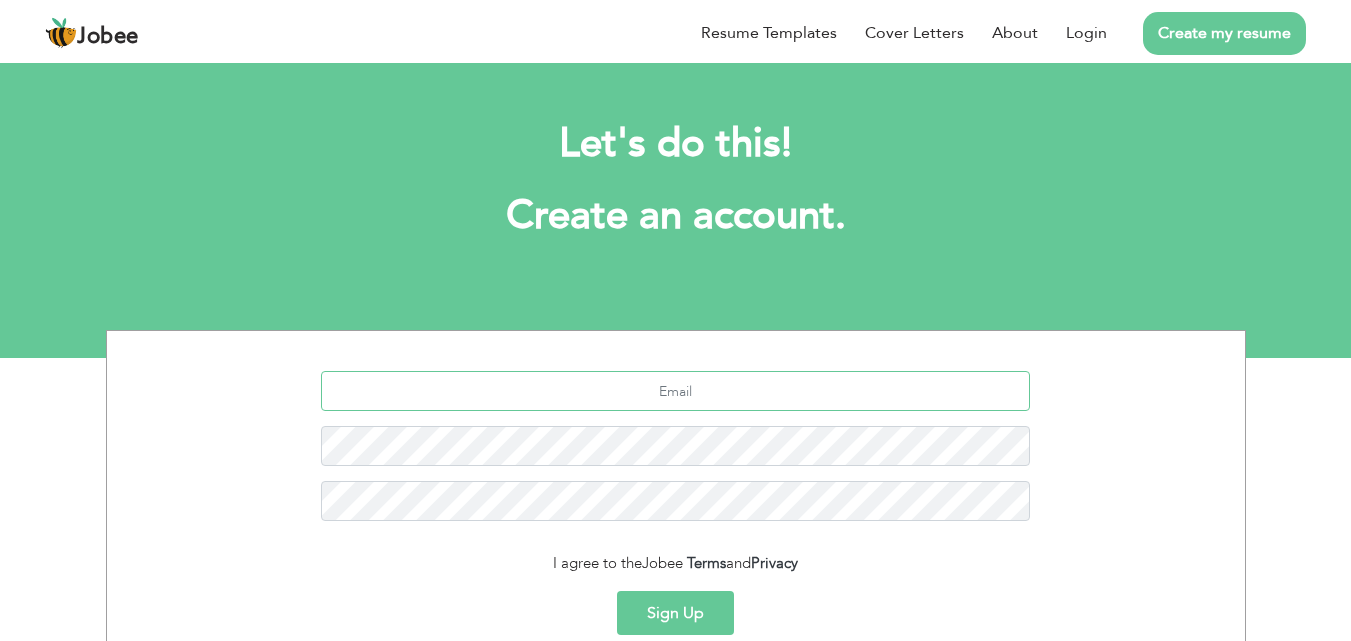 click at bounding box center [675, 391] 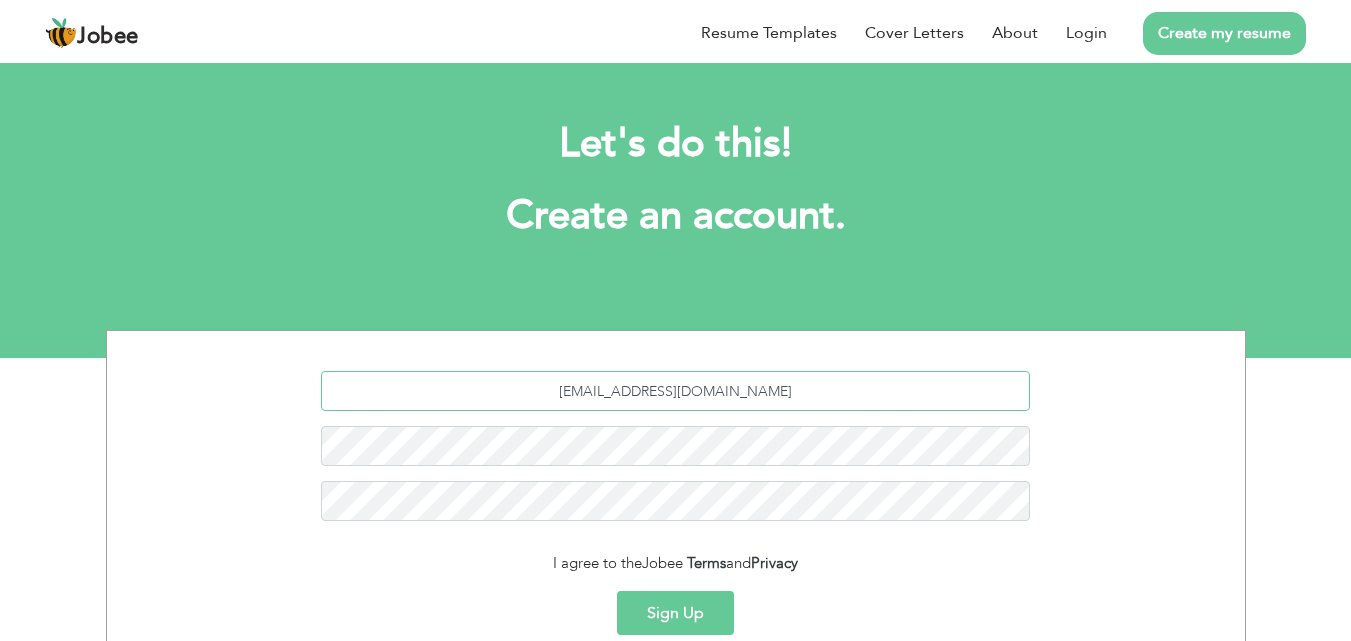 type on "shanhabib424@gmail.com" 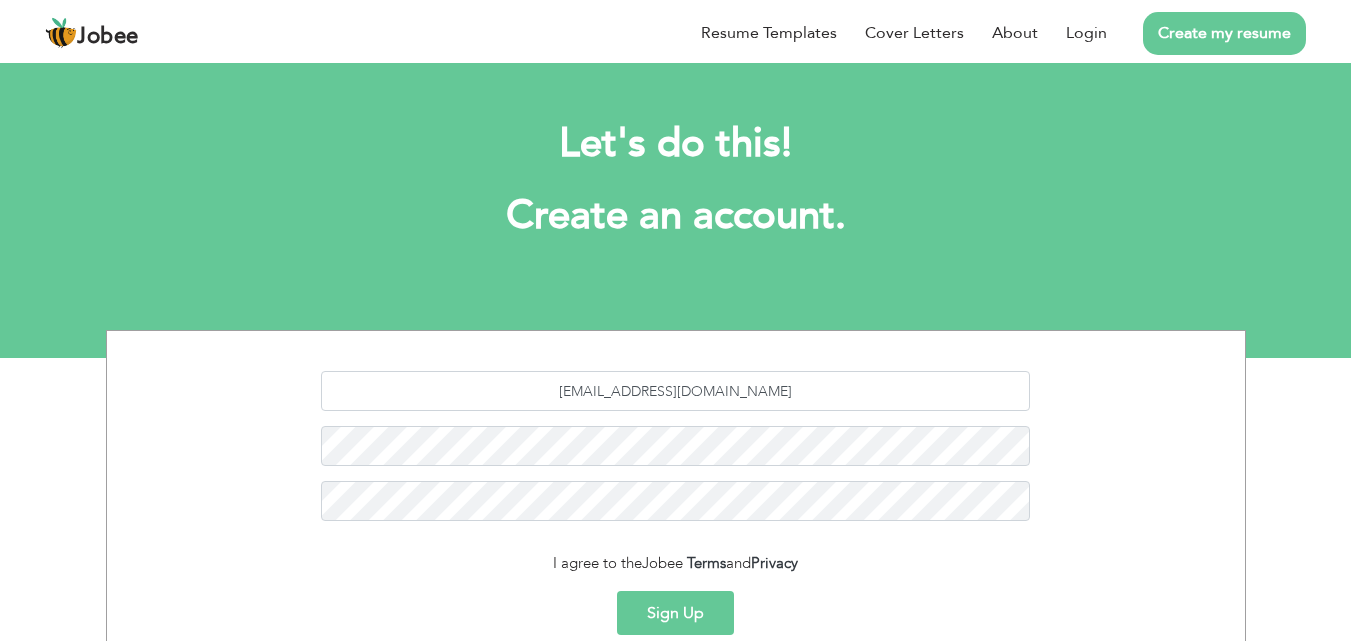 click on "Sign Up" at bounding box center (675, 613) 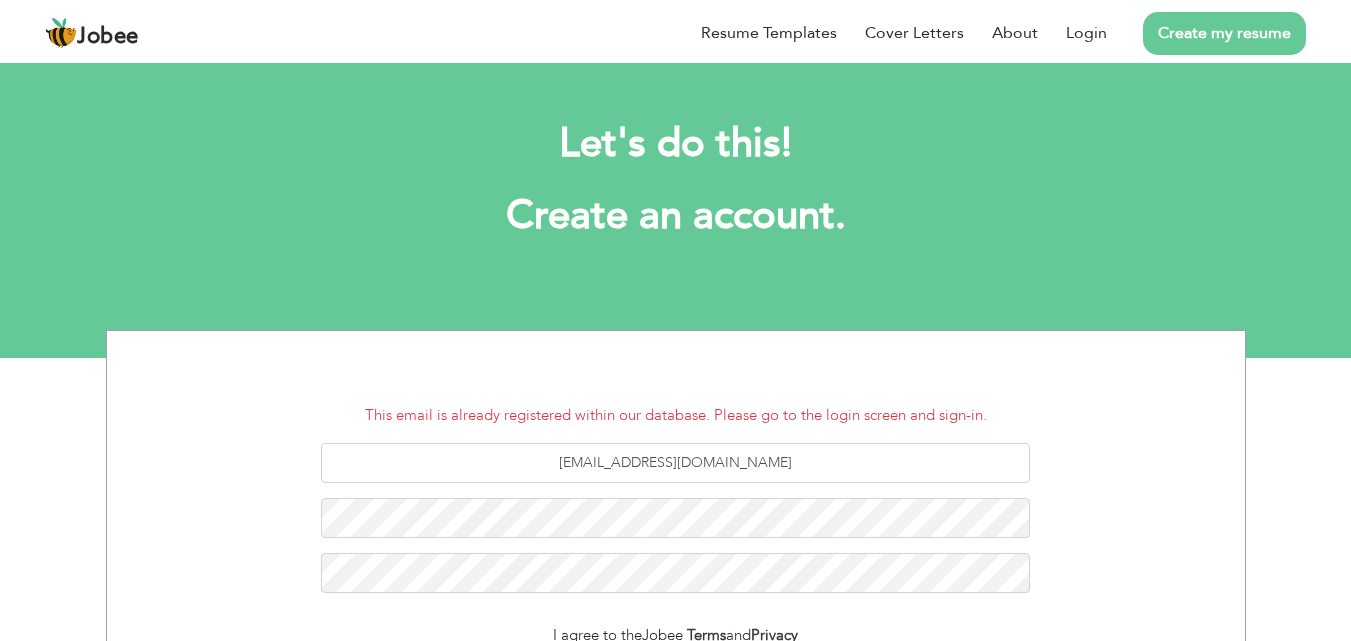 scroll, scrollTop: 0, scrollLeft: 0, axis: both 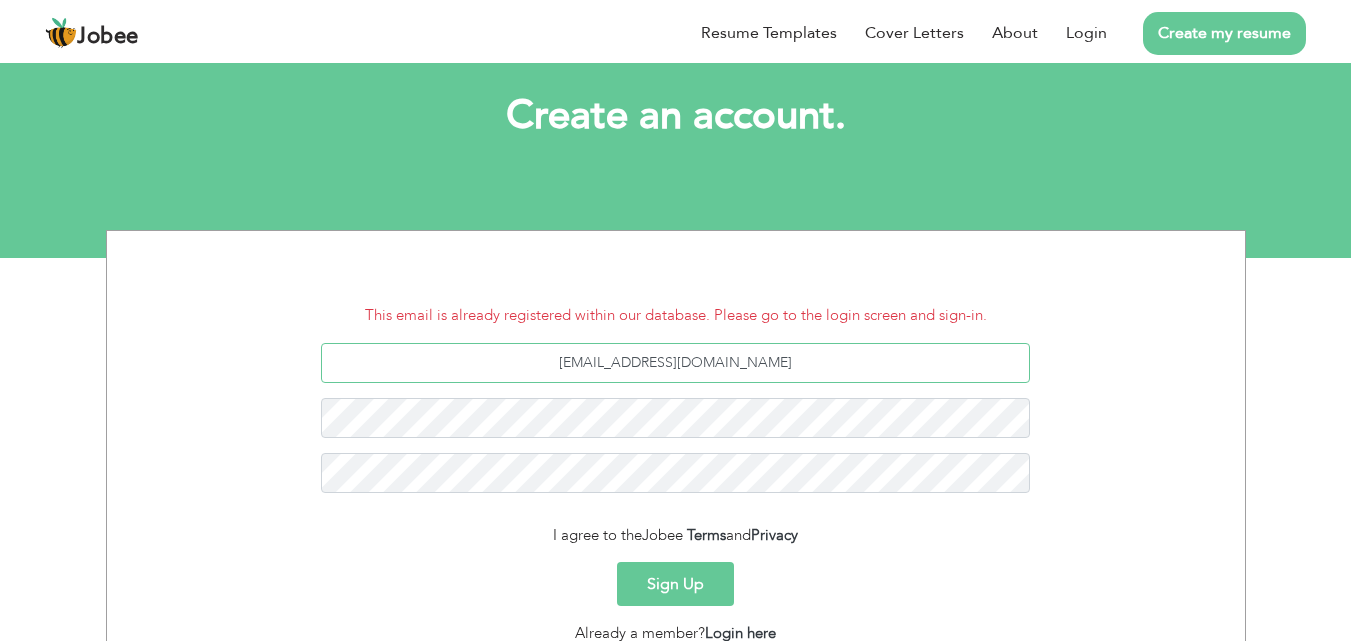 click on "[EMAIL_ADDRESS][DOMAIN_NAME]" at bounding box center (675, 363) 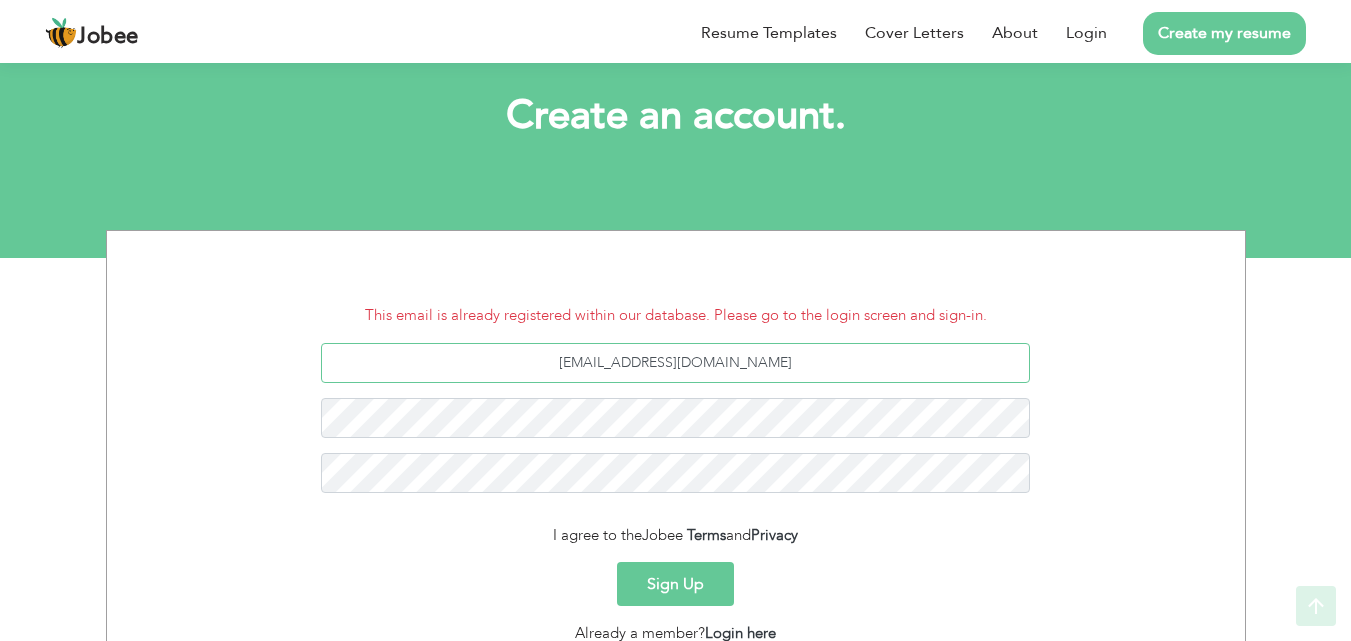 scroll, scrollTop: 200, scrollLeft: 0, axis: vertical 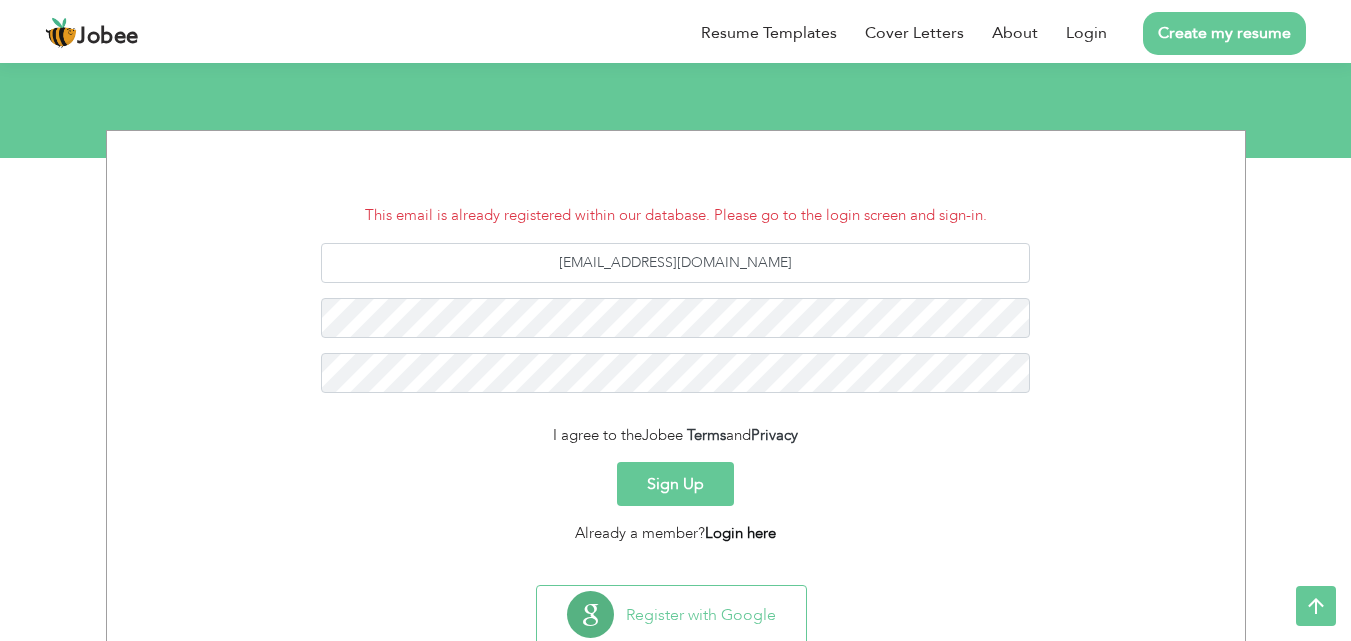 click on "Login here" at bounding box center [740, 533] 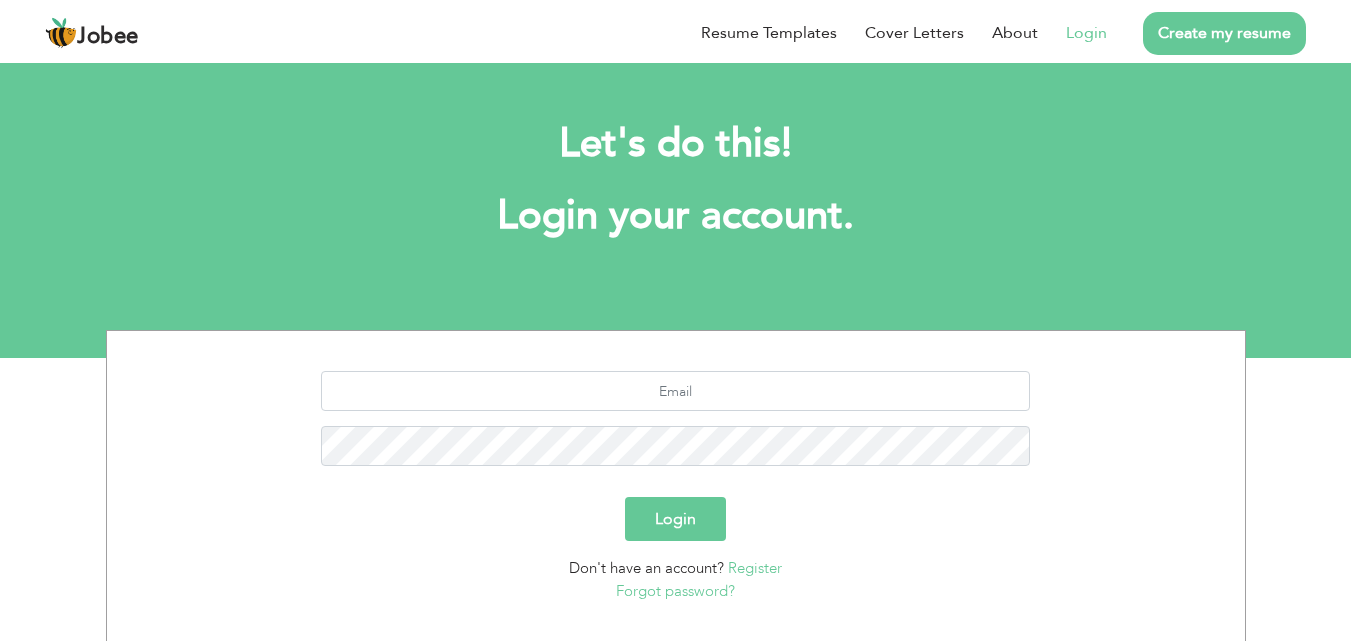 scroll, scrollTop: 0, scrollLeft: 0, axis: both 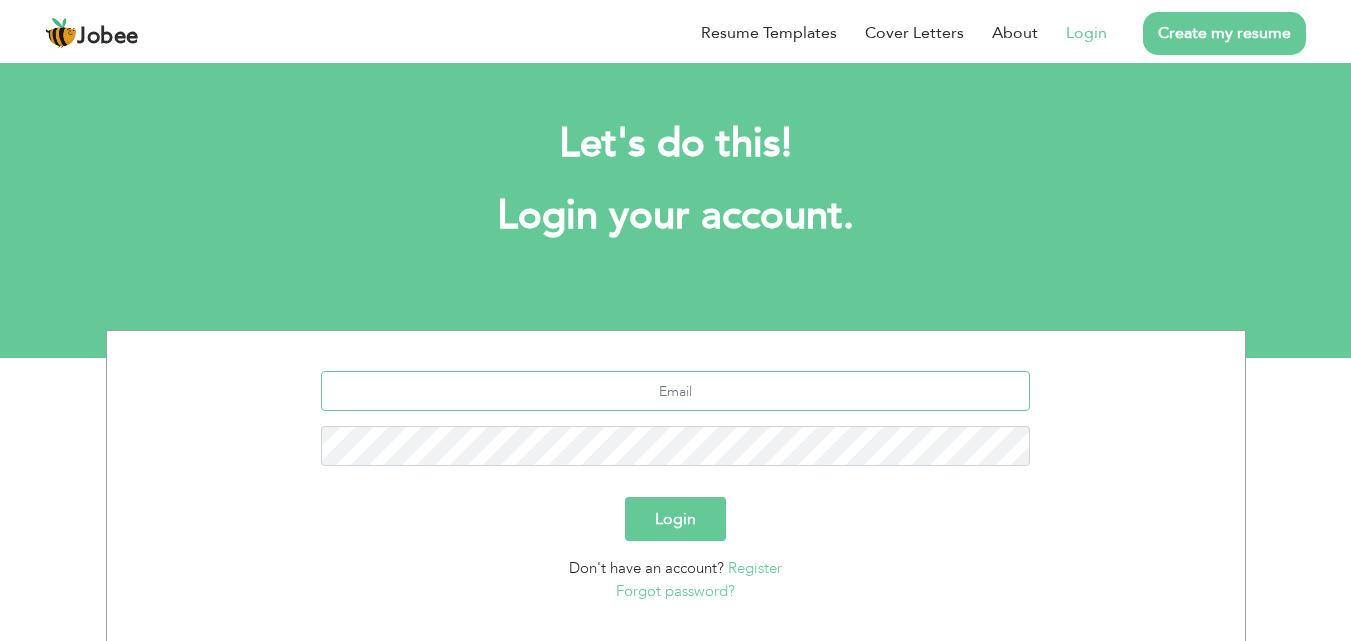 click at bounding box center (675, 391) 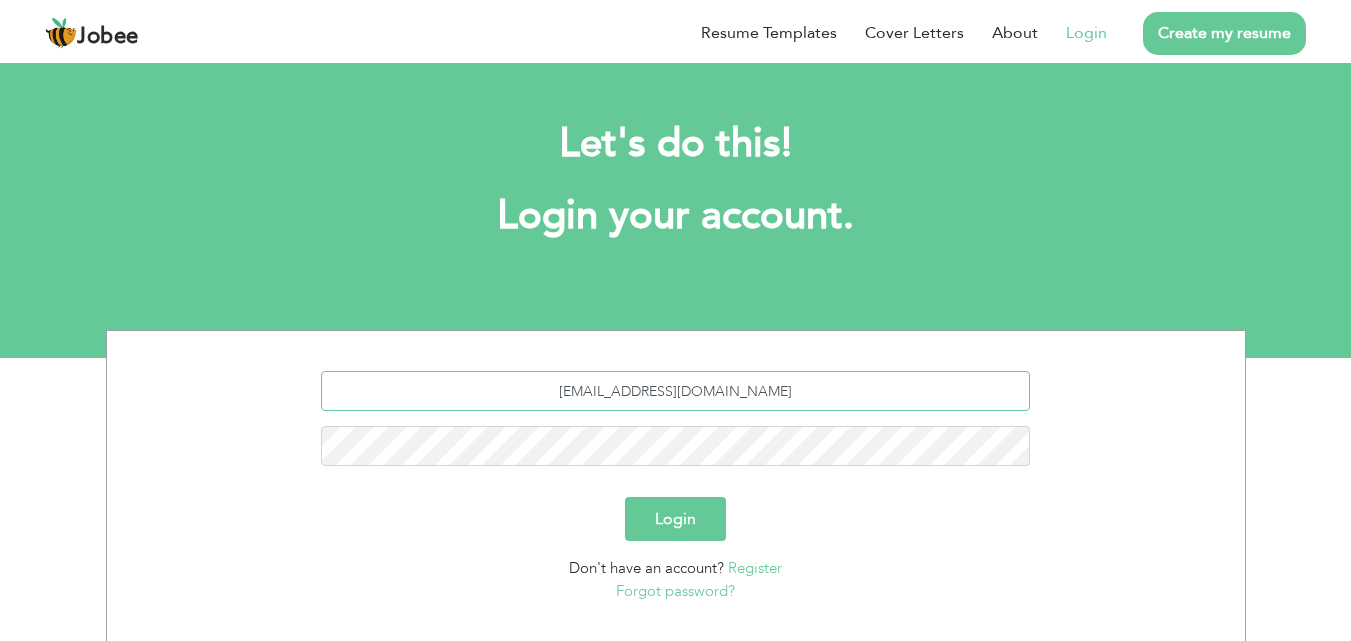 type on "[EMAIL_ADDRESS][DOMAIN_NAME]" 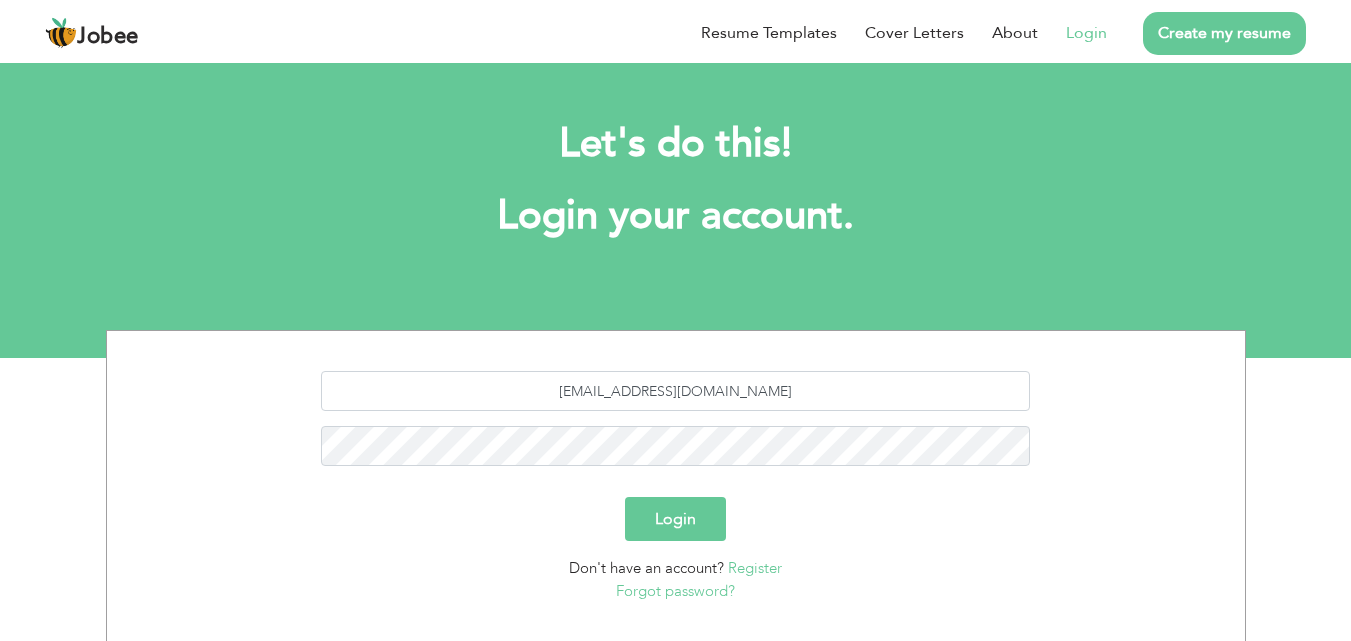 click on "Forgot password?" at bounding box center (675, 591) 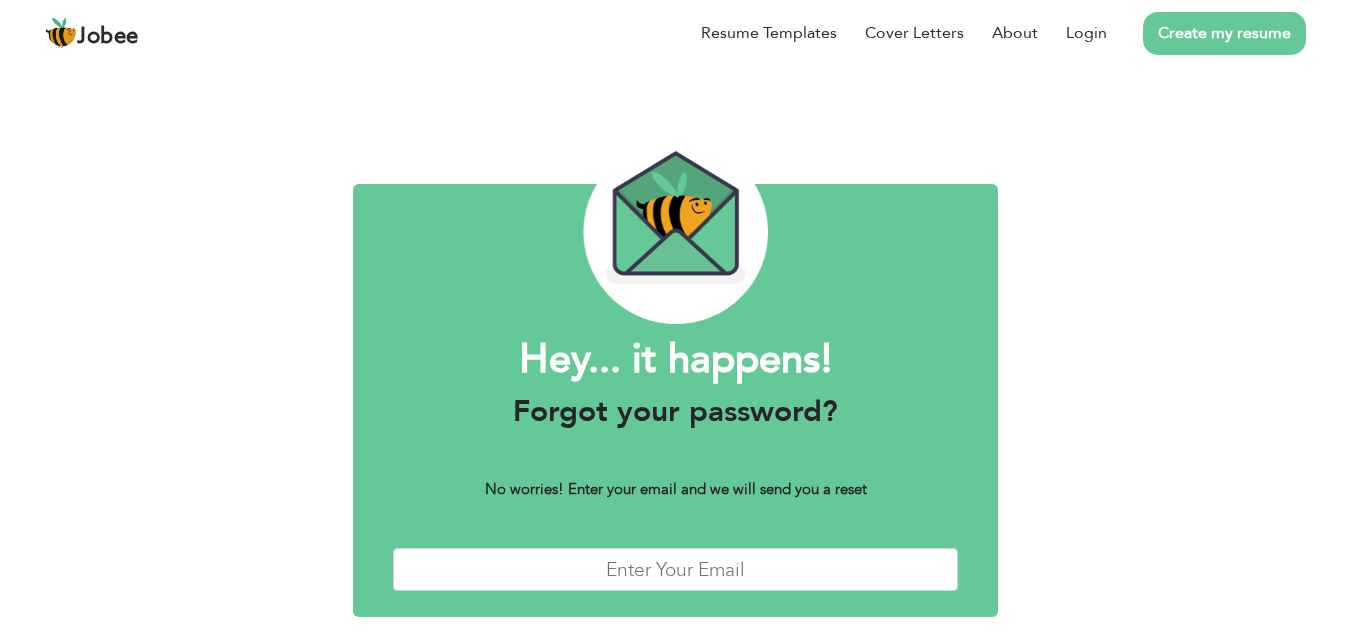 scroll, scrollTop: 0, scrollLeft: 0, axis: both 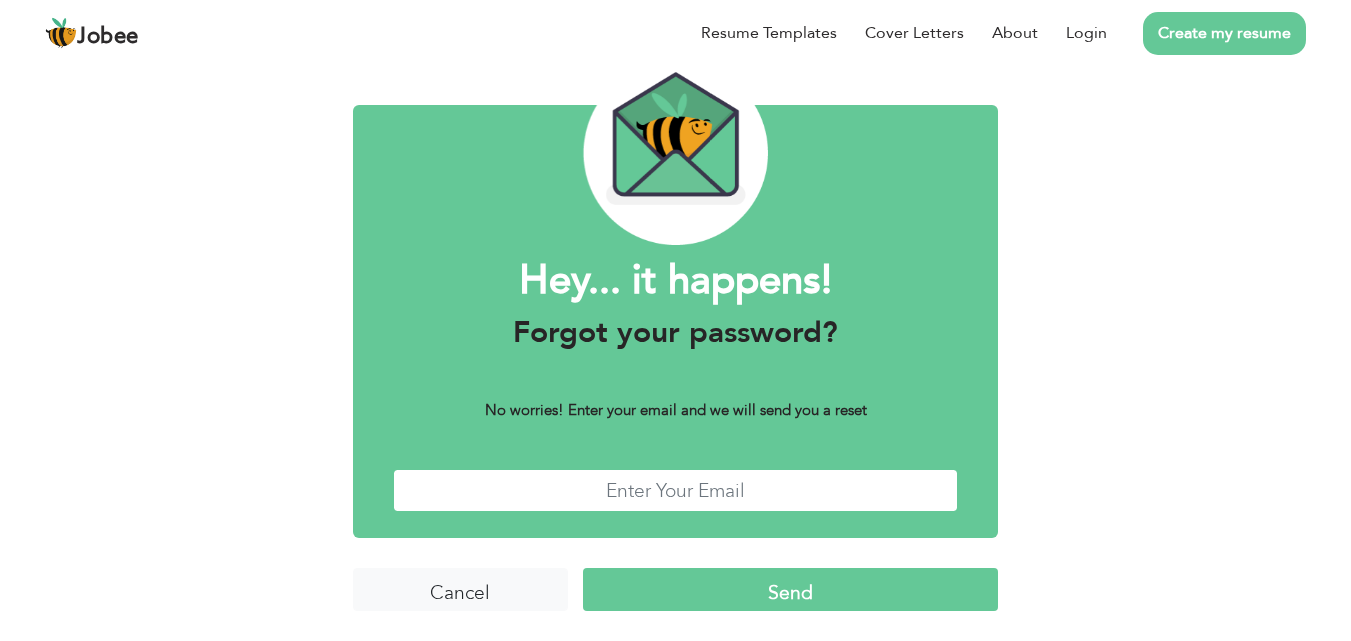 click at bounding box center (676, 490) 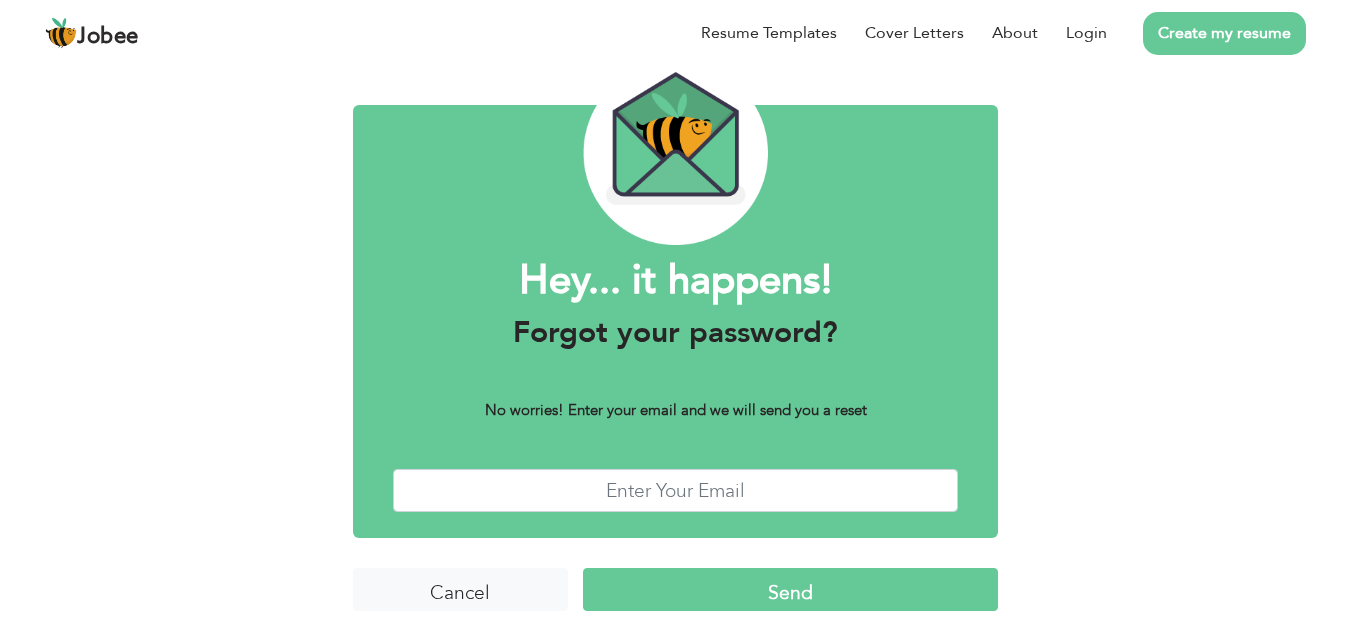 click on "Send" at bounding box center (790, 589) 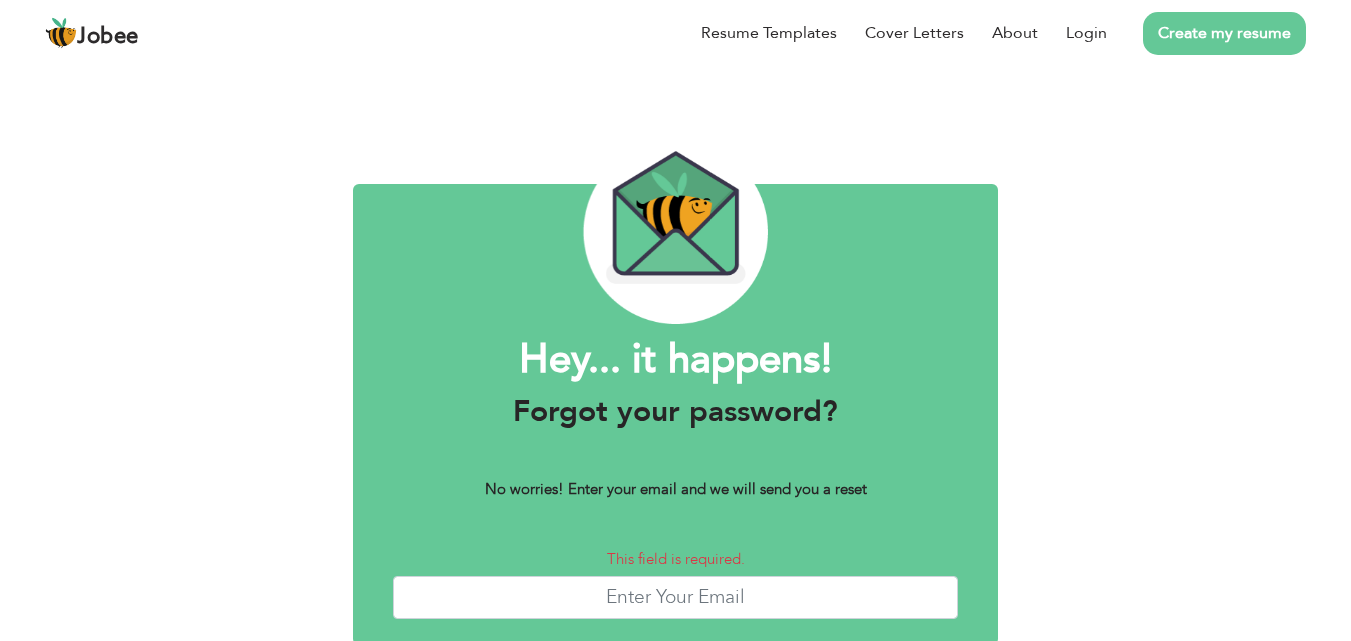 scroll, scrollTop: 0, scrollLeft: 0, axis: both 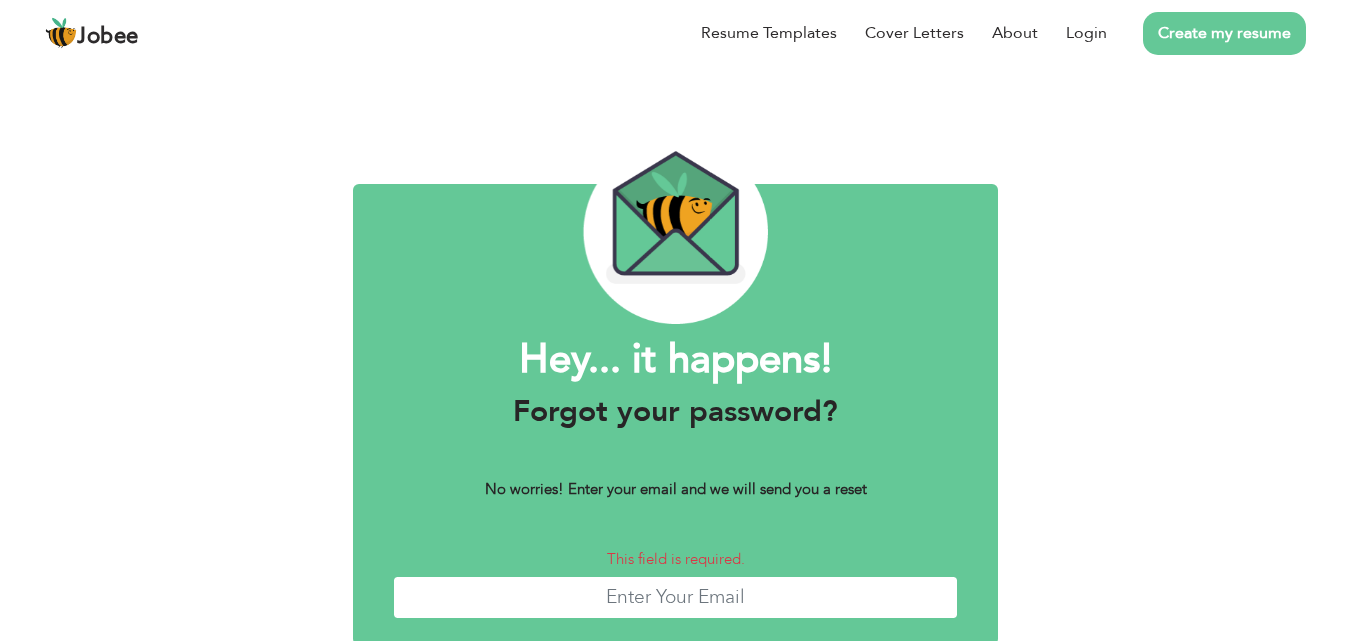click at bounding box center (676, 597) 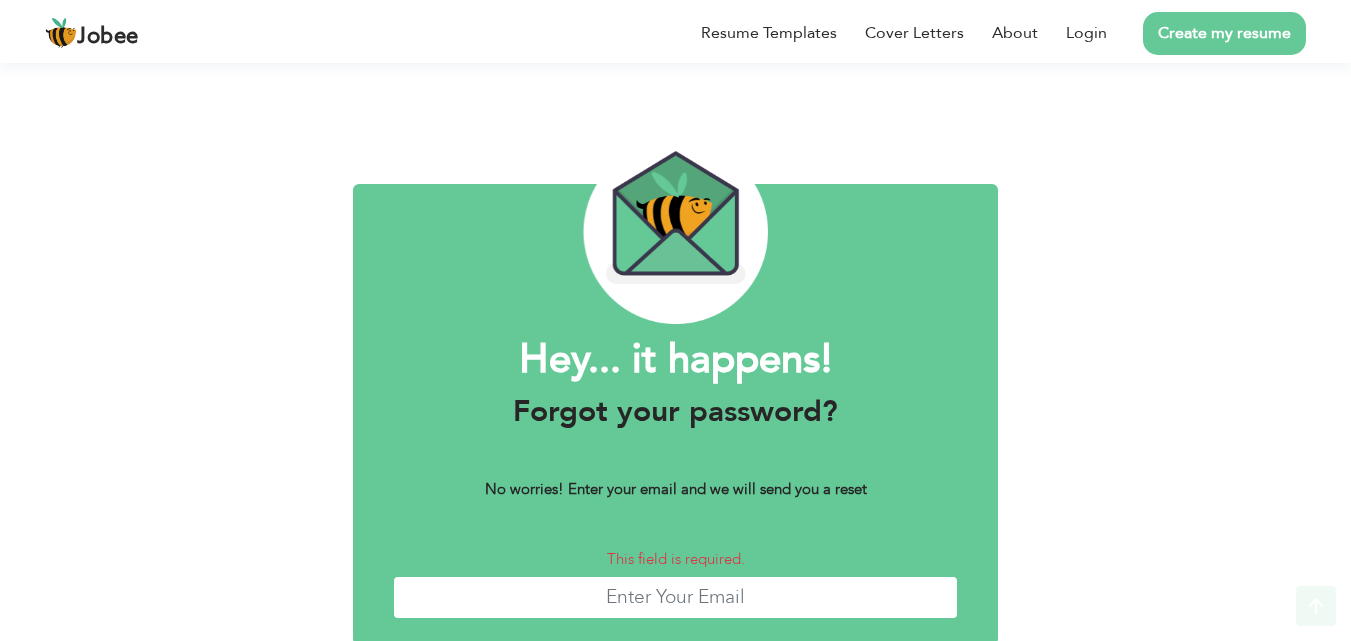scroll, scrollTop: 107, scrollLeft: 0, axis: vertical 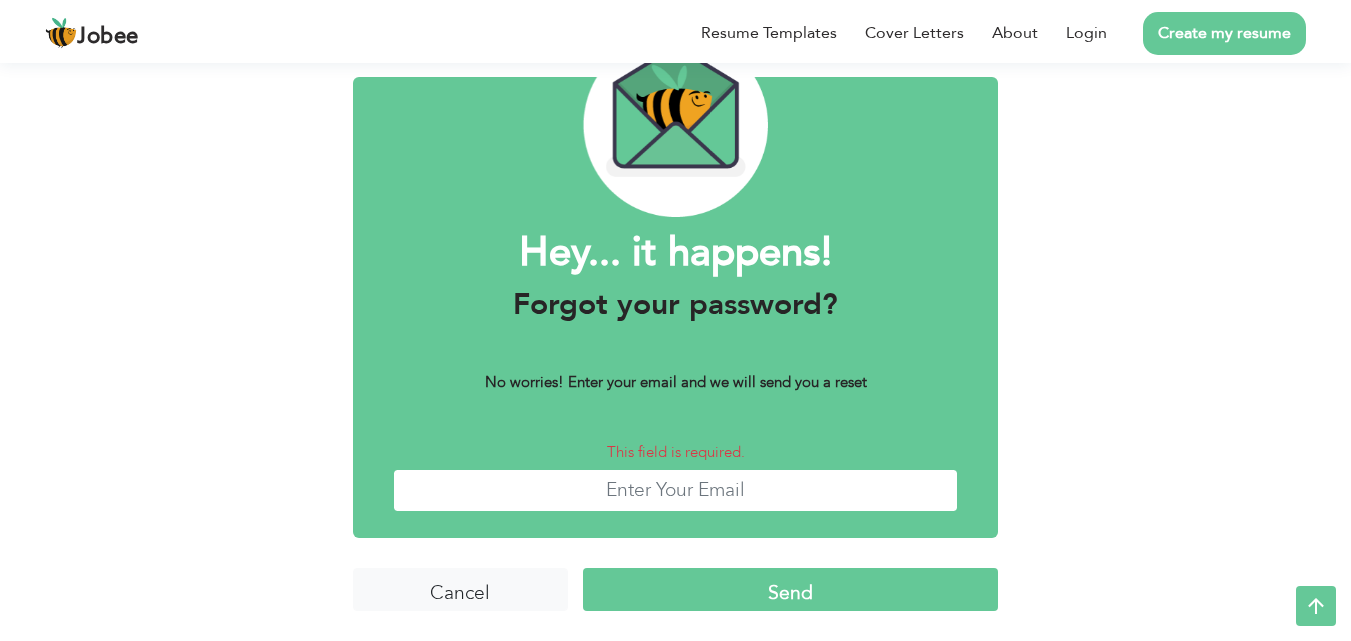 click at bounding box center (676, 490) 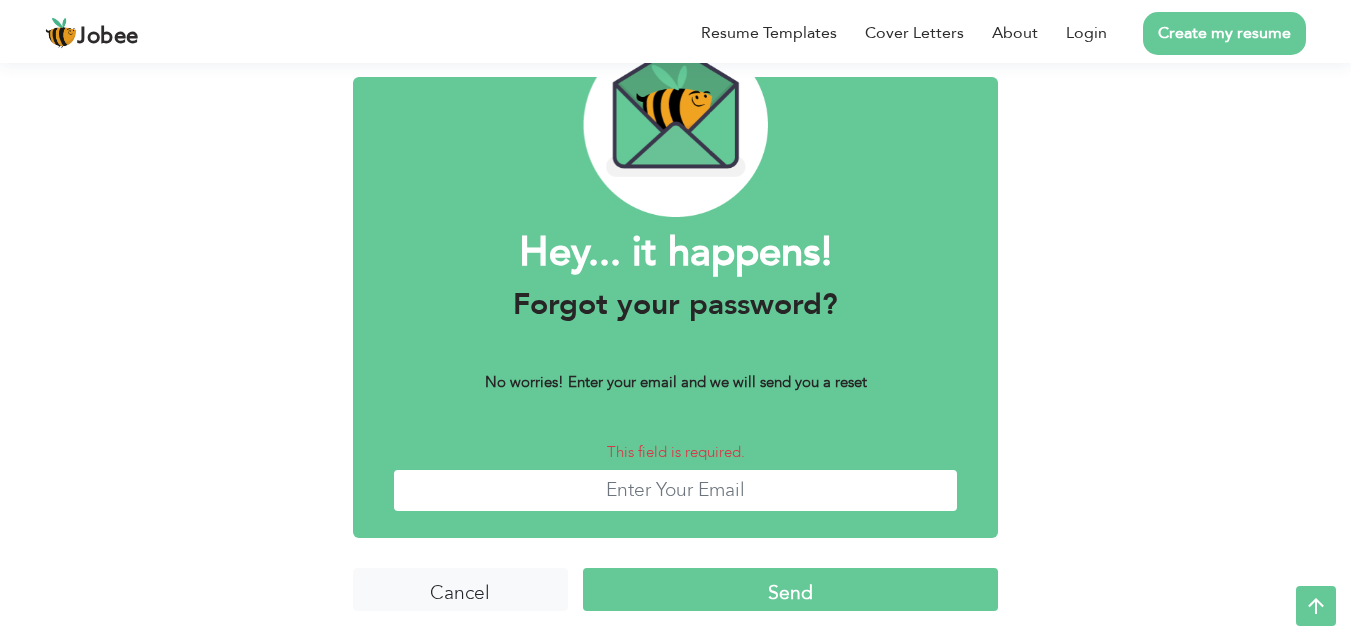 paste on "[EMAIL_ADDRESS][DOMAIN_NAME]" 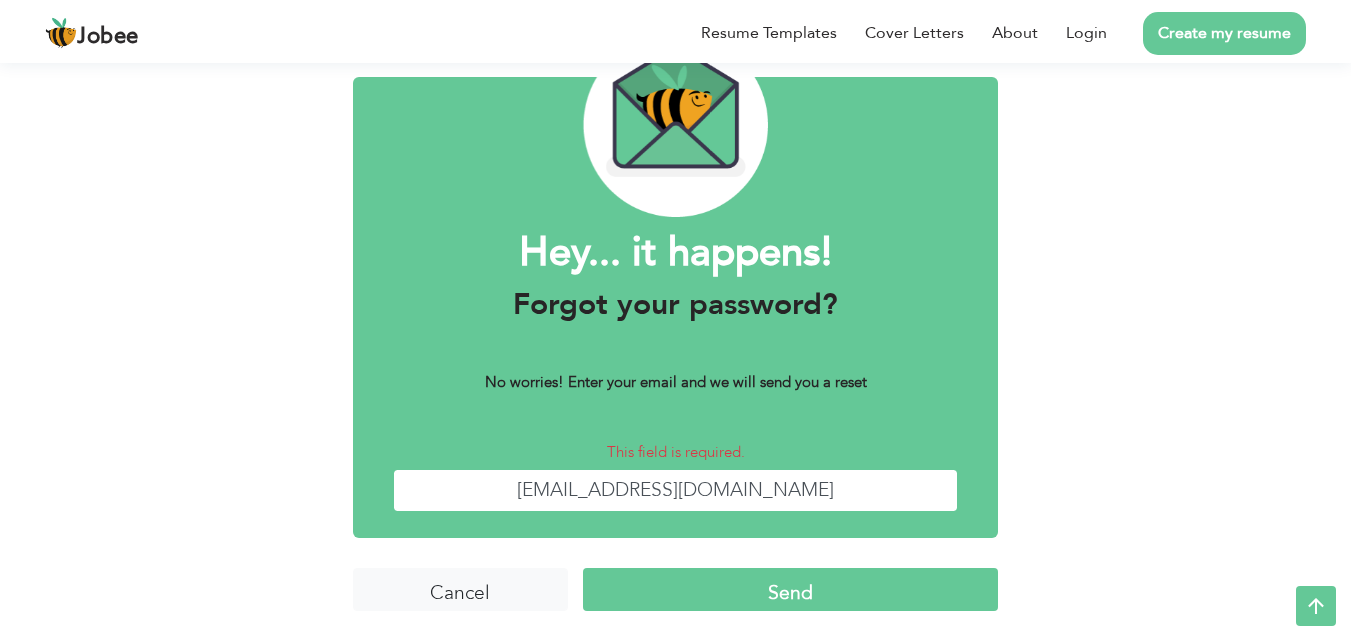type on "[EMAIL_ADDRESS][DOMAIN_NAME]" 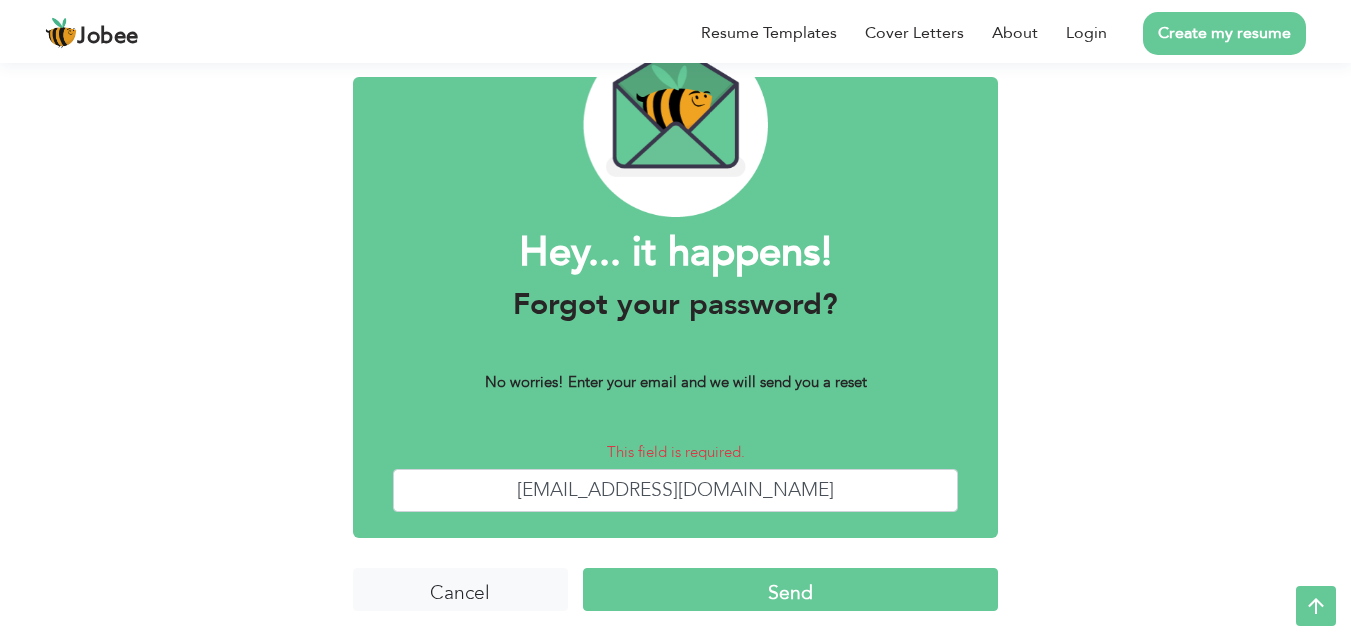 click on "Send" at bounding box center [790, 589] 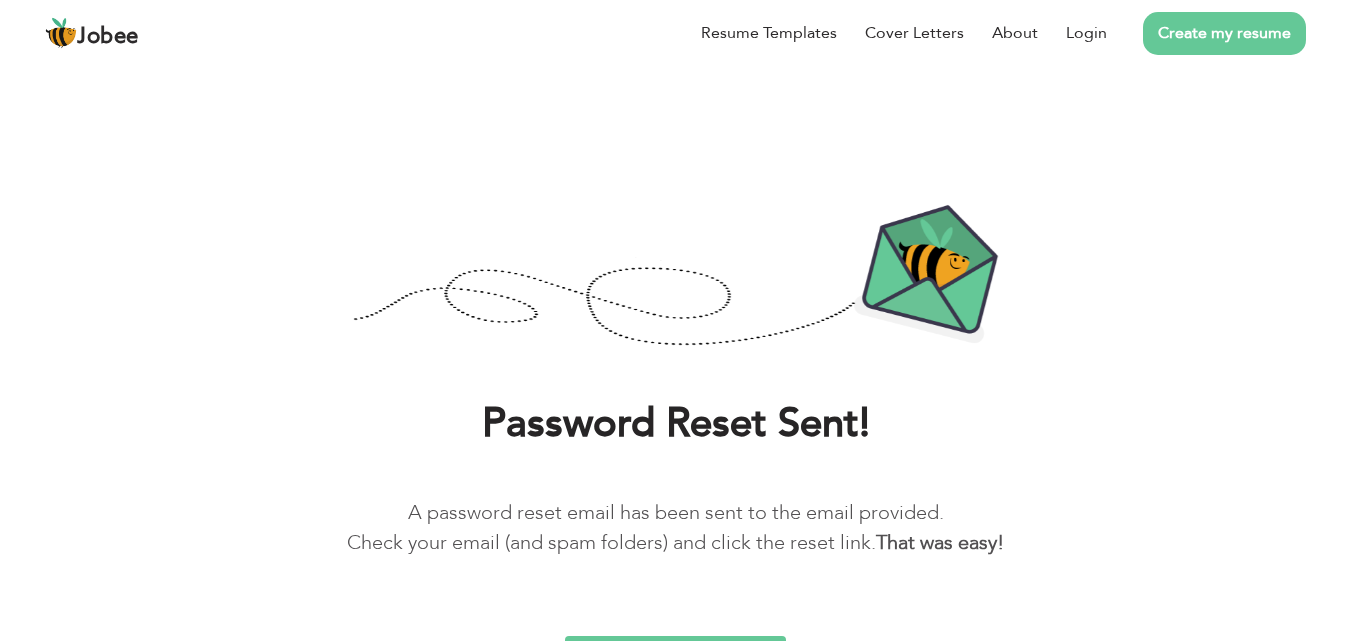 scroll, scrollTop: 0, scrollLeft: 0, axis: both 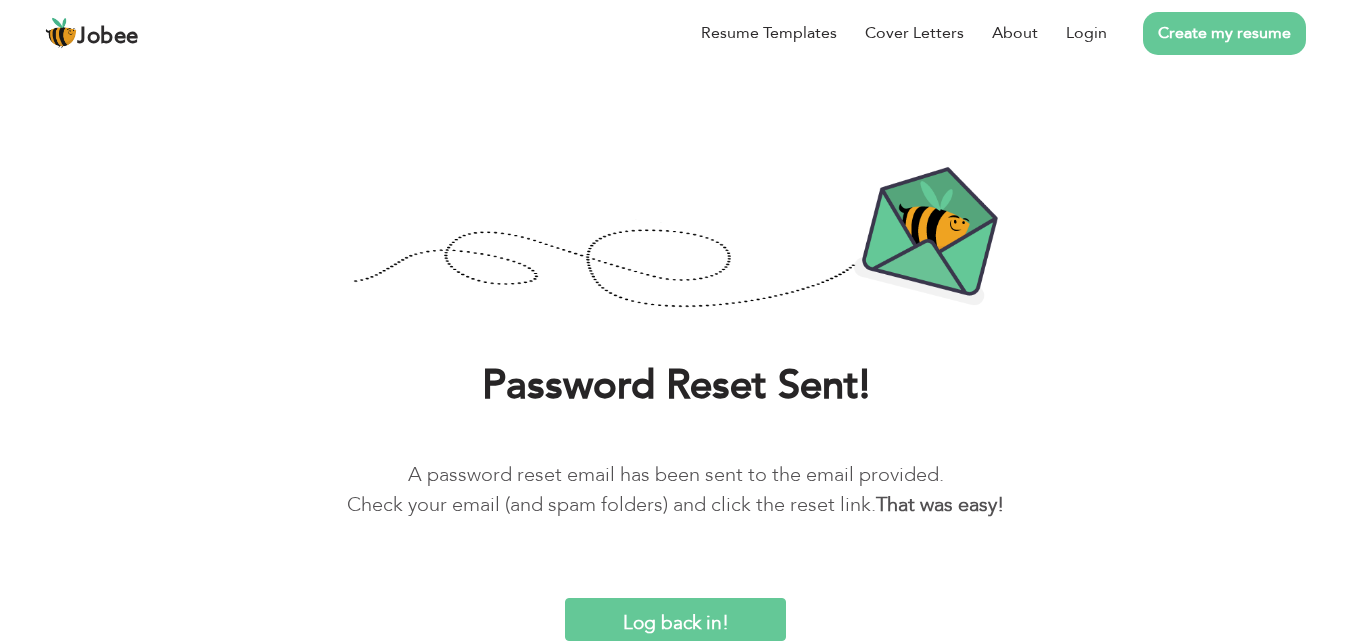 click on "Log back in!" at bounding box center (675, 619) 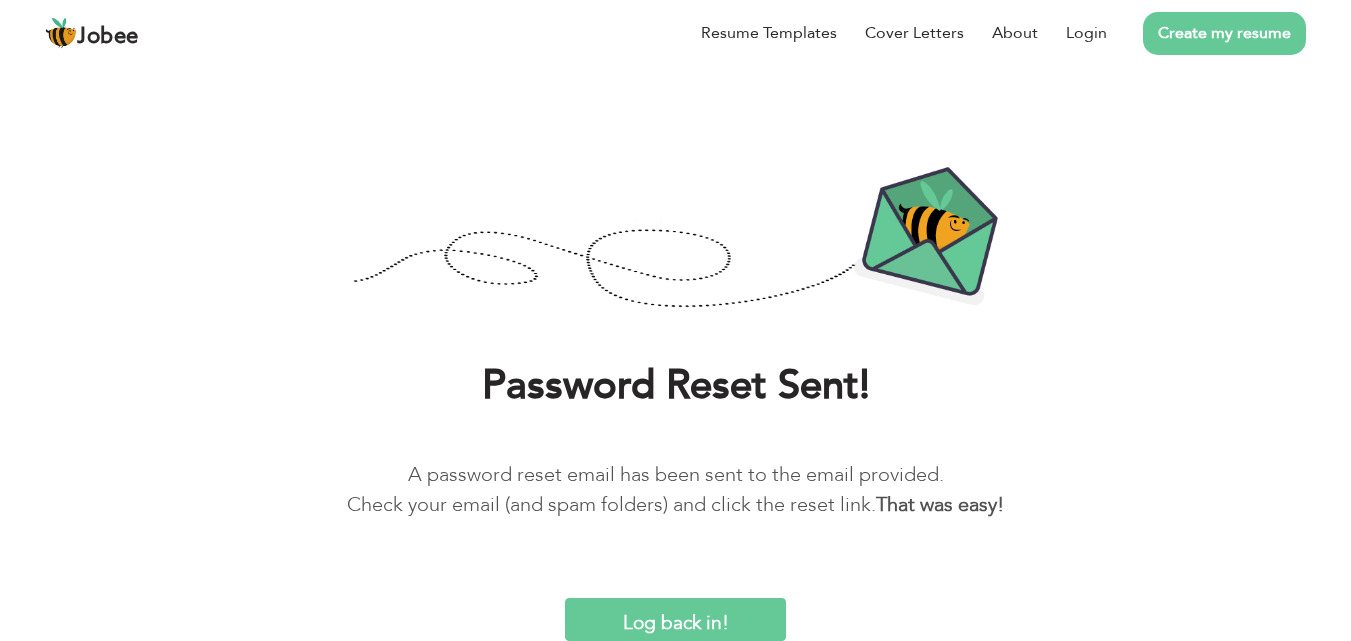 click on "Log back in!" at bounding box center (675, 619) 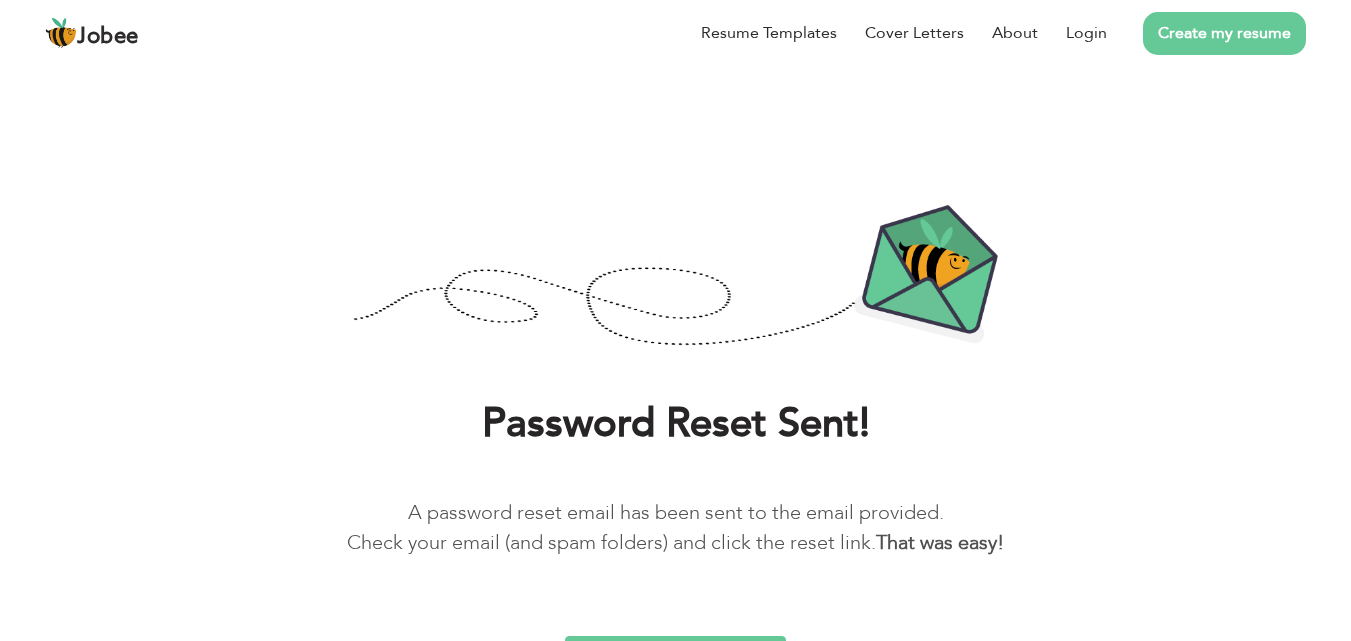 scroll, scrollTop: 38, scrollLeft: 0, axis: vertical 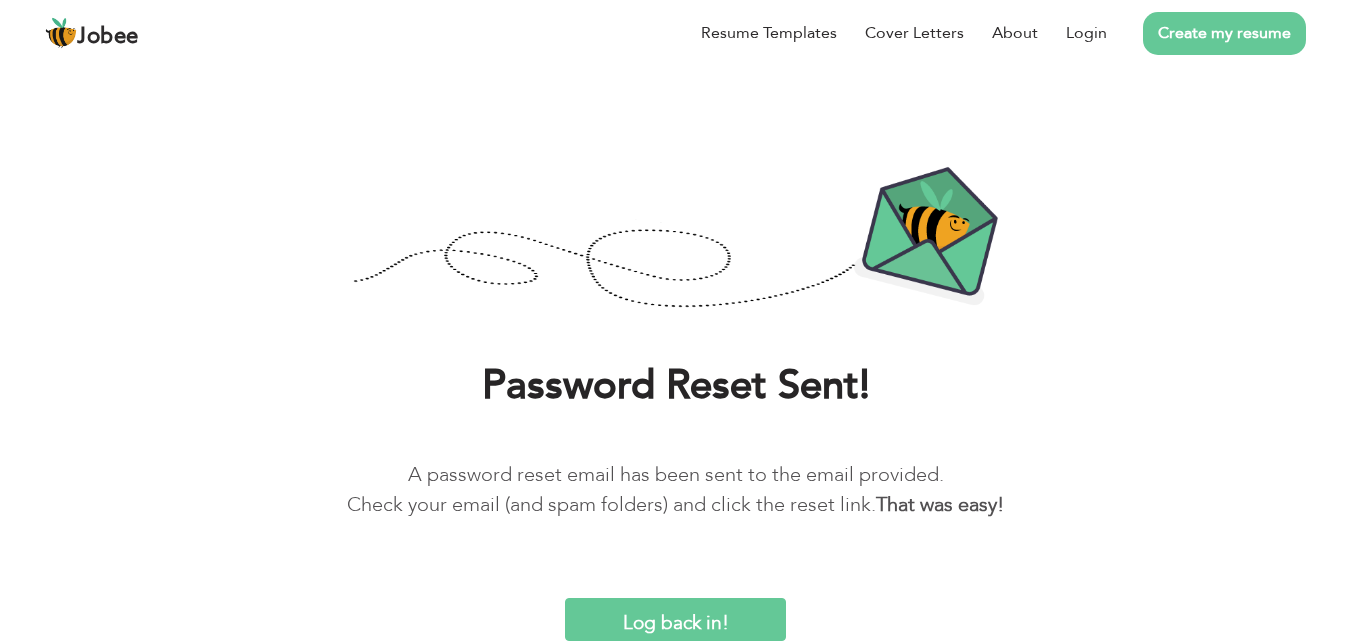 click on "Log back in!" at bounding box center [675, 619] 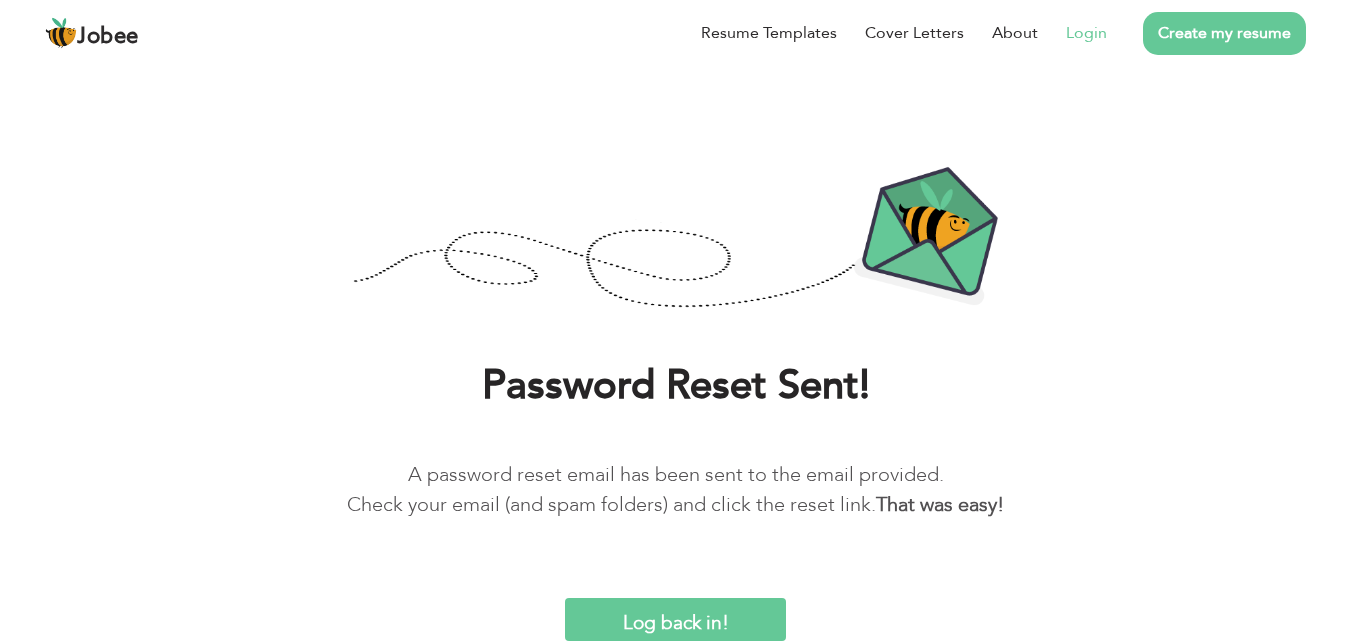 click on "Login" at bounding box center [1086, 33] 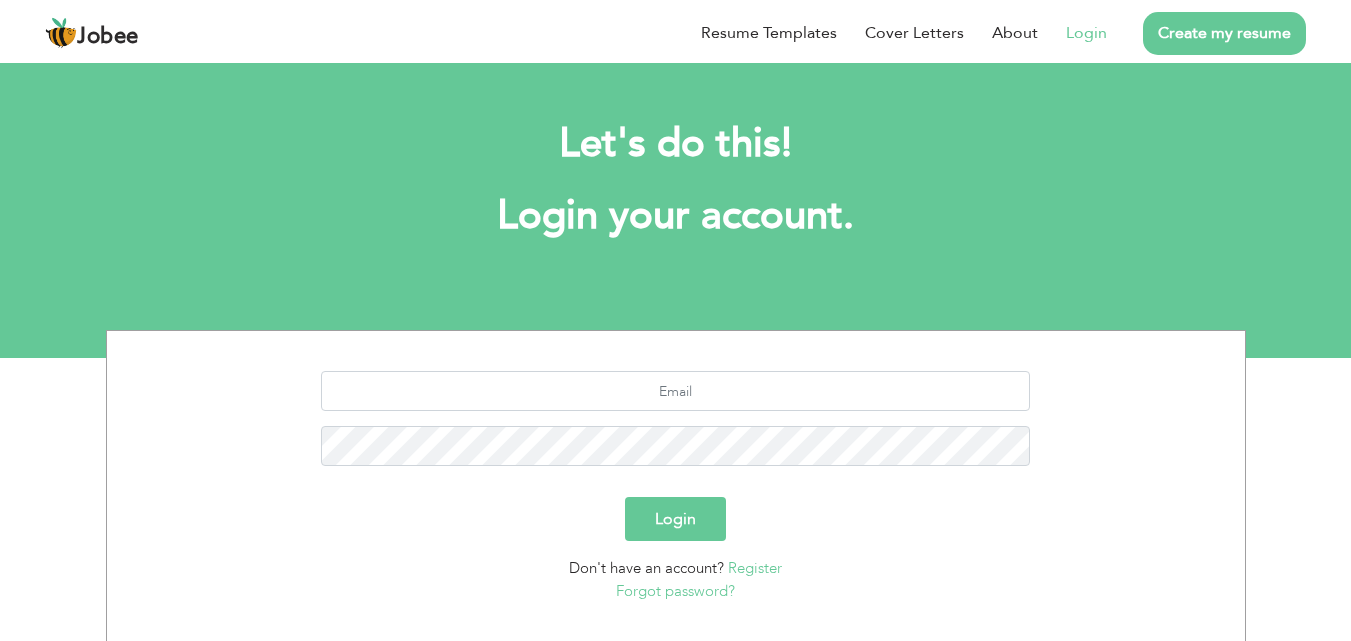 scroll, scrollTop: 0, scrollLeft: 0, axis: both 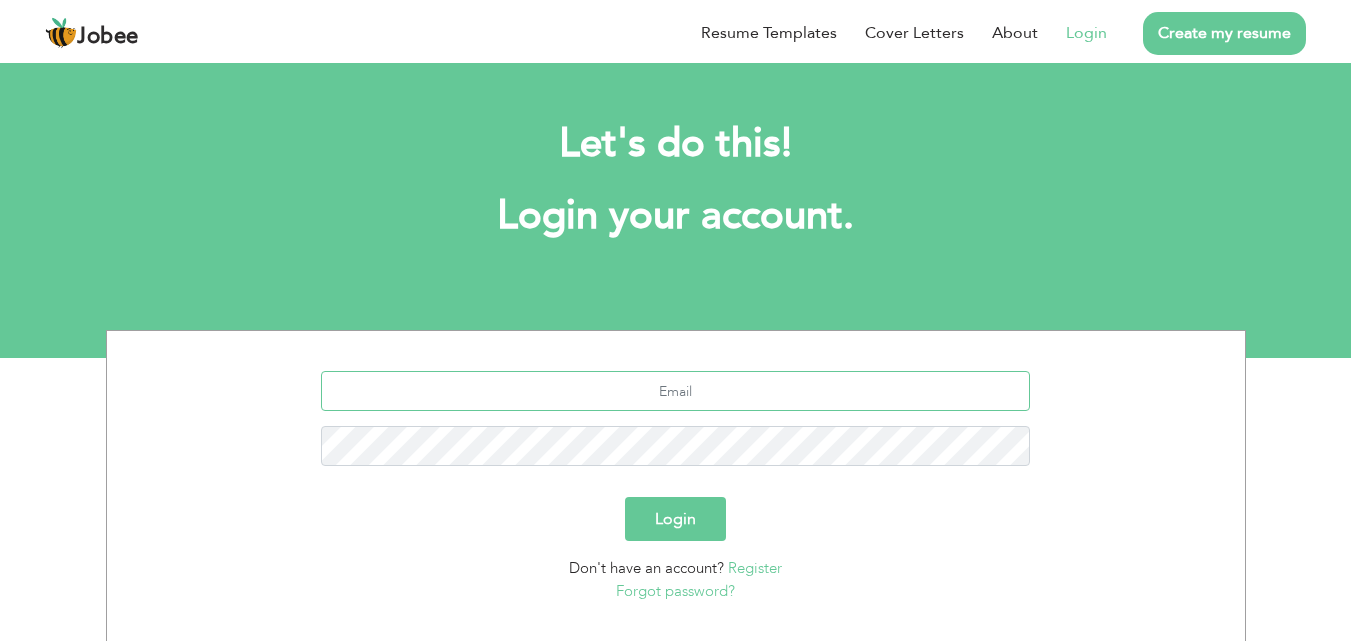 click at bounding box center [675, 391] 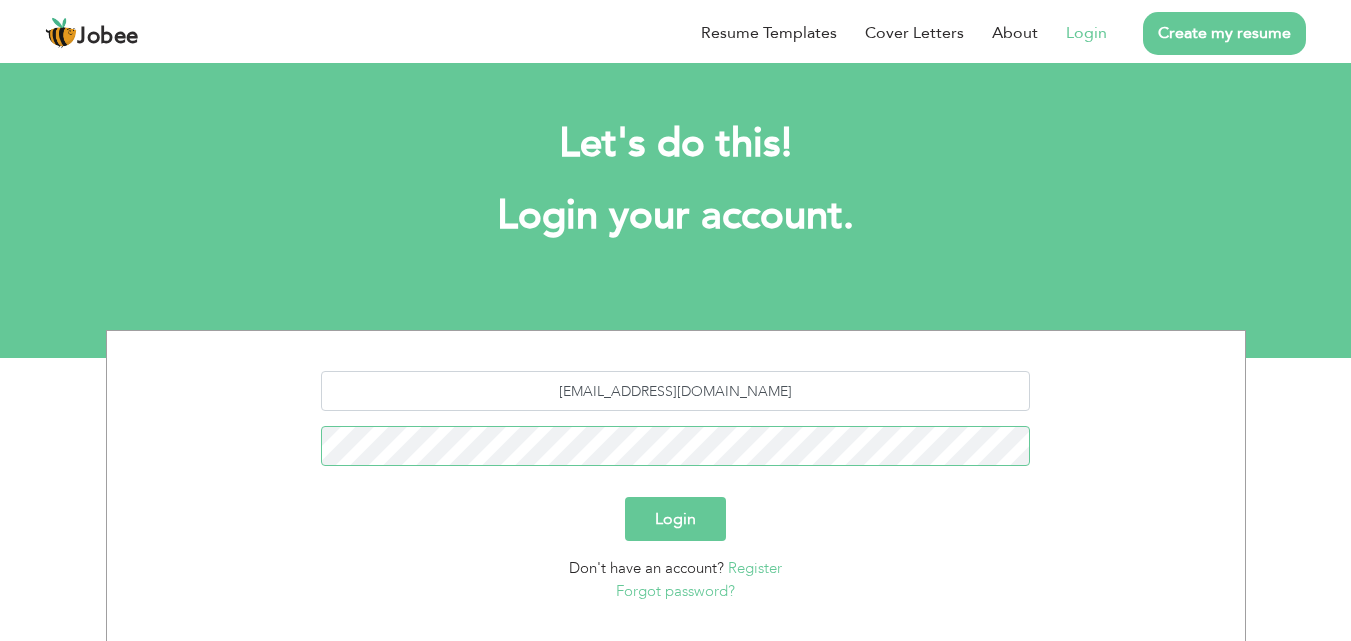 click on "Login" at bounding box center (675, 519) 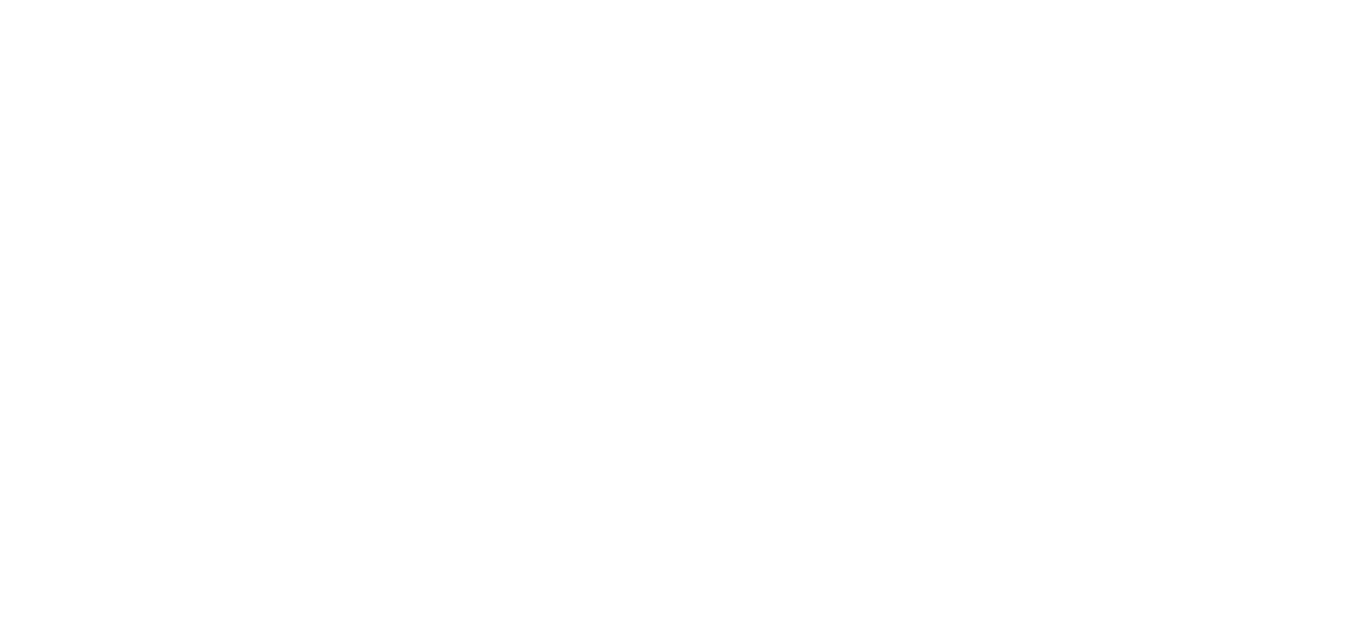 scroll, scrollTop: 0, scrollLeft: 0, axis: both 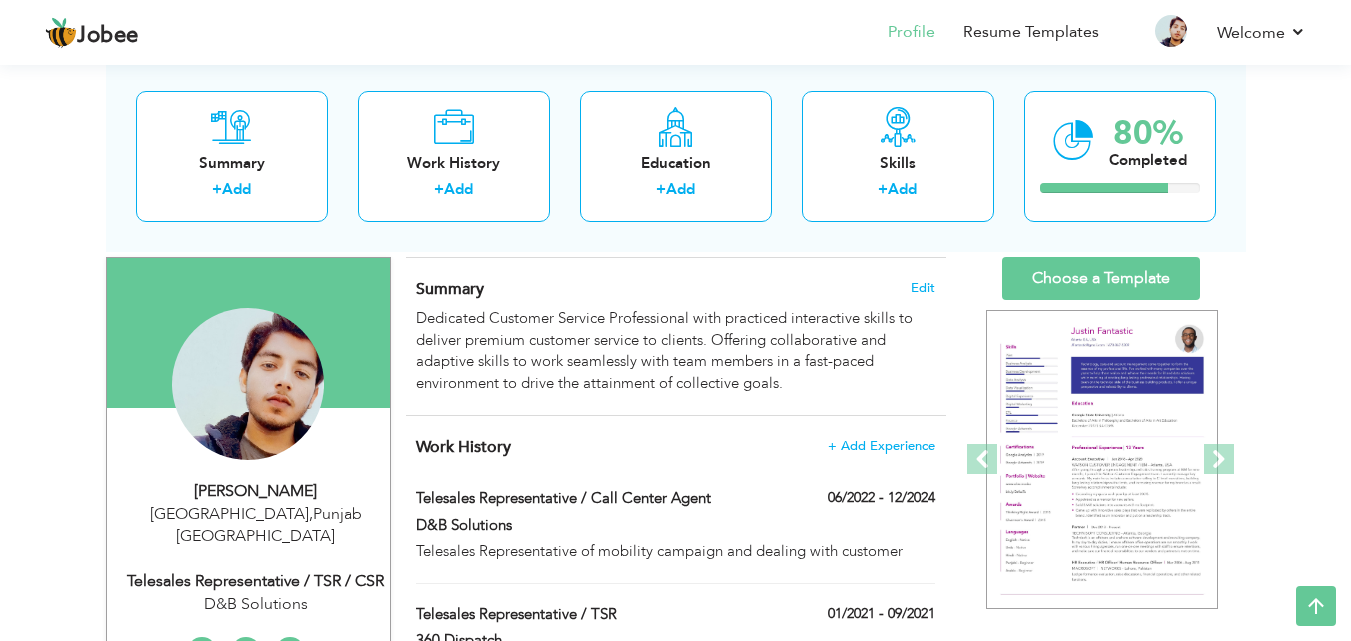 drag, startPoint x: 785, startPoint y: 363, endPoint x: 102, endPoint y: 290, distance: 686.8901 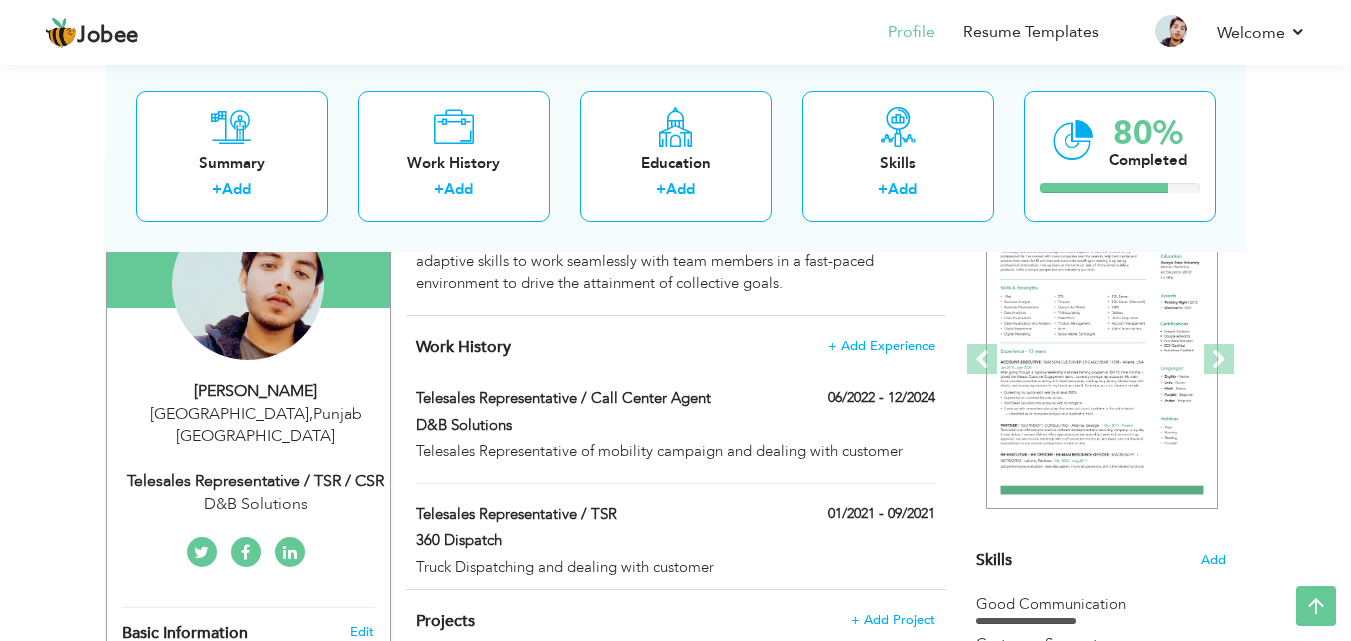 scroll, scrollTop: 120, scrollLeft: 0, axis: vertical 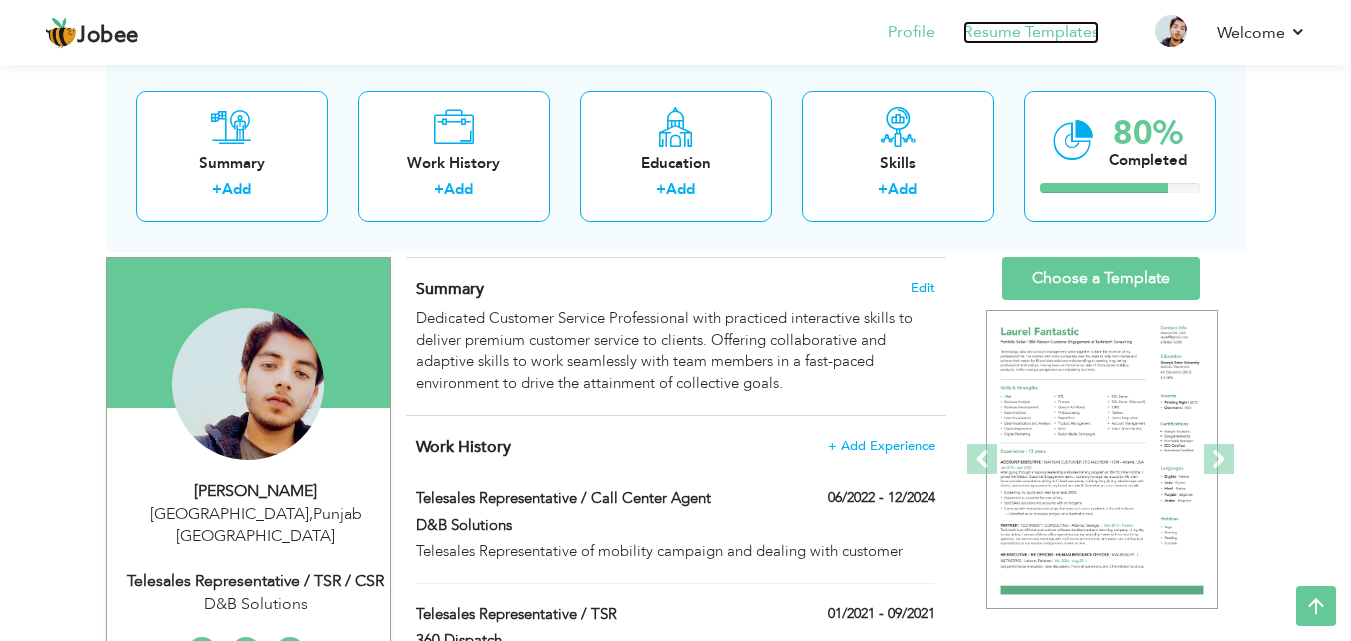 click on "Resume Templates" at bounding box center (1031, 32) 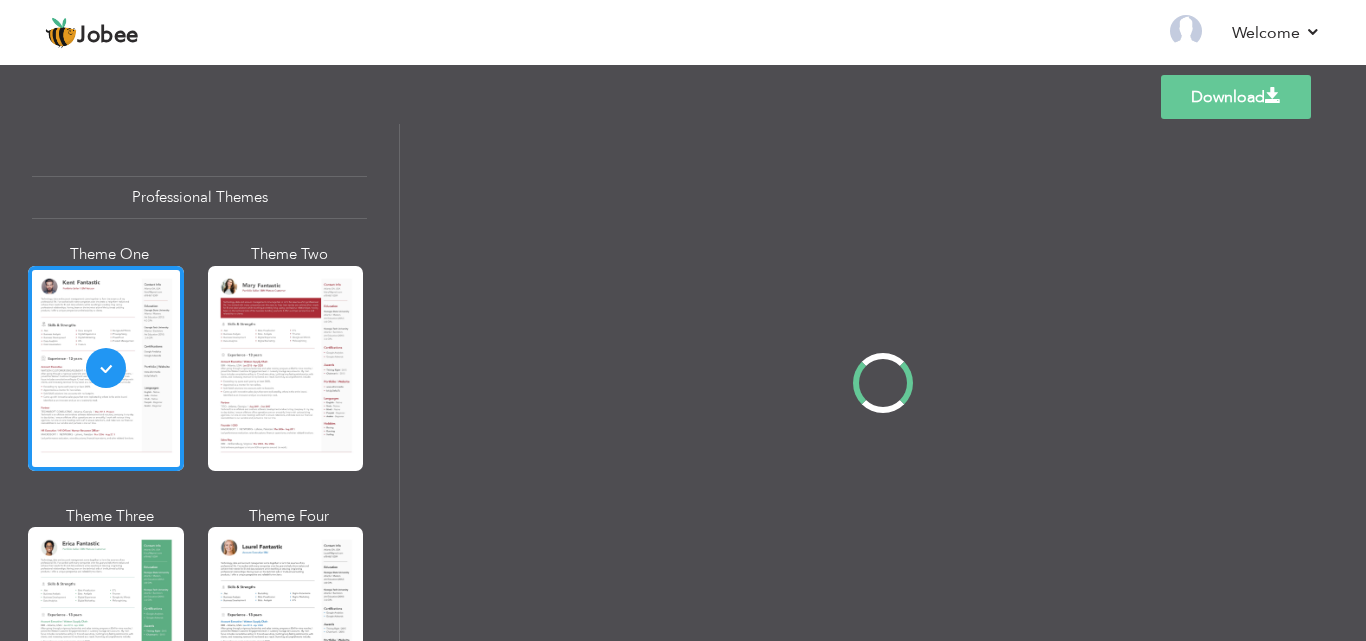 scroll, scrollTop: 0, scrollLeft: 0, axis: both 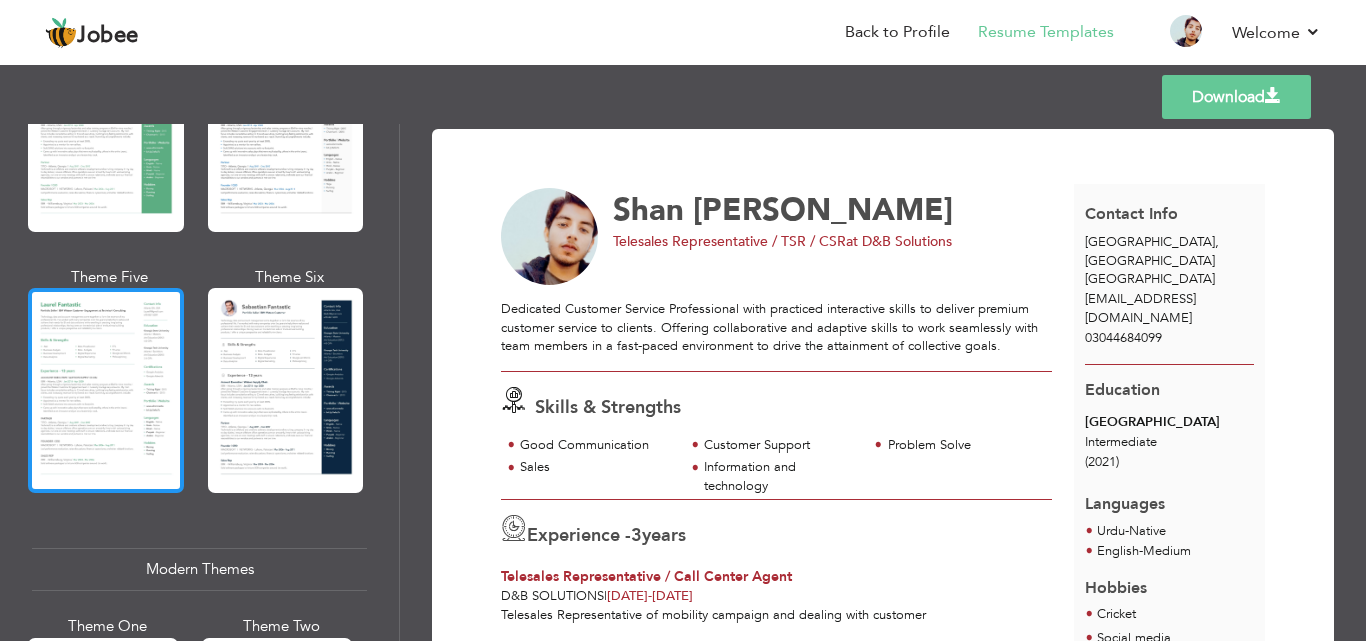 click at bounding box center [106, 390] 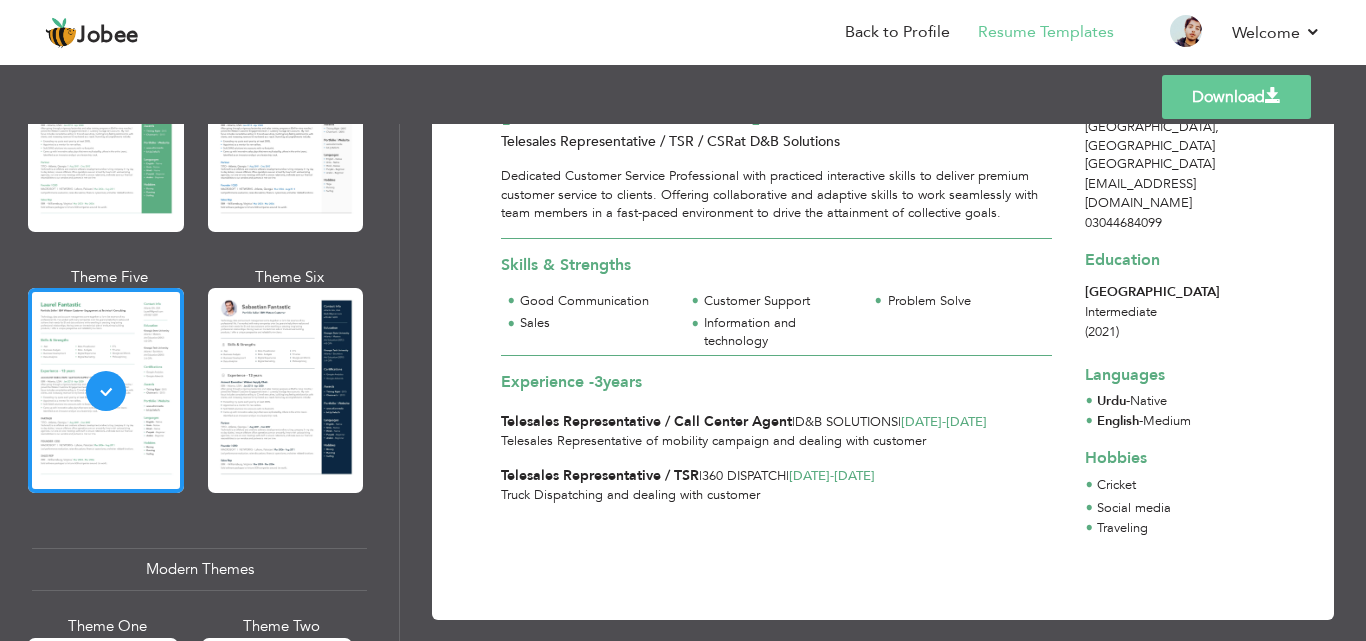scroll, scrollTop: 121, scrollLeft: 0, axis: vertical 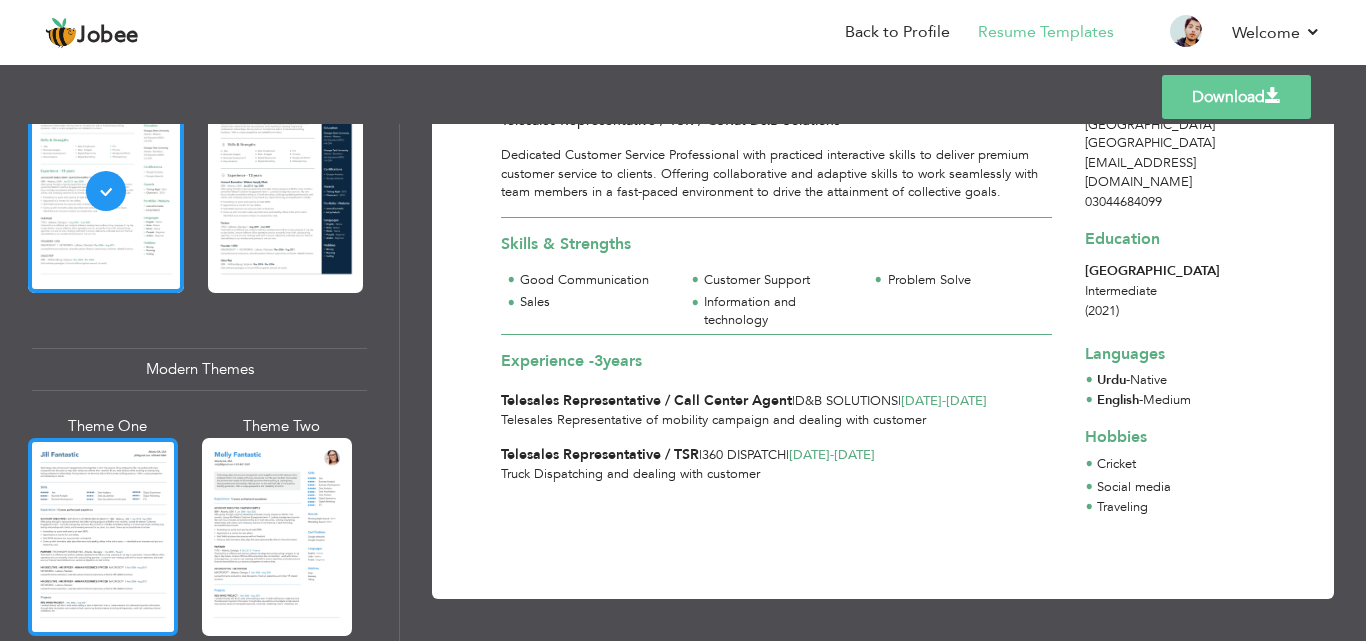 click at bounding box center (103, 537) 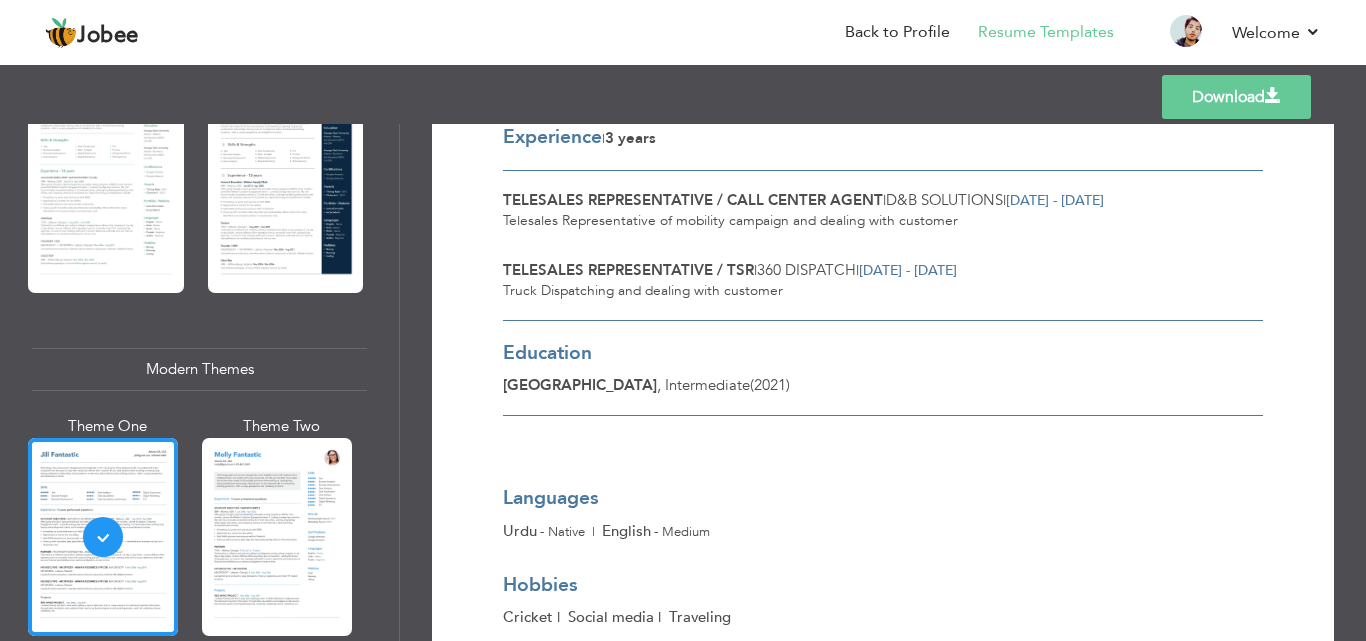 scroll, scrollTop: 493, scrollLeft: 0, axis: vertical 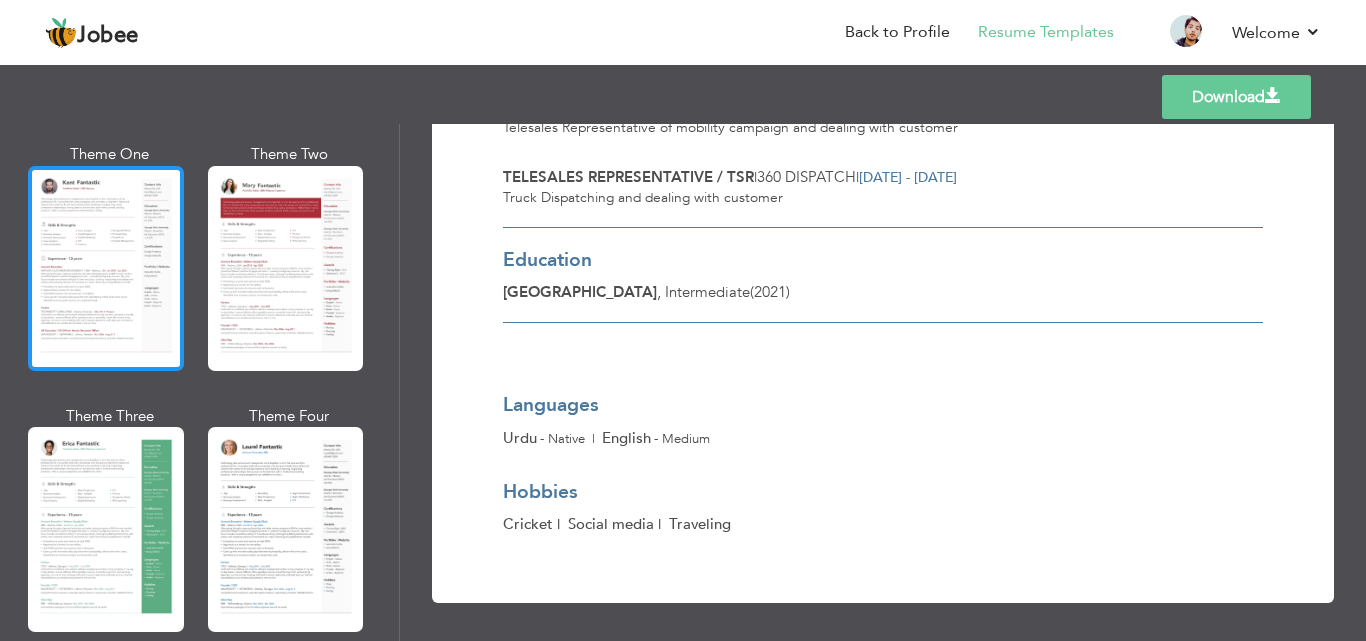 click at bounding box center (106, 268) 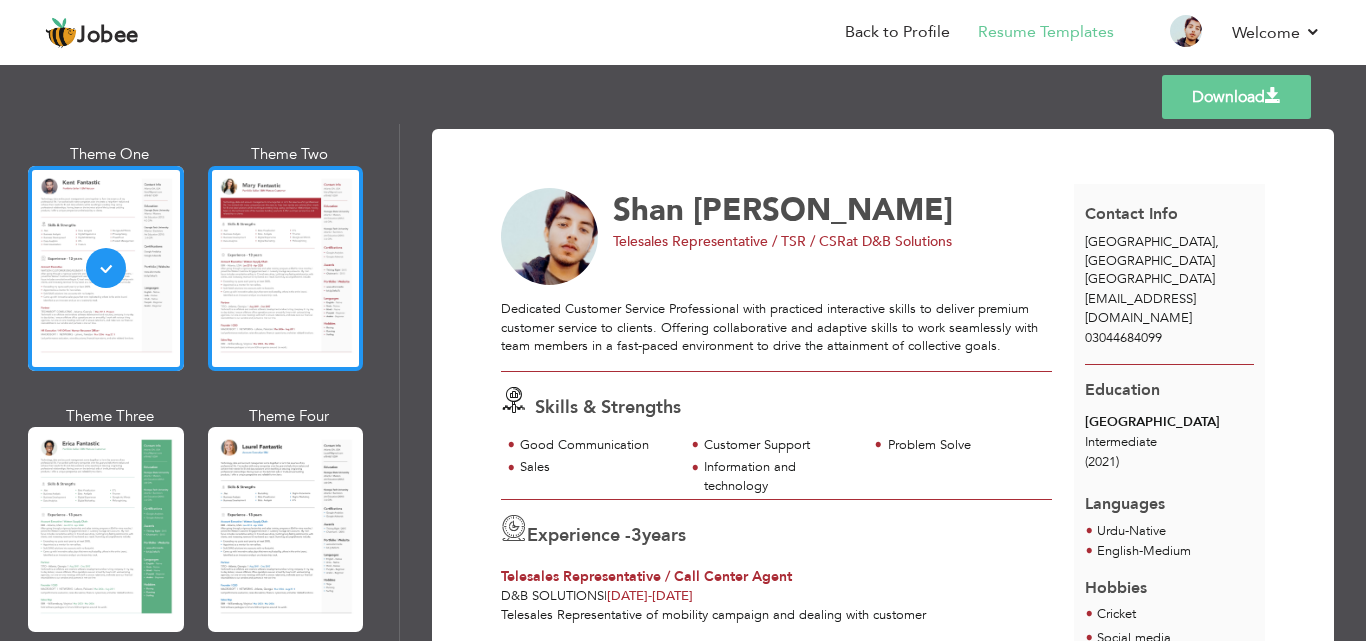 click at bounding box center (286, 268) 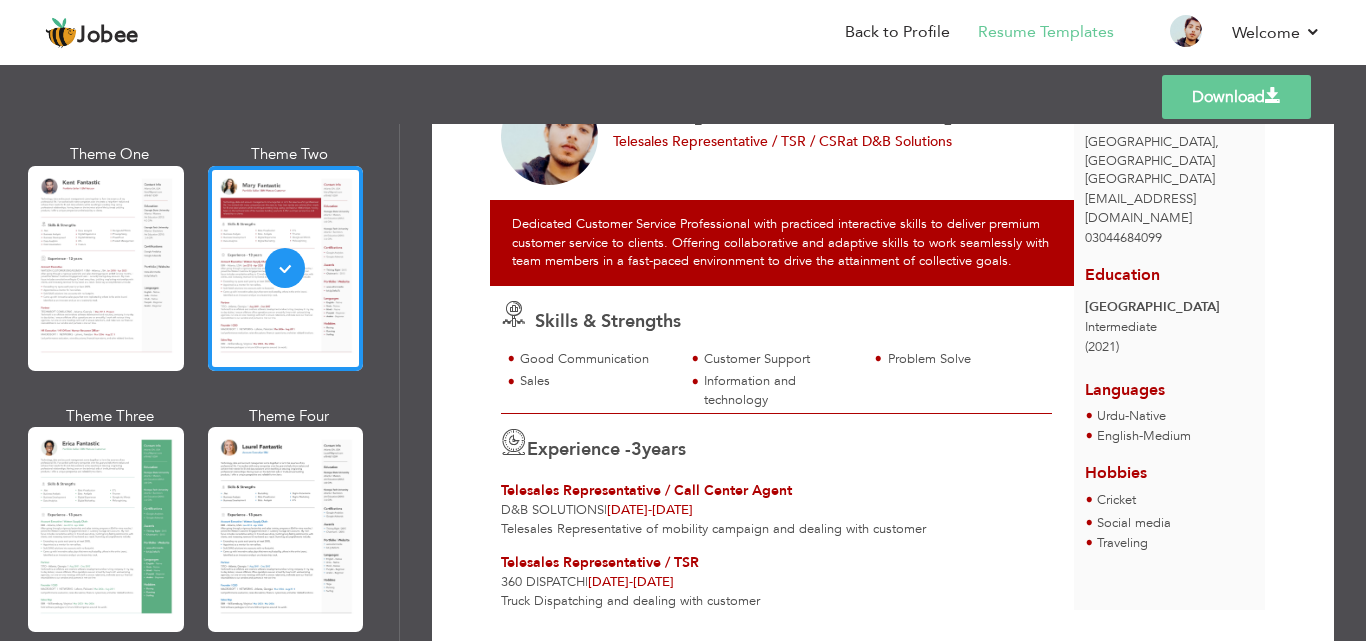 scroll, scrollTop: 166, scrollLeft: 0, axis: vertical 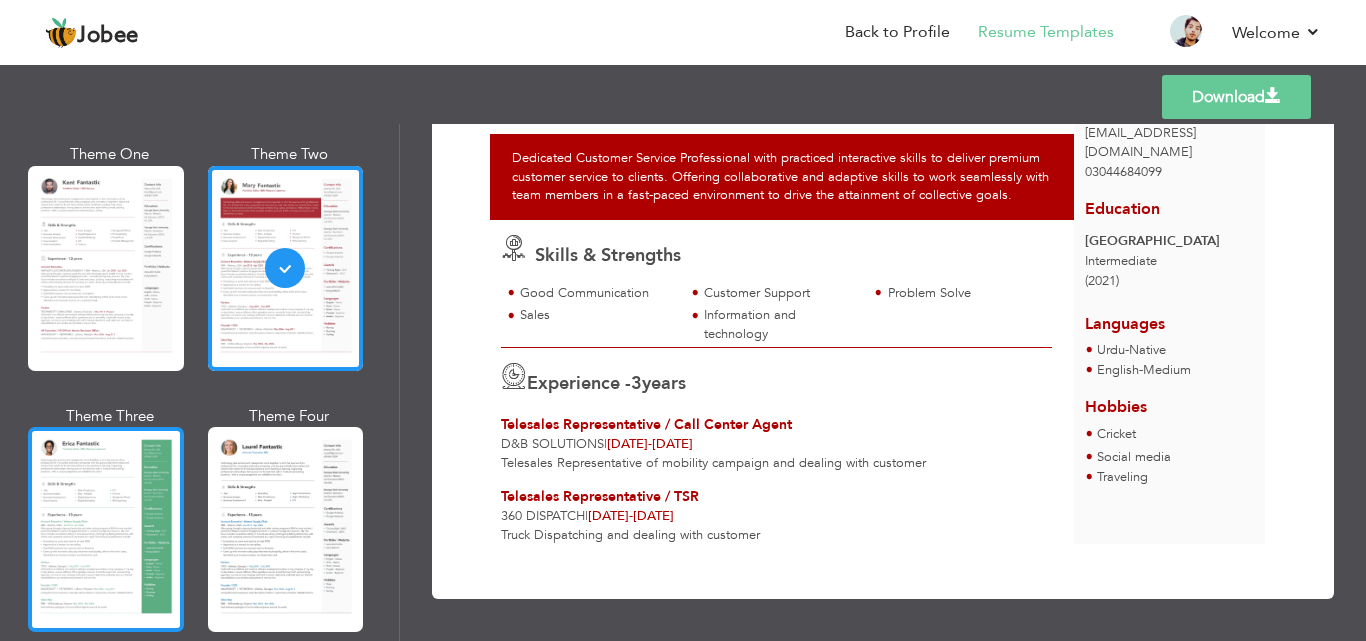 click at bounding box center (106, 529) 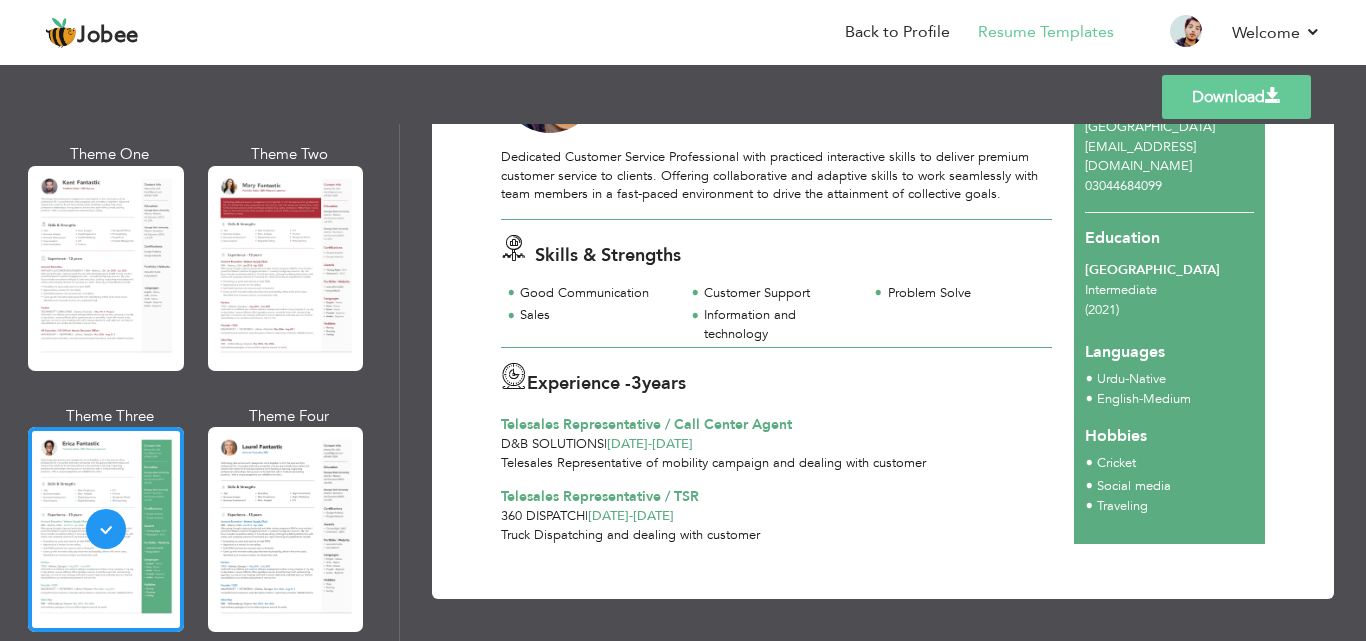 scroll, scrollTop: 52, scrollLeft: 0, axis: vertical 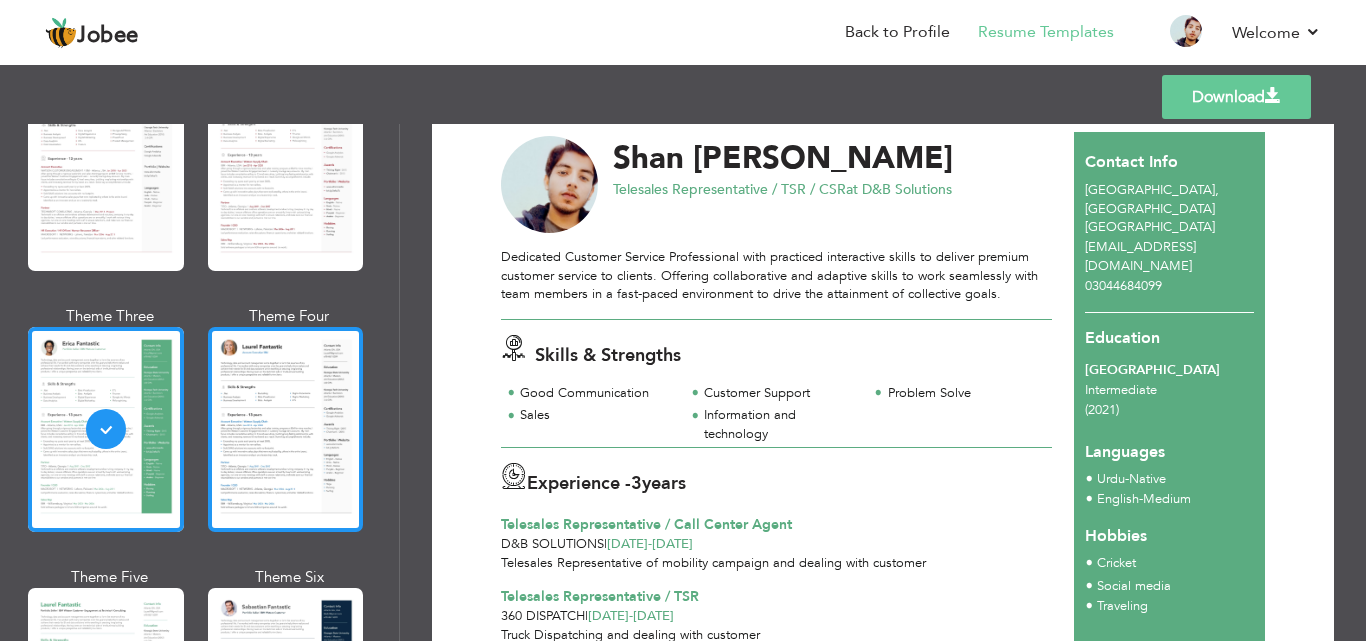 click at bounding box center [286, 429] 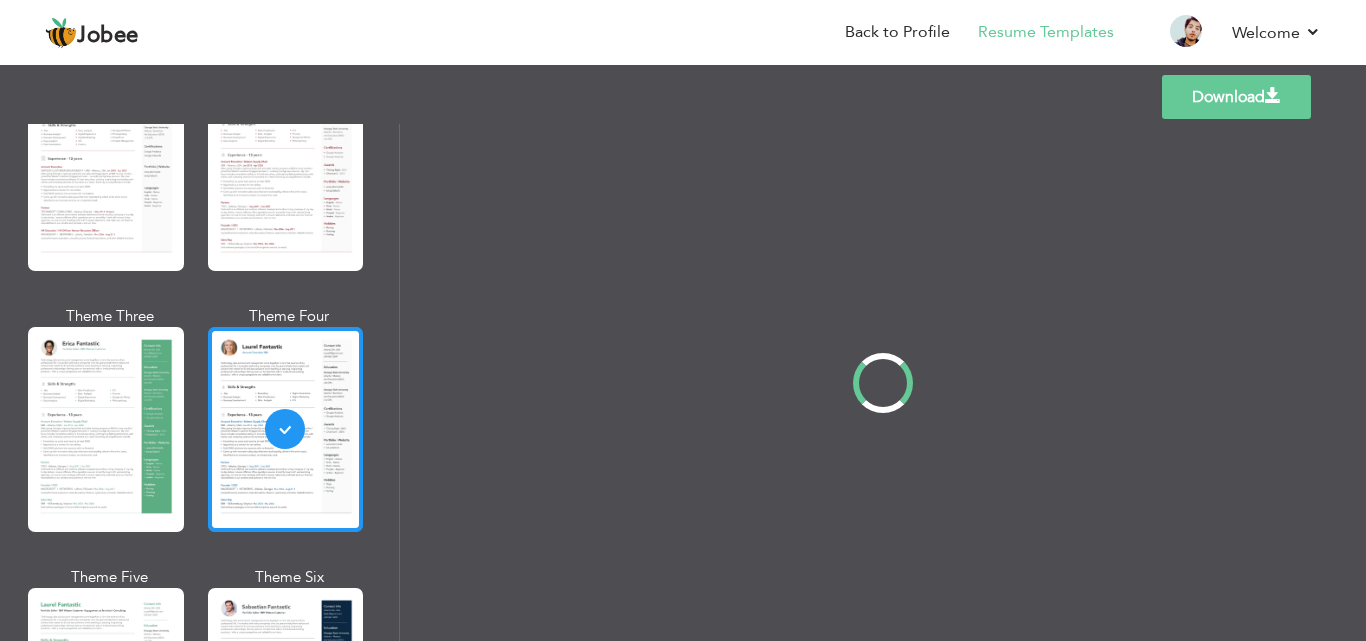 scroll, scrollTop: 0, scrollLeft: 0, axis: both 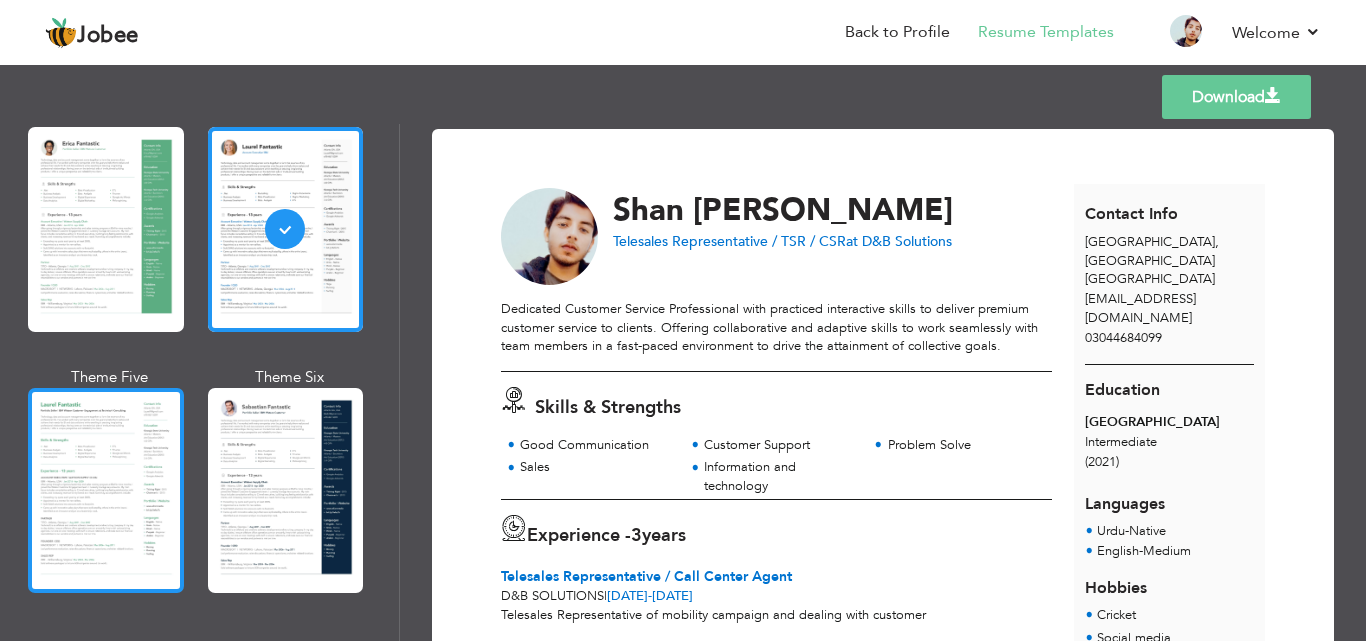 click at bounding box center (106, 490) 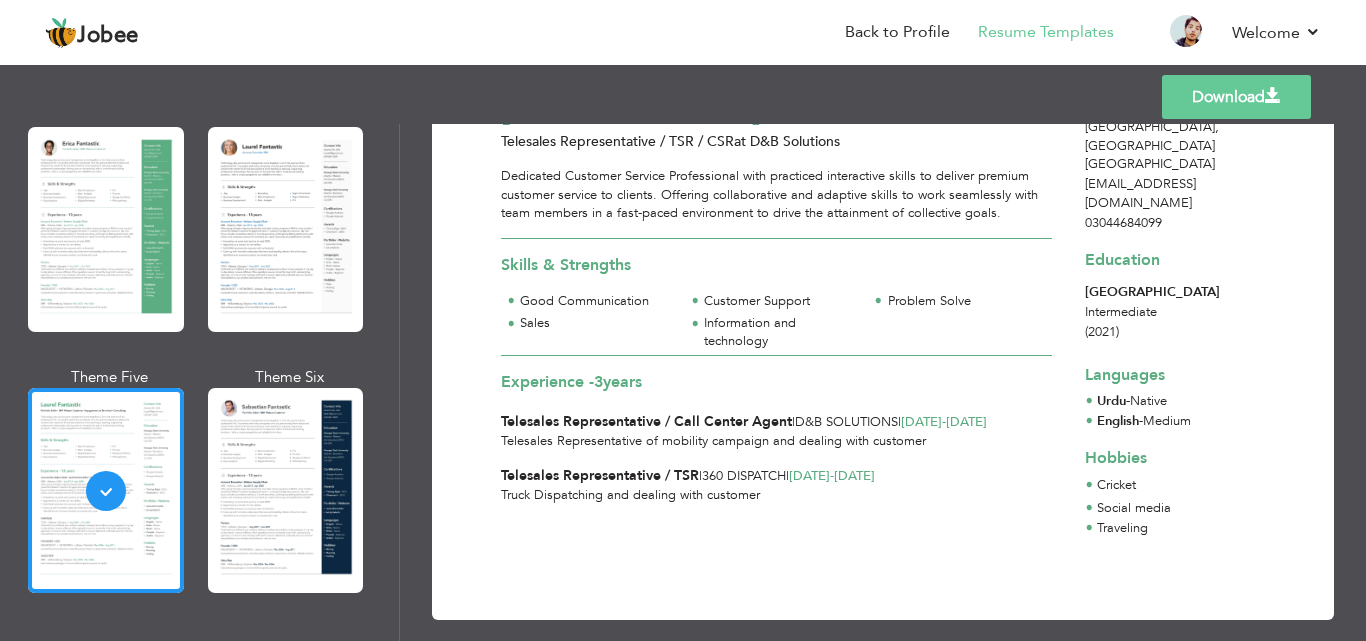 scroll, scrollTop: 121, scrollLeft: 0, axis: vertical 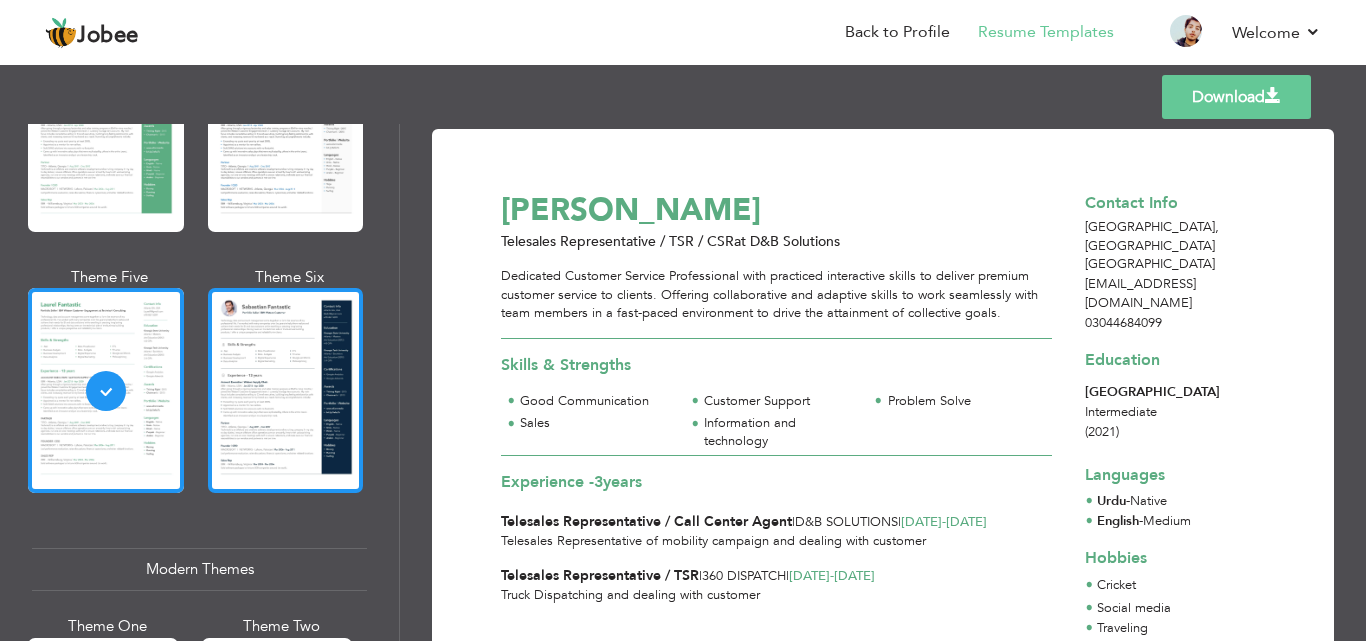 click at bounding box center [286, 390] 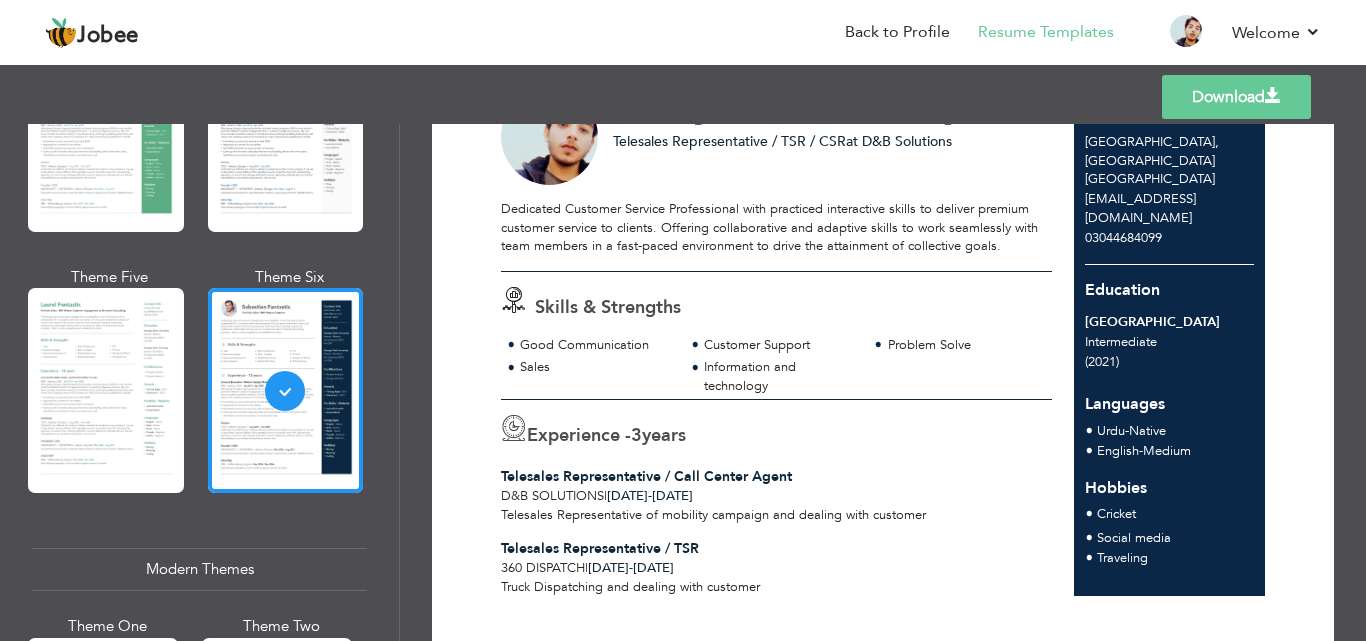 scroll, scrollTop: 152, scrollLeft: 0, axis: vertical 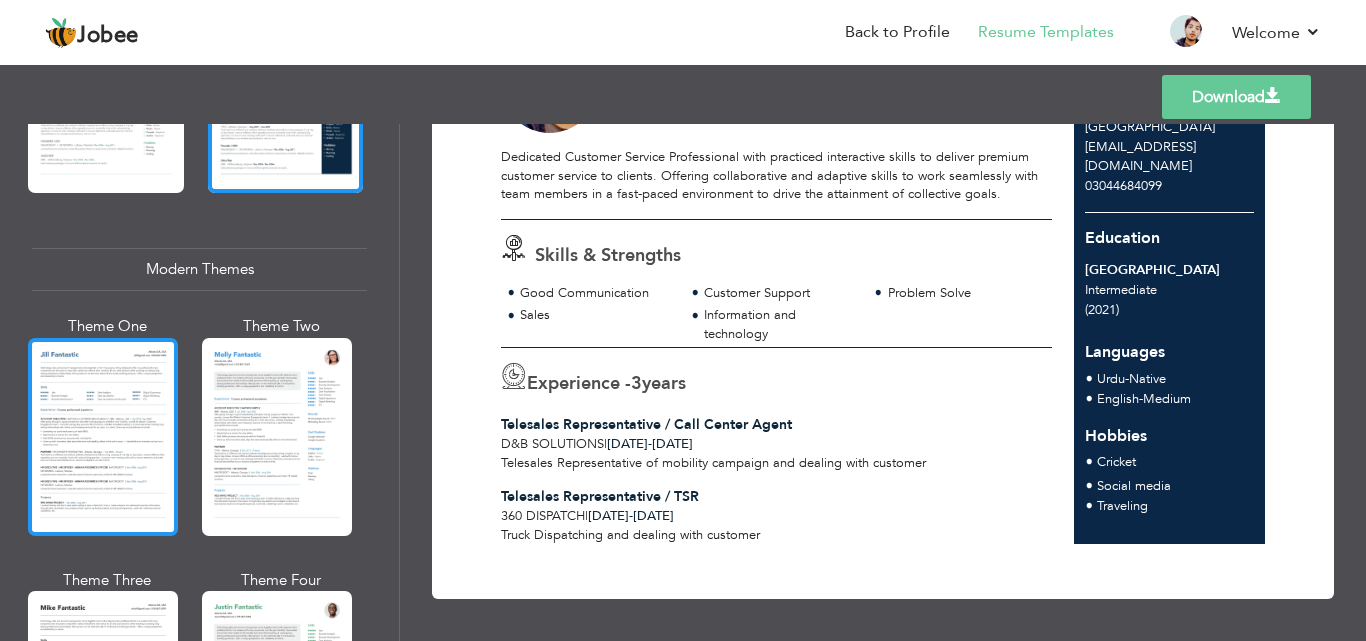 click at bounding box center (103, 437) 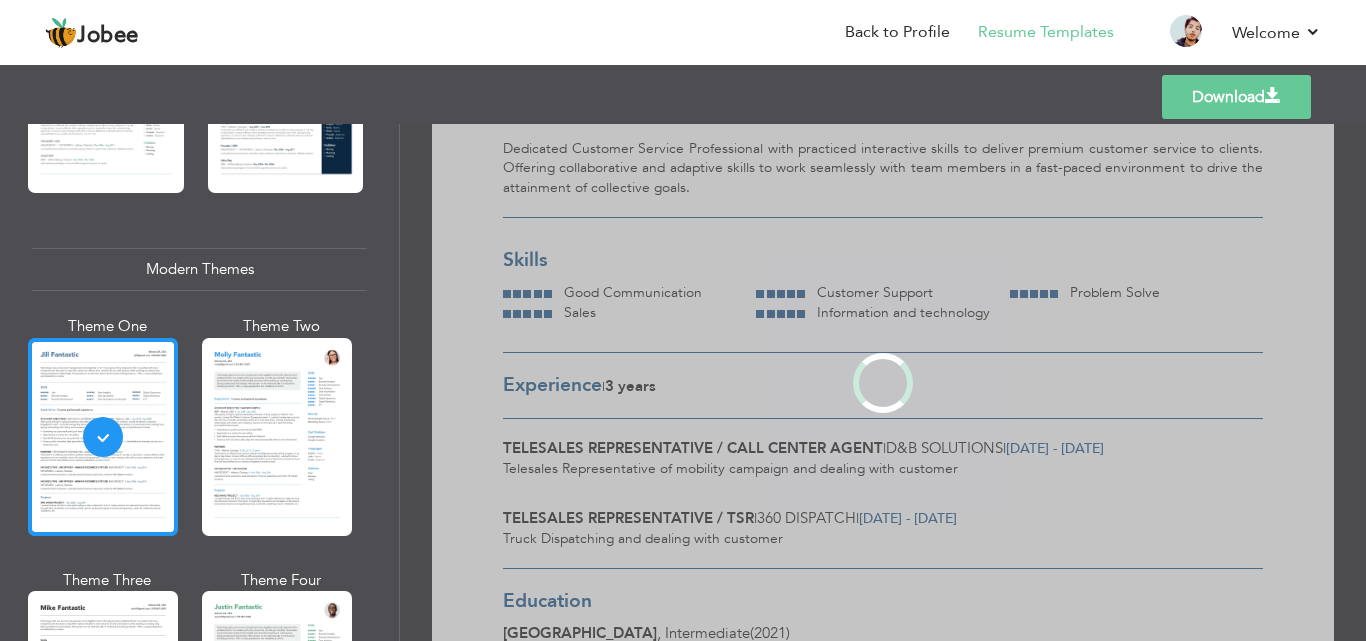 scroll, scrollTop: 0, scrollLeft: 0, axis: both 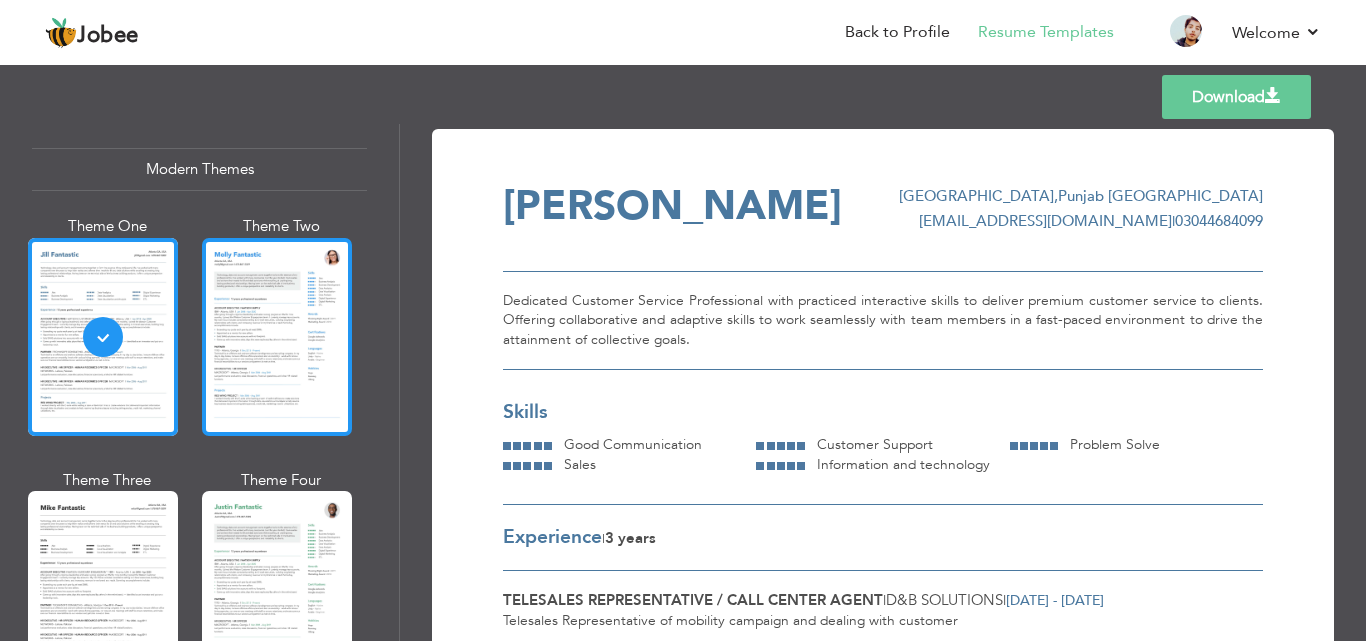 click at bounding box center (277, 337) 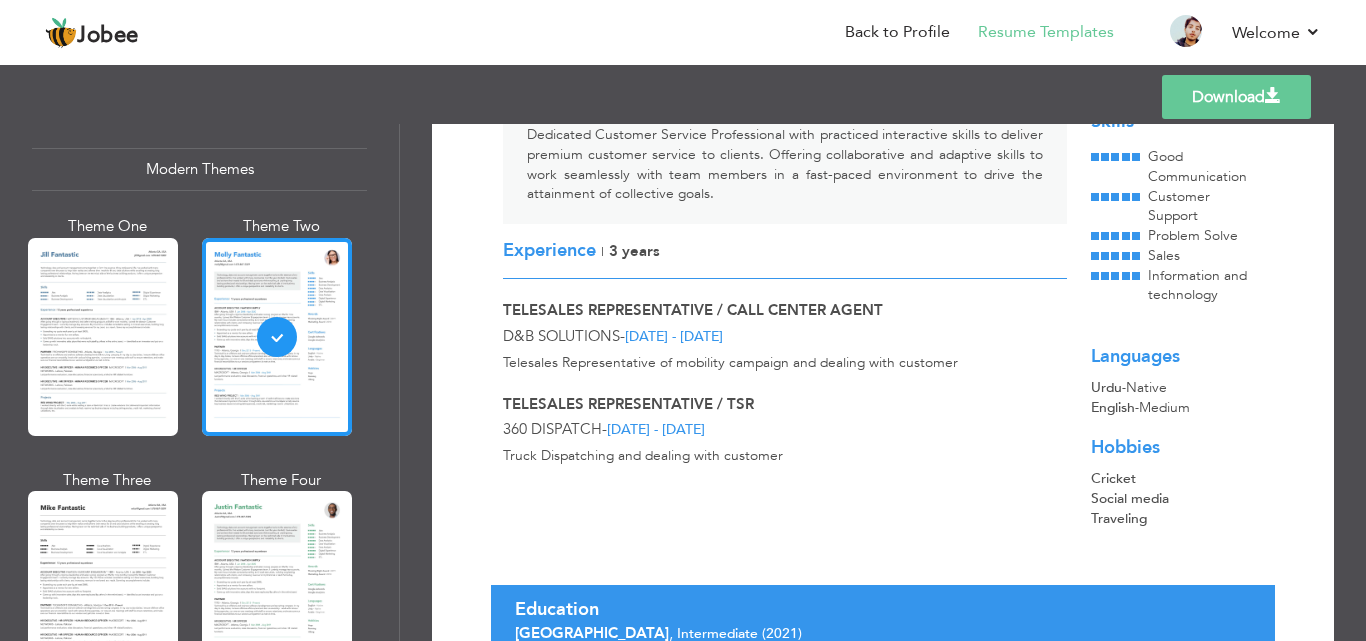 scroll, scrollTop: 309, scrollLeft: 0, axis: vertical 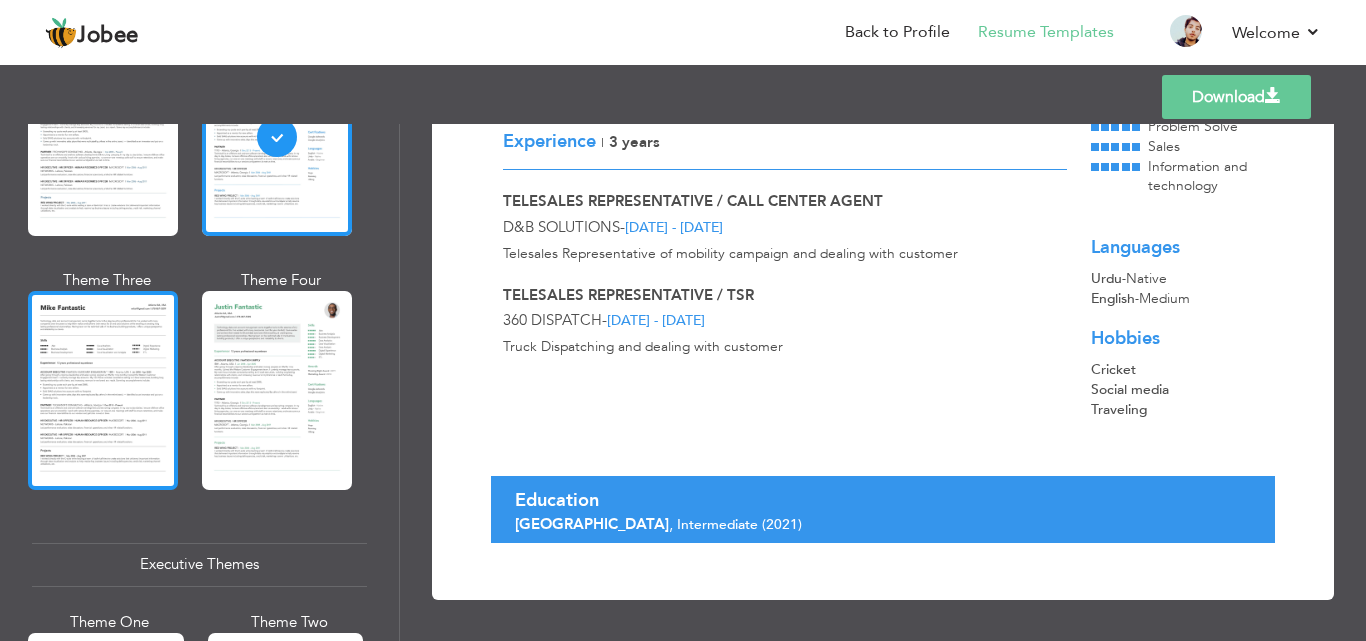 click at bounding box center [103, 390] 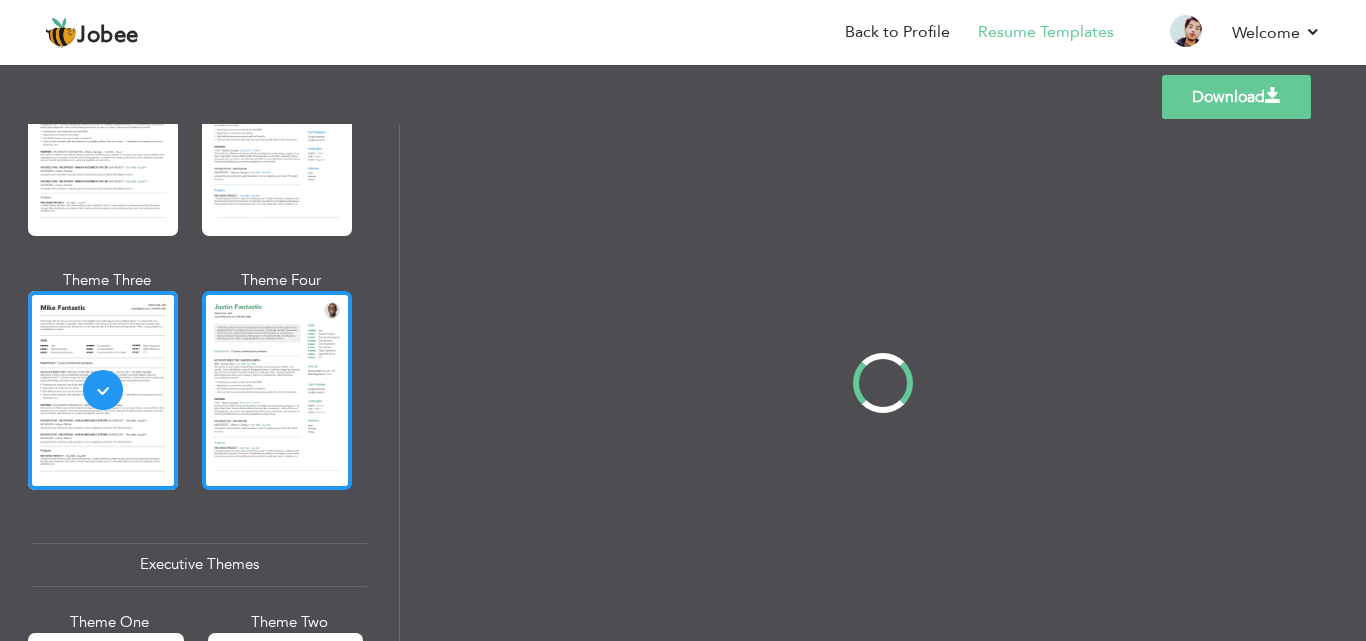 scroll, scrollTop: 0, scrollLeft: 0, axis: both 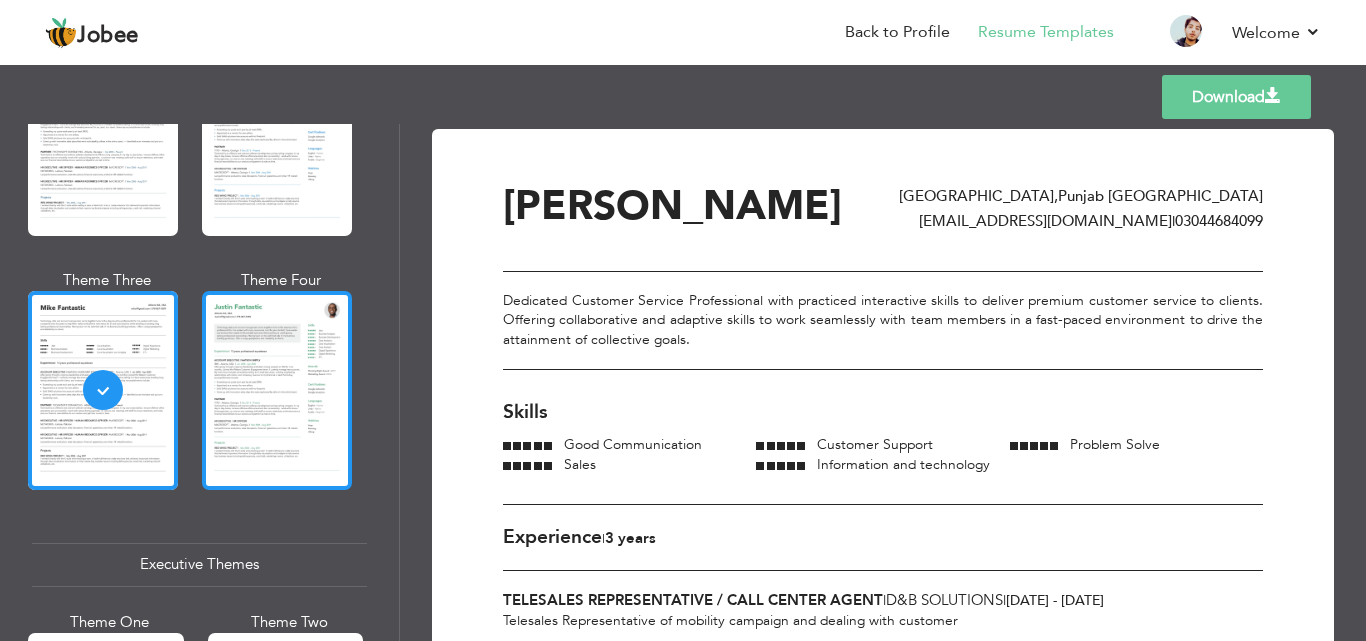 click at bounding box center (277, 390) 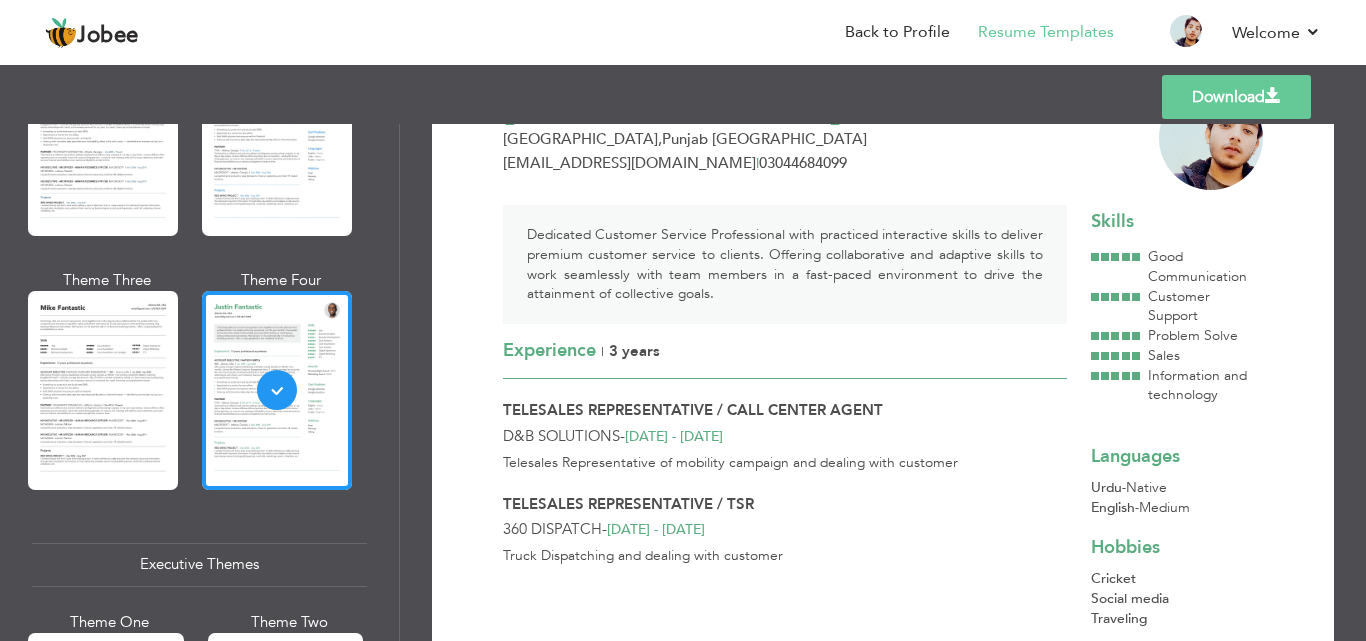 scroll, scrollTop: 0, scrollLeft: 0, axis: both 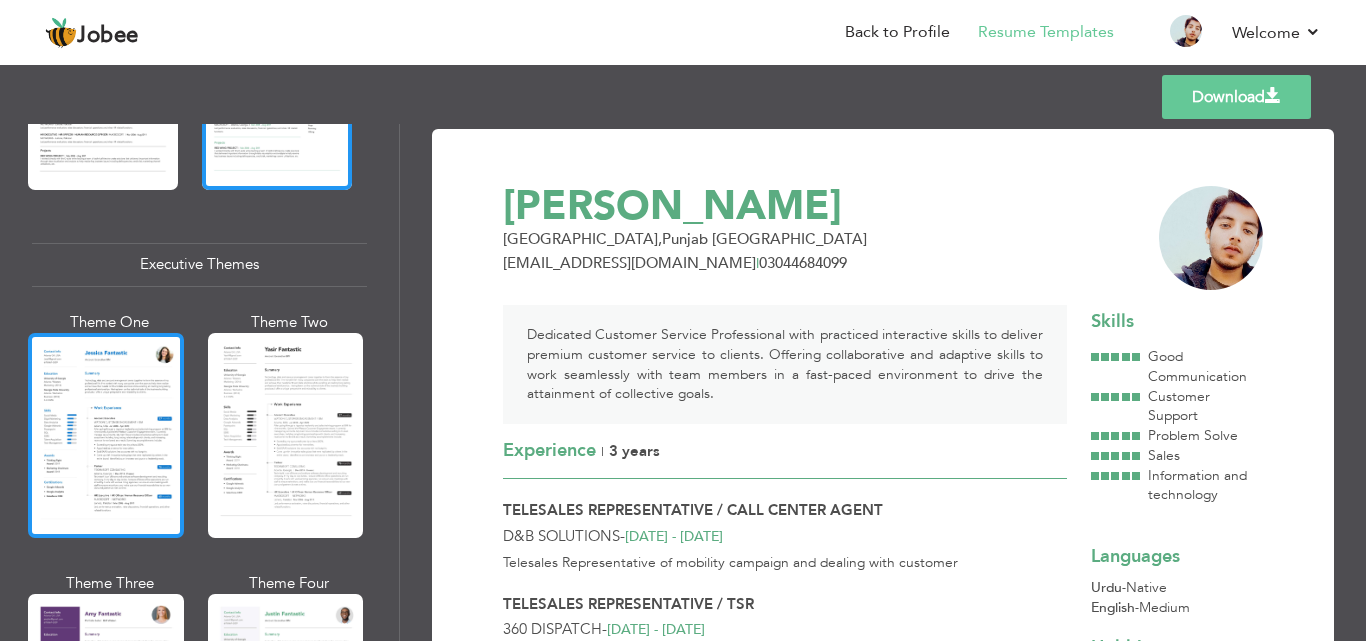 click at bounding box center (106, 435) 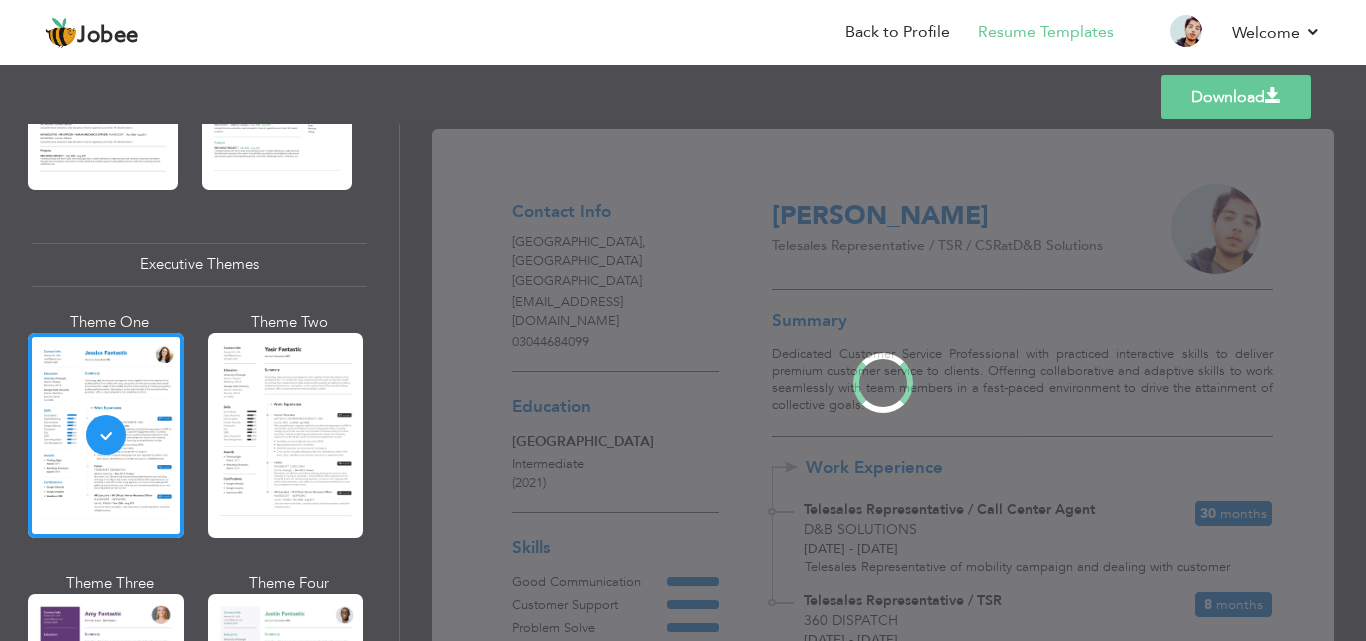 scroll, scrollTop: 1399, scrollLeft: 0, axis: vertical 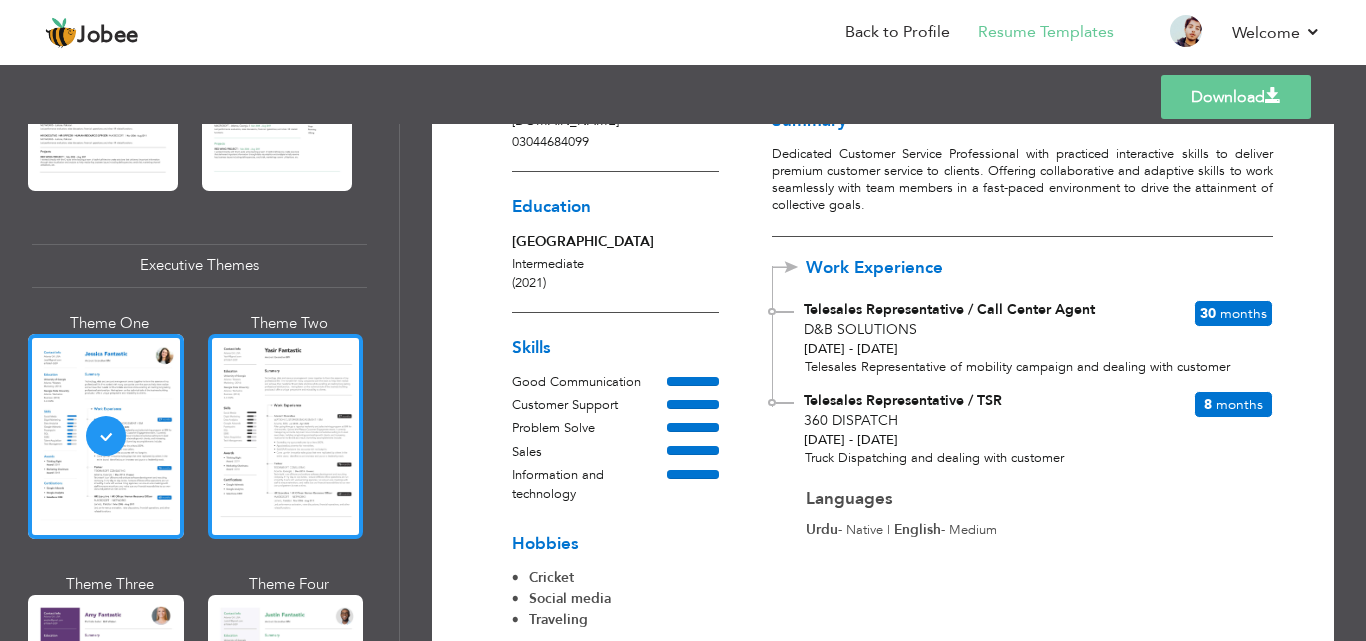 click at bounding box center (286, 436) 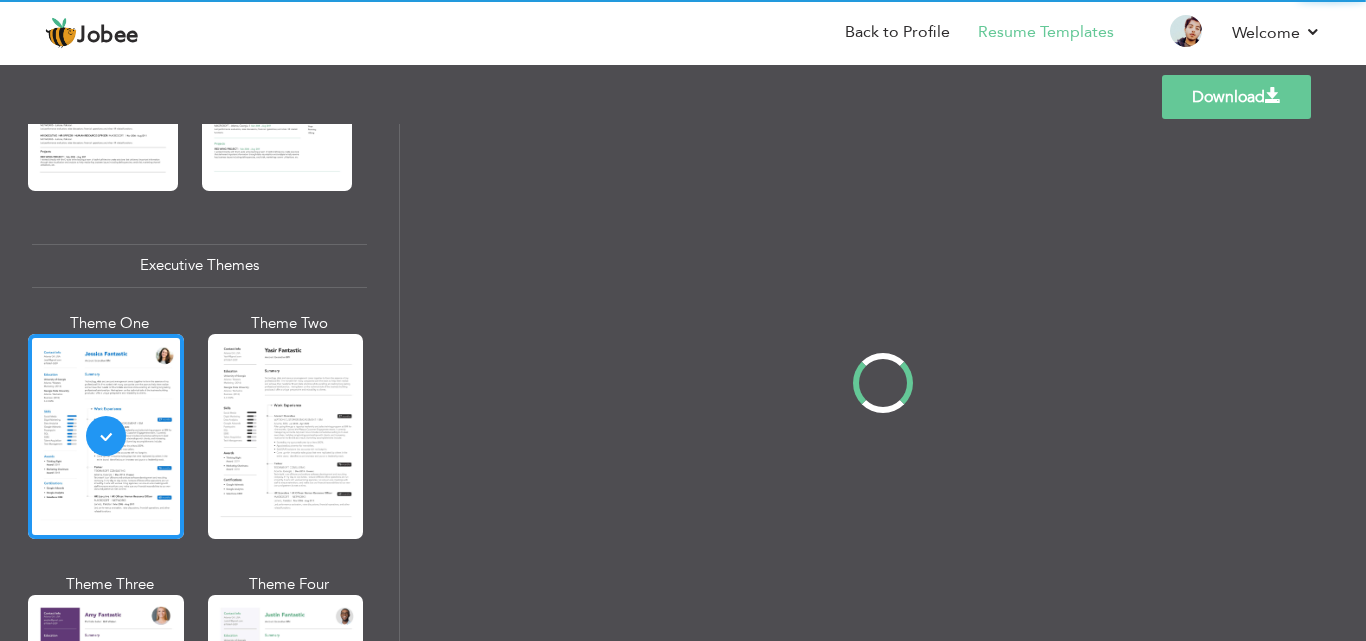 scroll, scrollTop: 1400, scrollLeft: 0, axis: vertical 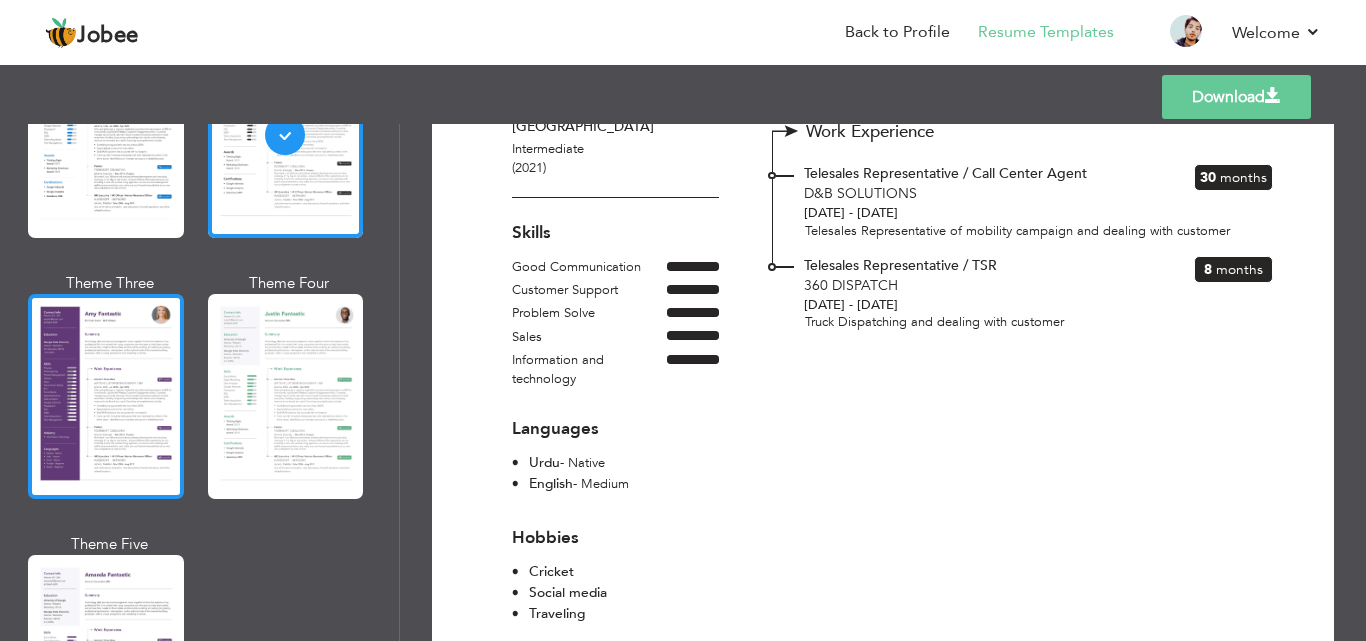 click at bounding box center (106, 396) 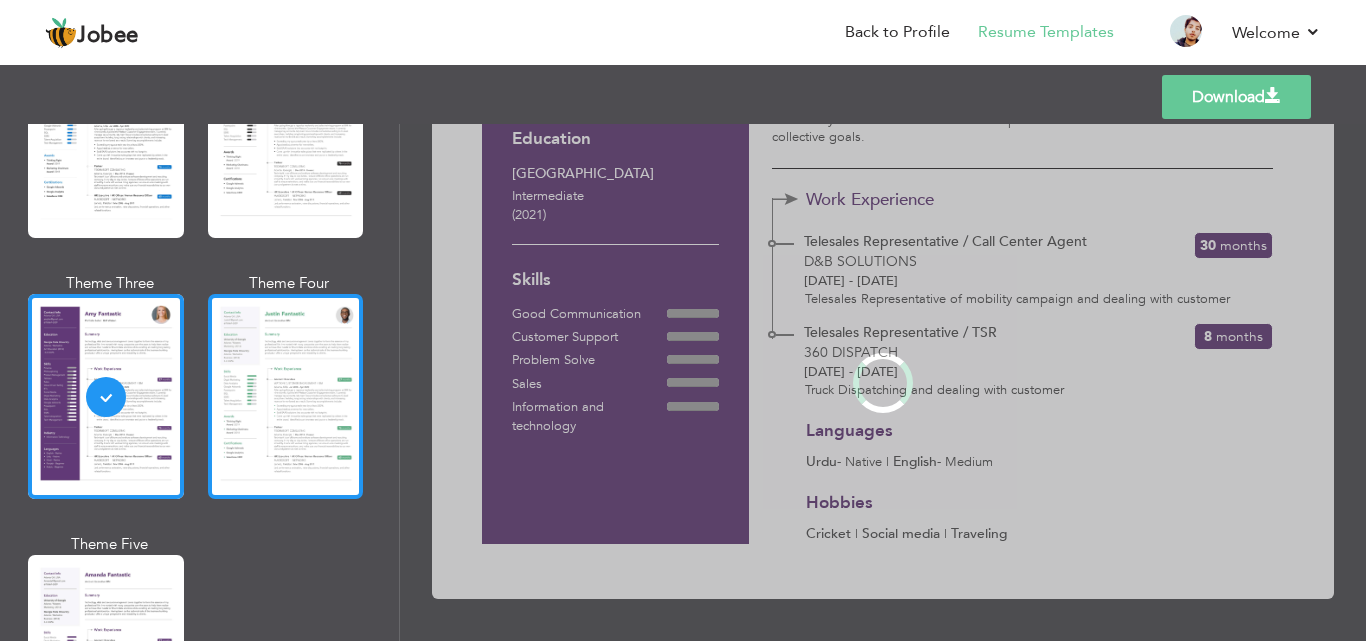 scroll, scrollTop: 0, scrollLeft: 0, axis: both 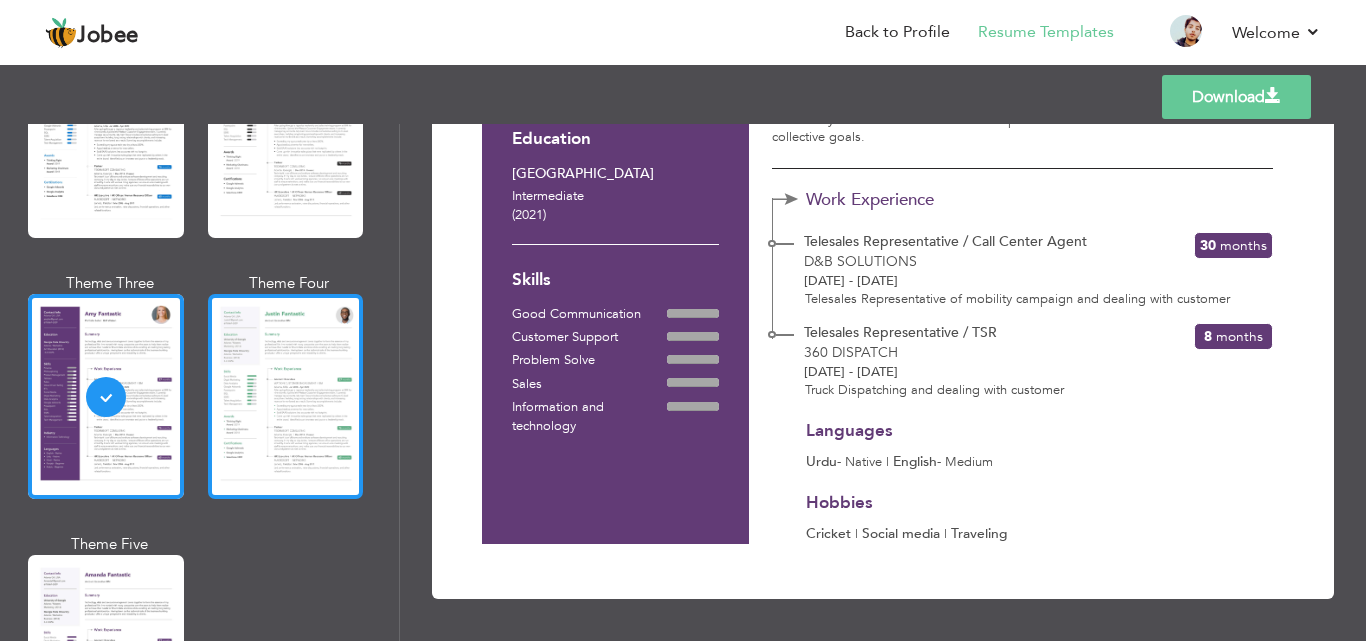 click at bounding box center (286, 396) 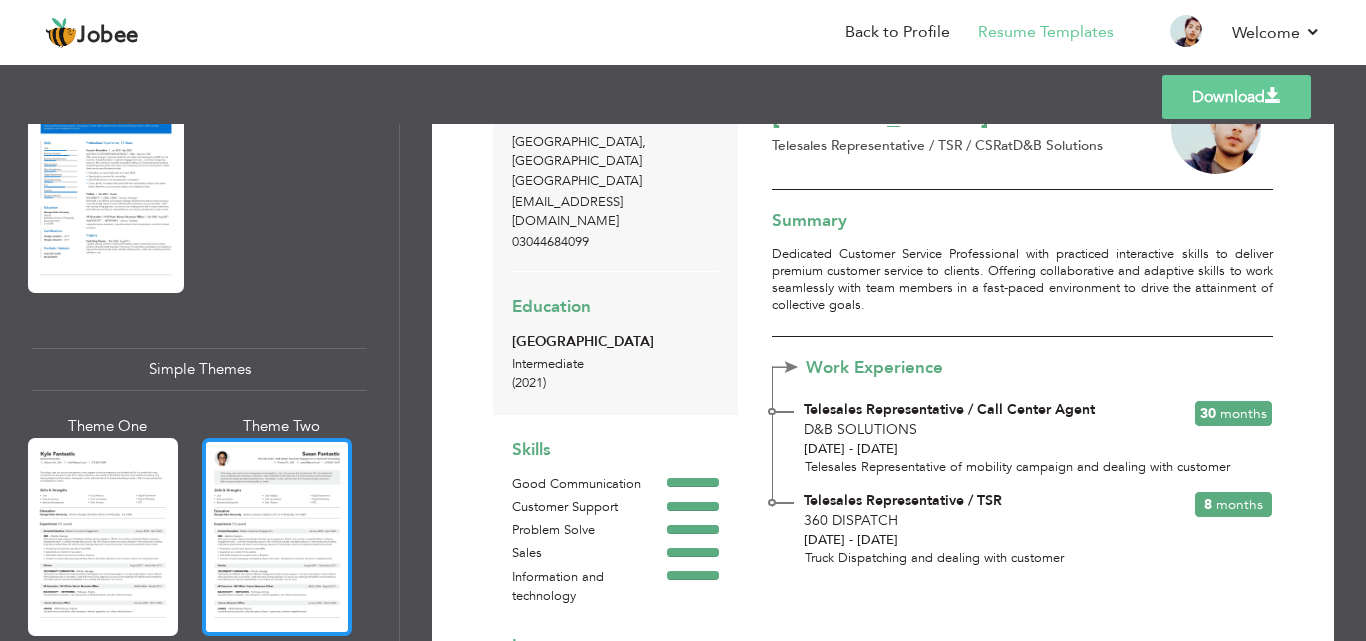 click at bounding box center (277, 537) 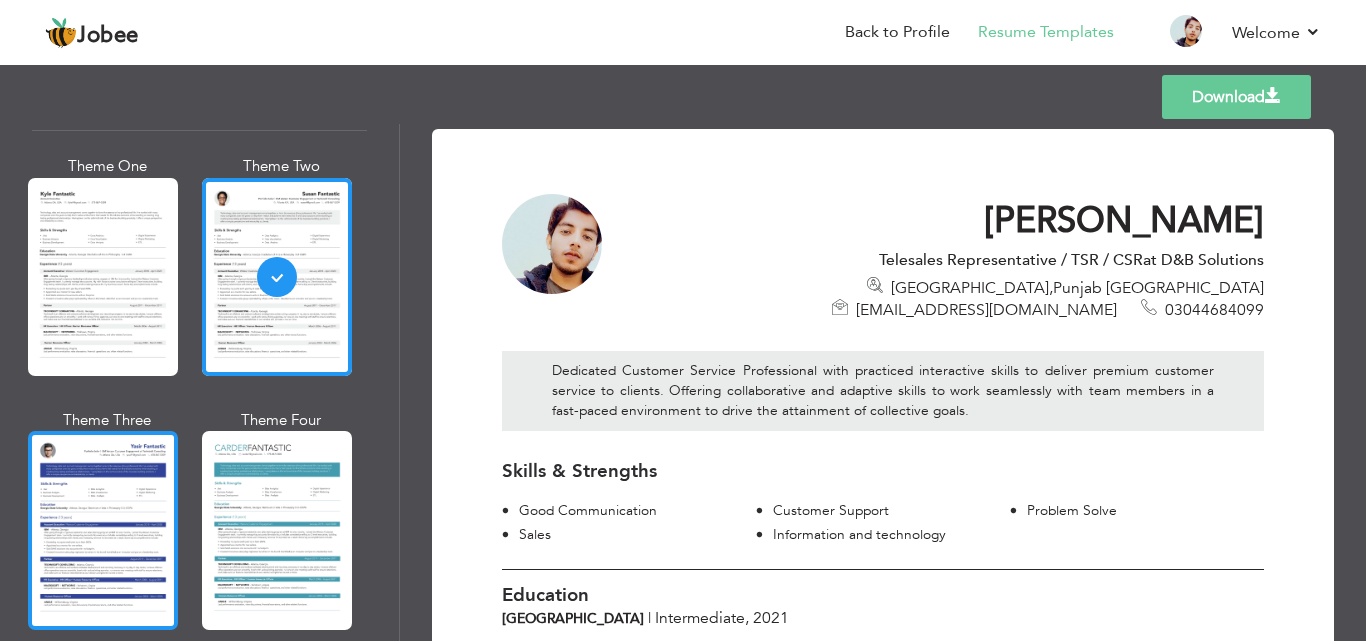 click at bounding box center [103, 530] 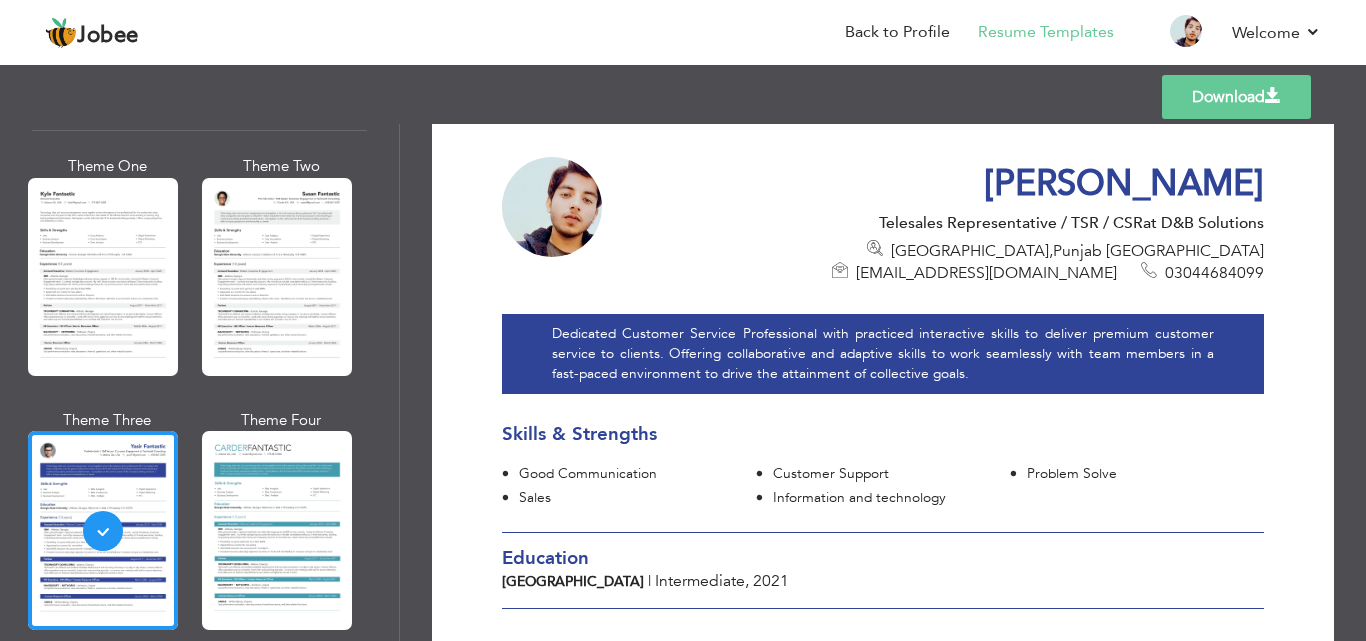 scroll, scrollTop: 0, scrollLeft: 0, axis: both 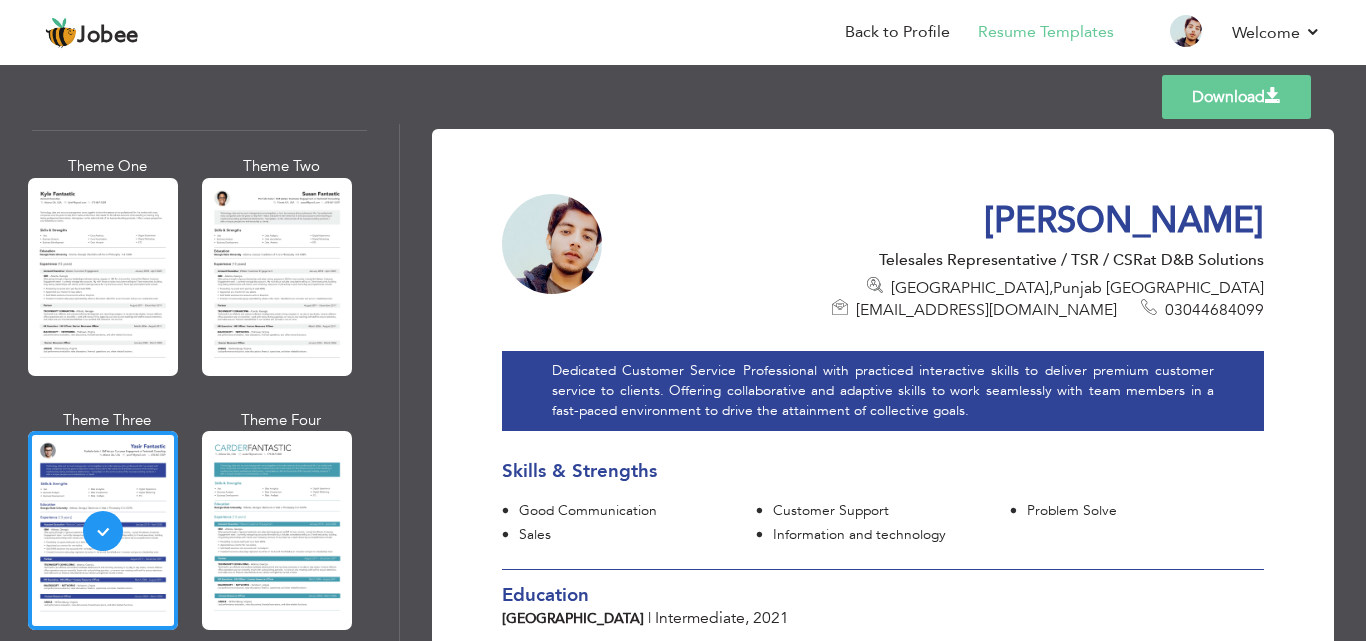 click on "Shan Ali
Telesales Representative / TSR / CSR  at D&B Solutions
Lahore ,  Punjab Pakistan
shanhabib424@gmail.com
03044684099" at bounding box center (949, 260) 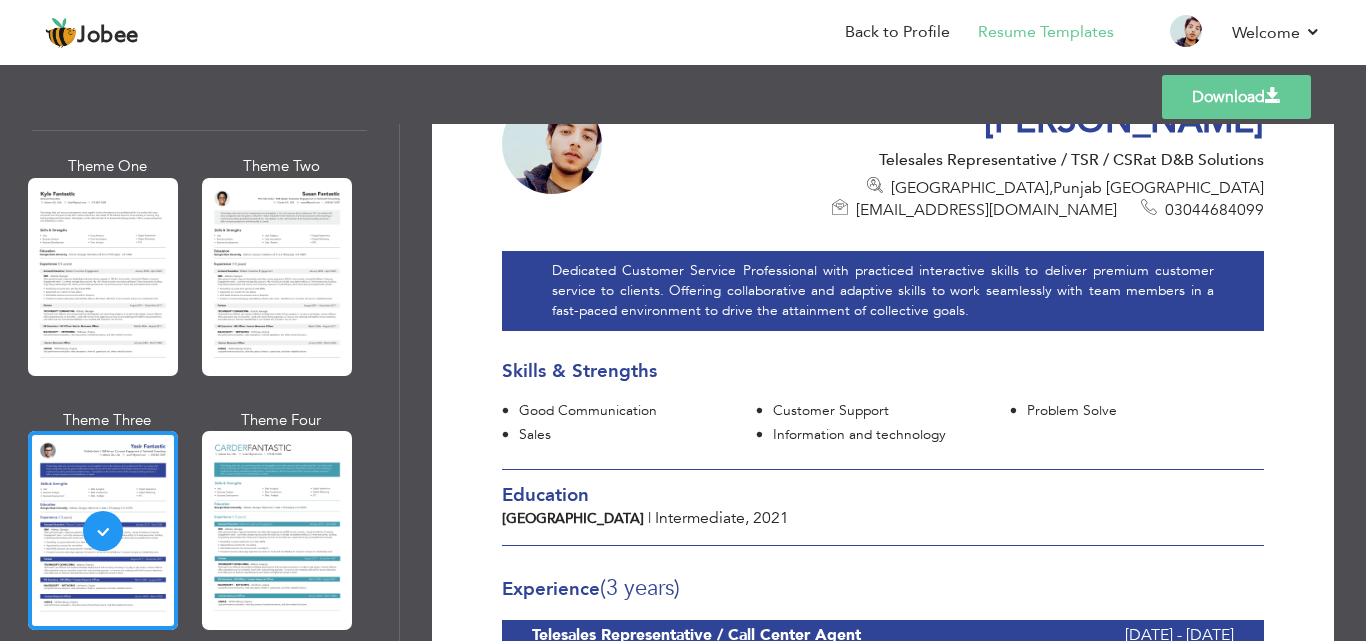 scroll, scrollTop: 0, scrollLeft: 0, axis: both 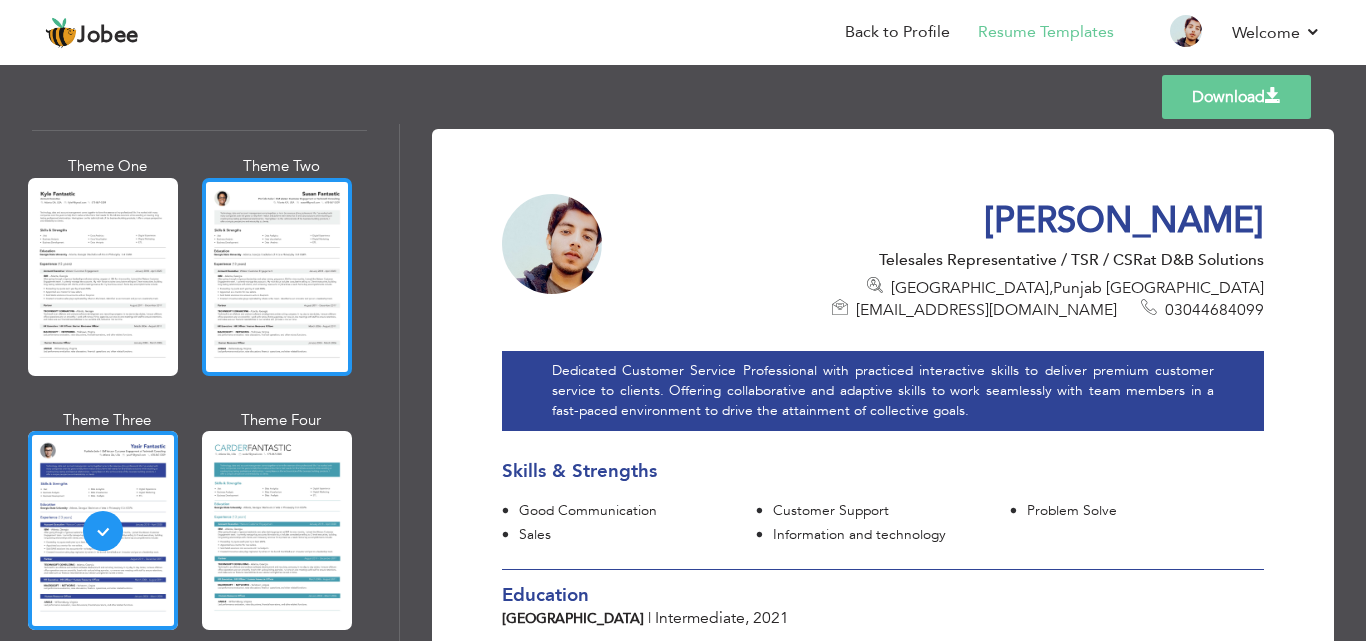 click at bounding box center [277, 277] 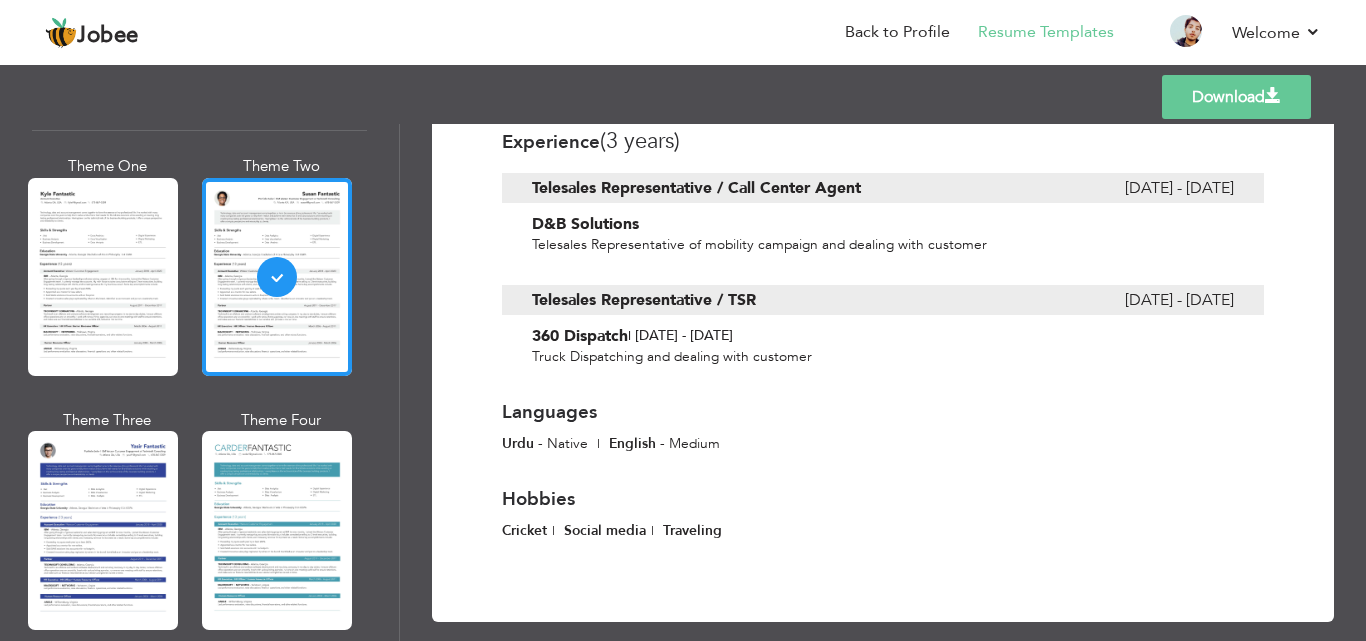 scroll, scrollTop: 0, scrollLeft: 0, axis: both 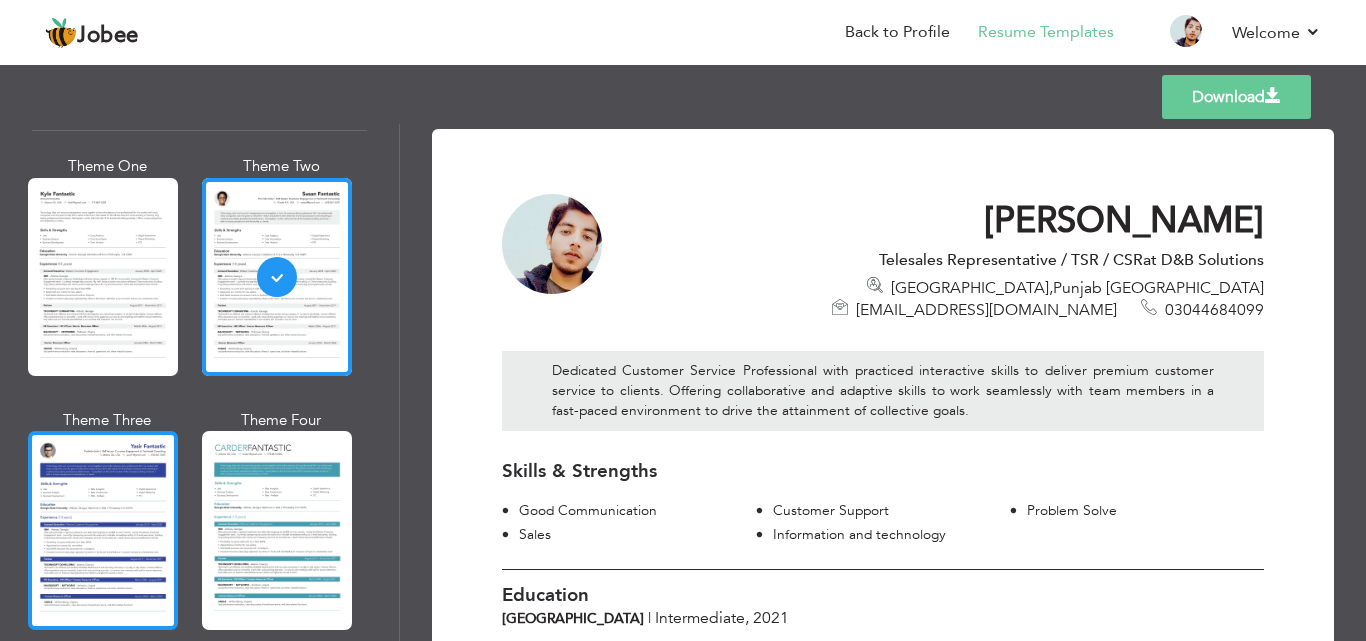 click at bounding box center (103, 530) 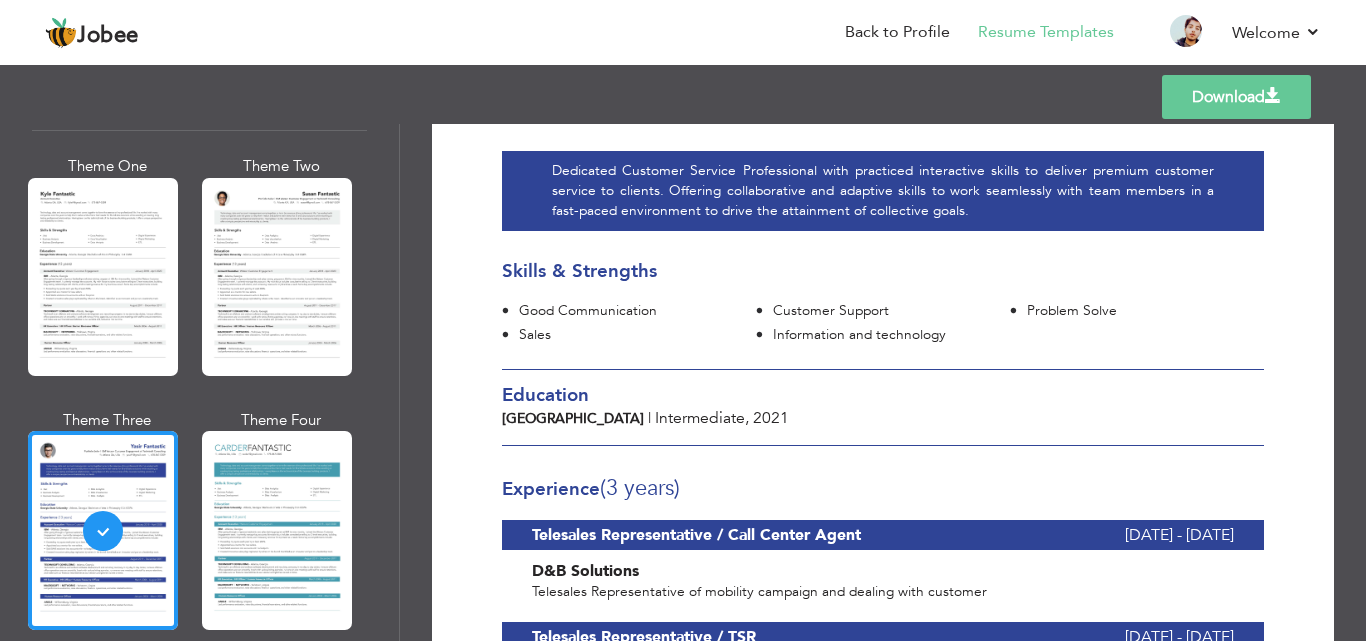 scroll, scrollTop: 0, scrollLeft: 0, axis: both 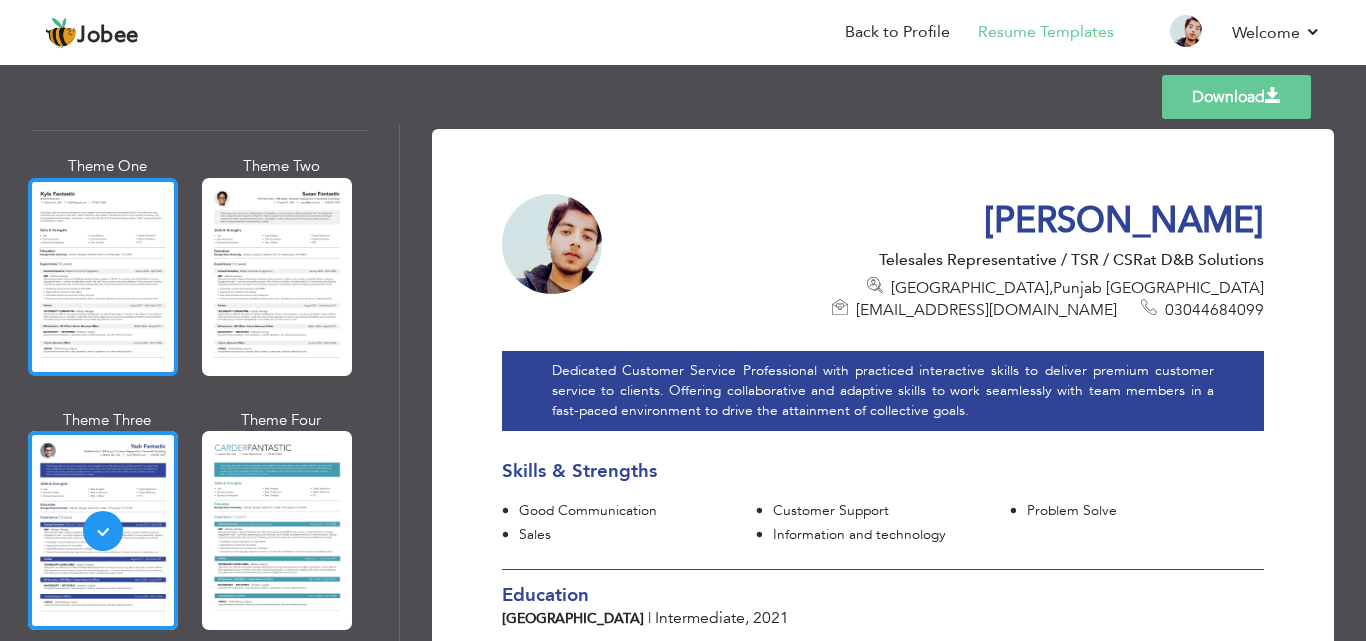 click at bounding box center [103, 277] 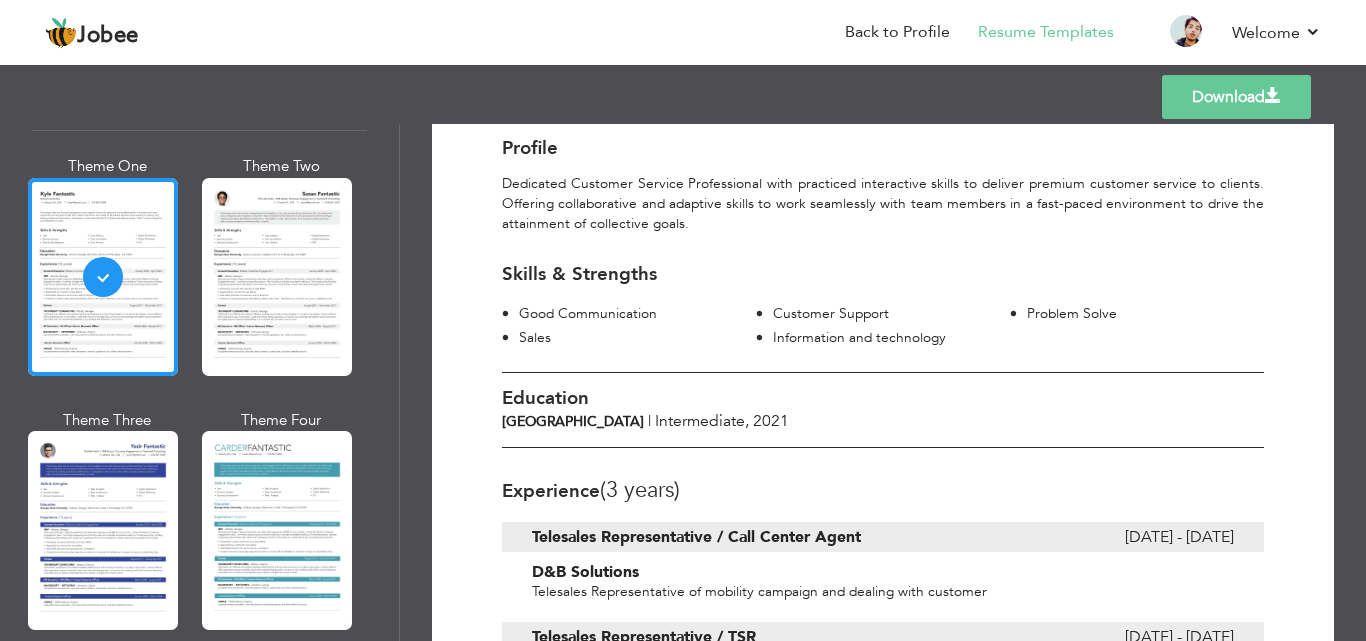 scroll, scrollTop: 100, scrollLeft: 0, axis: vertical 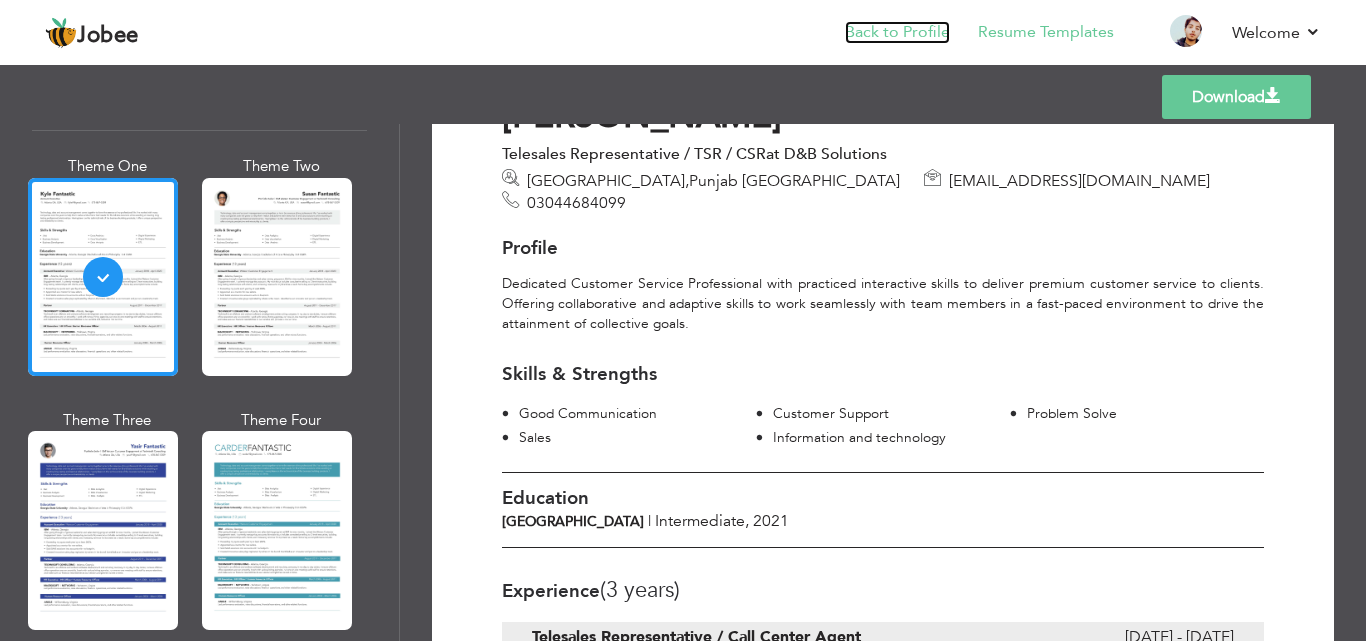 click on "Back to Profile" at bounding box center [897, 32] 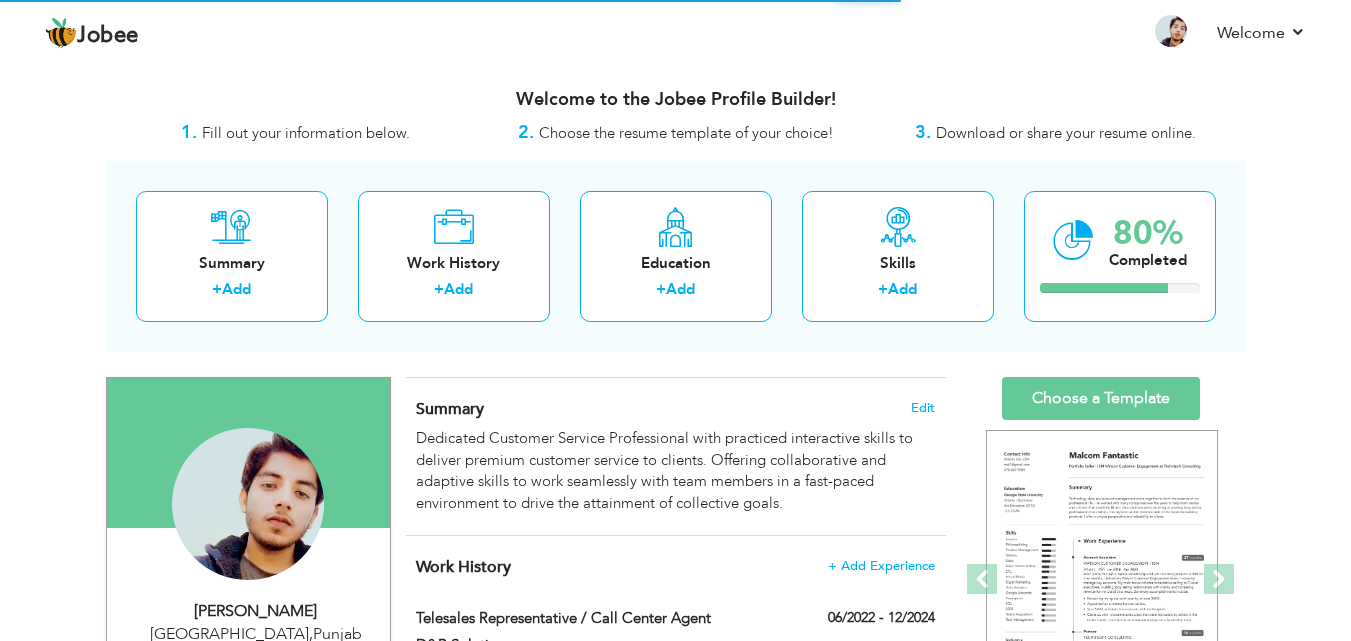 scroll, scrollTop: 0, scrollLeft: 0, axis: both 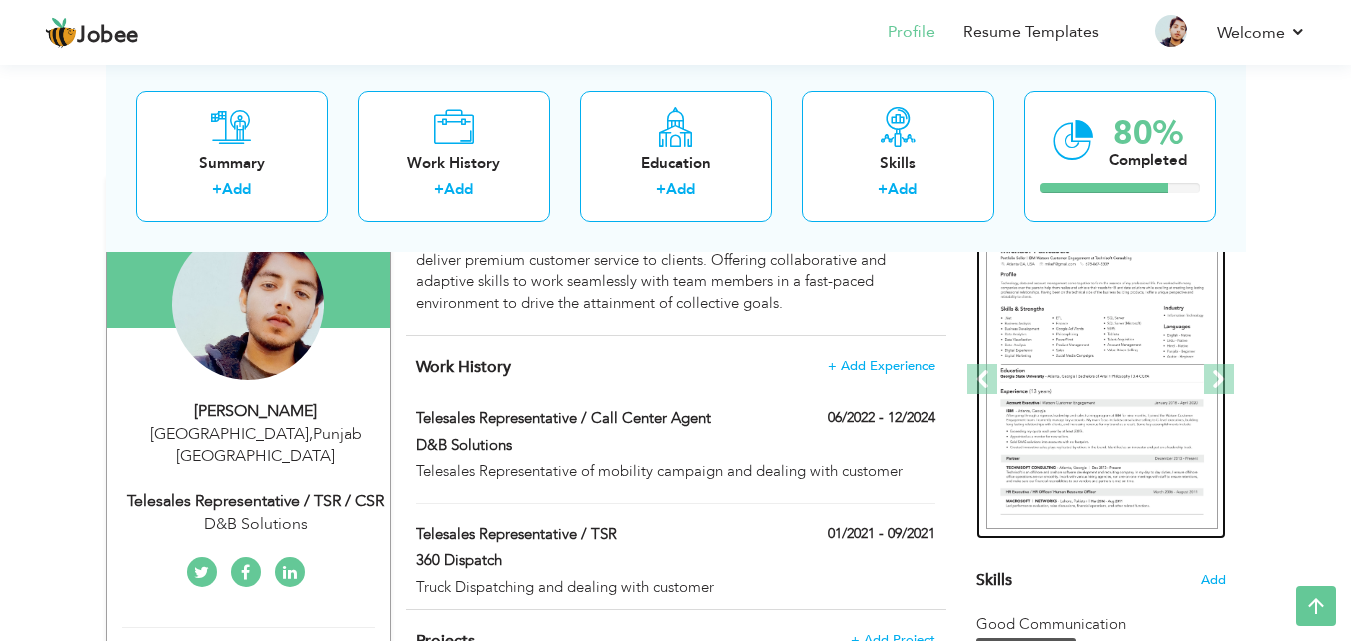 click at bounding box center (1102, 380) 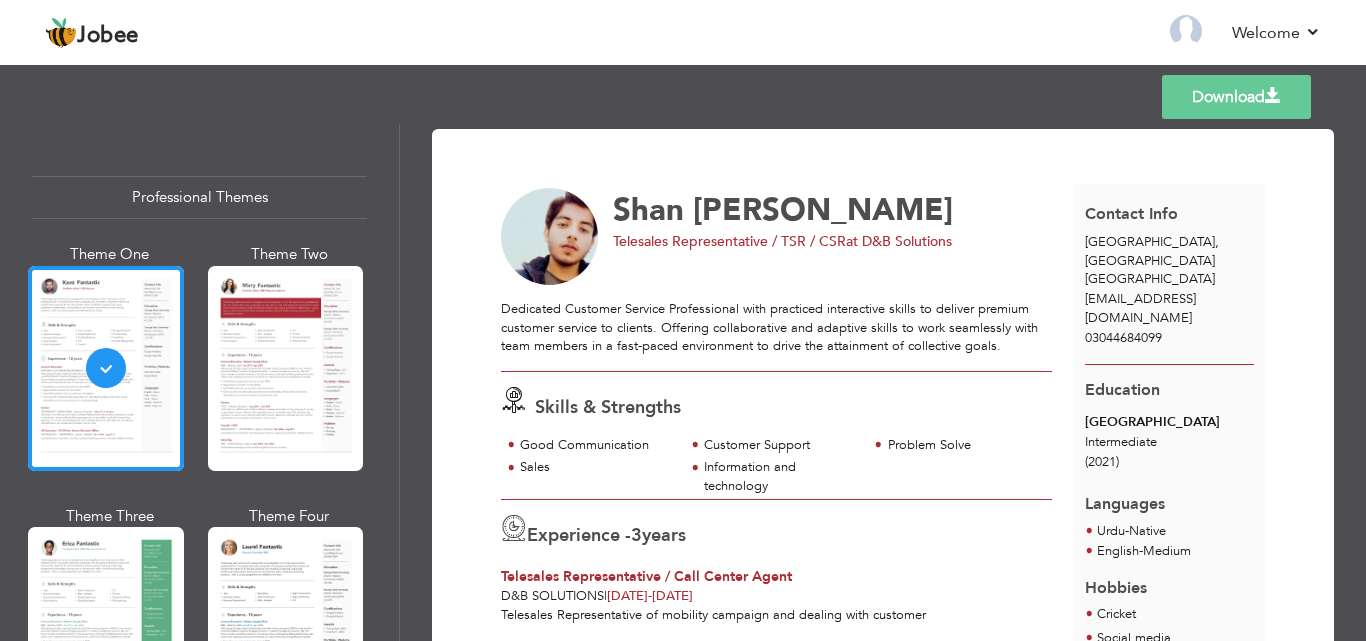 scroll, scrollTop: 0, scrollLeft: 0, axis: both 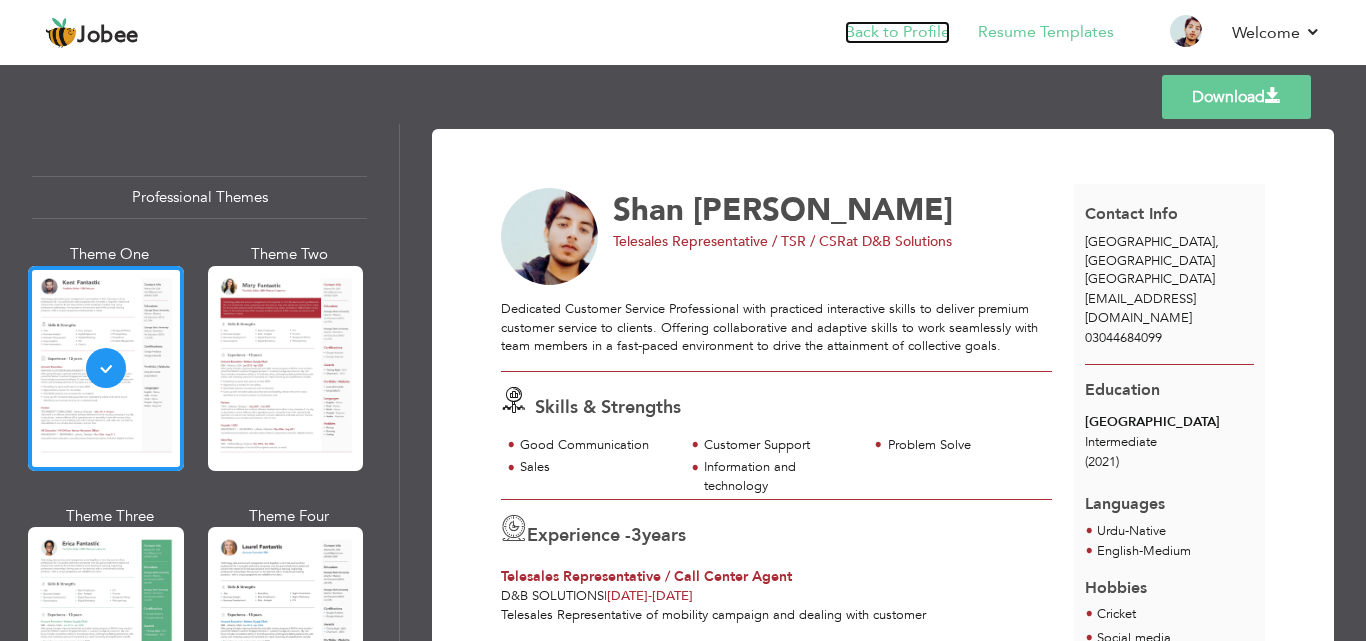 click on "Back to Profile" at bounding box center (897, 32) 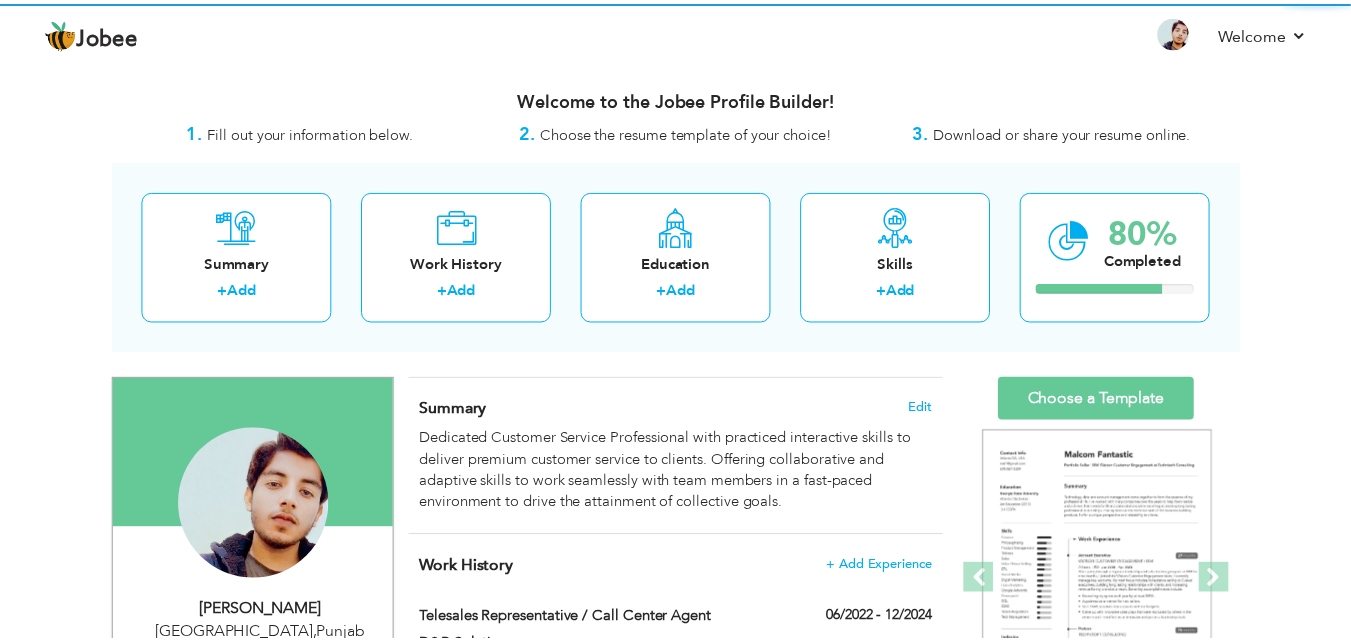 scroll, scrollTop: 0, scrollLeft: 0, axis: both 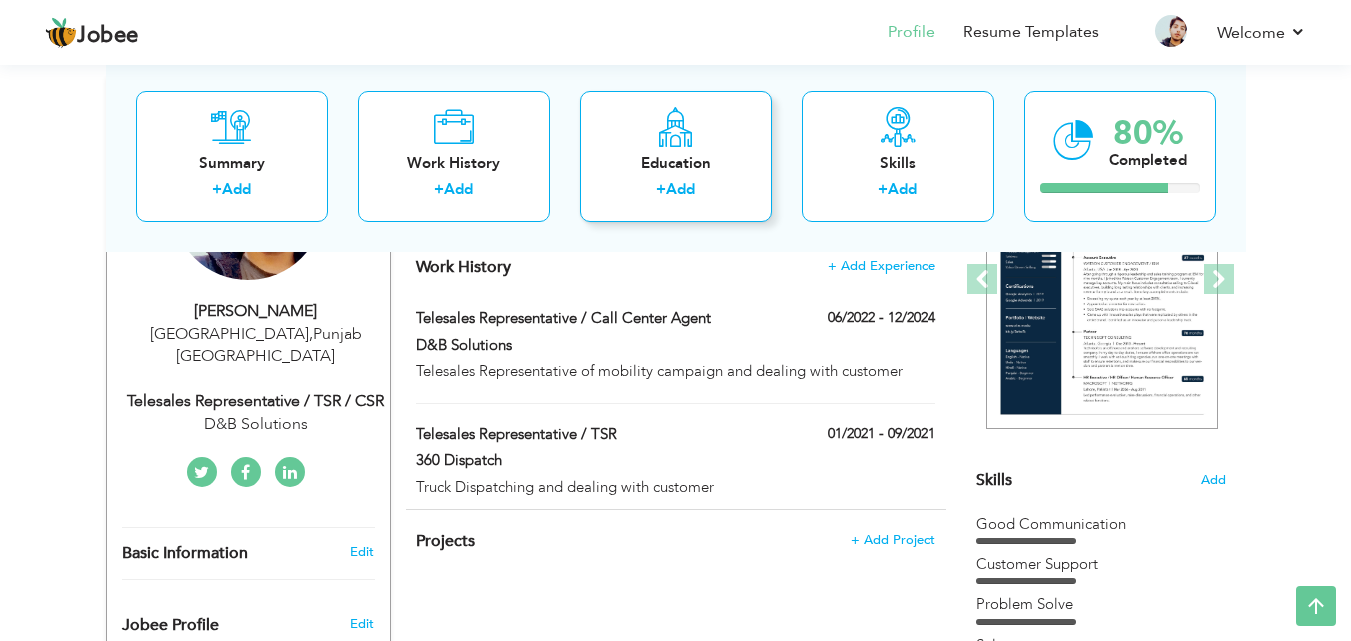 click on "Education" at bounding box center (676, 162) 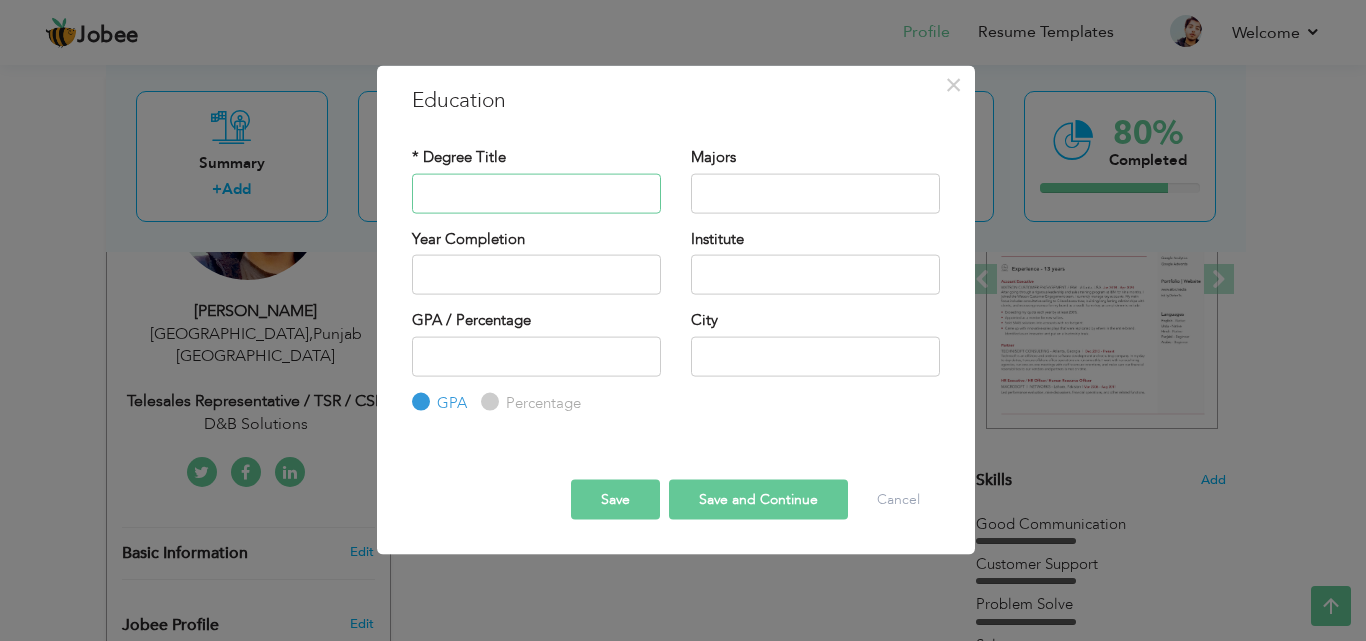 click at bounding box center (536, 193) 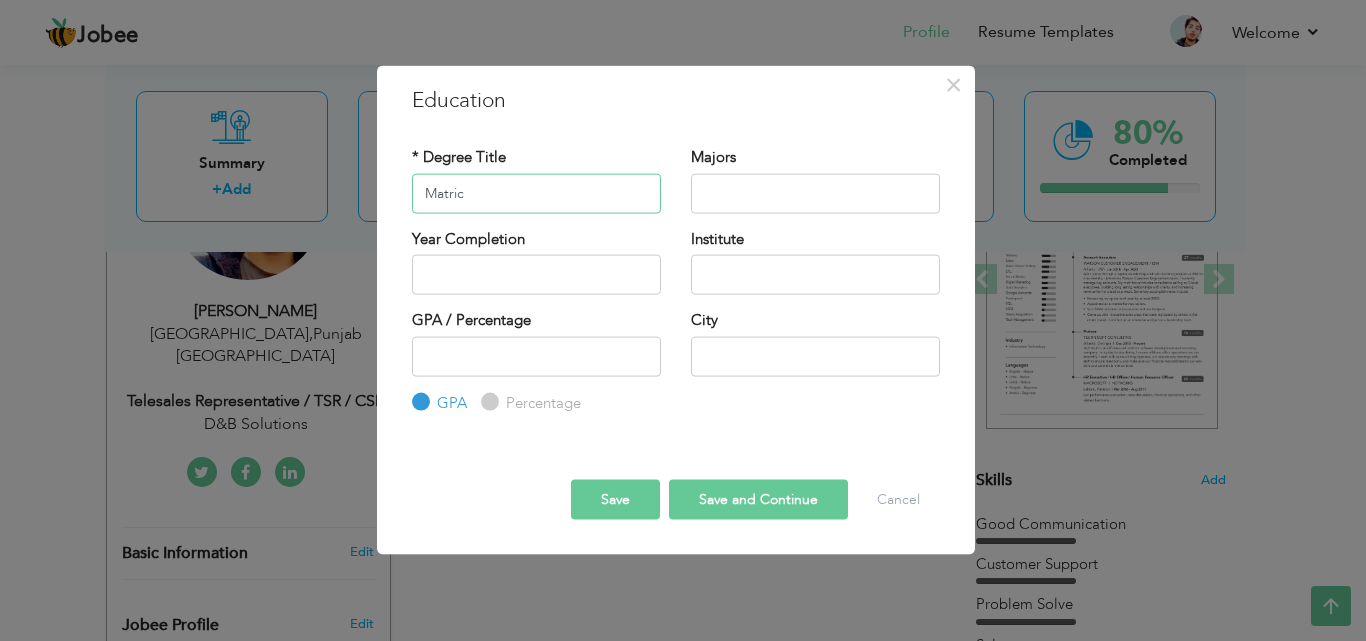 type on "Matric" 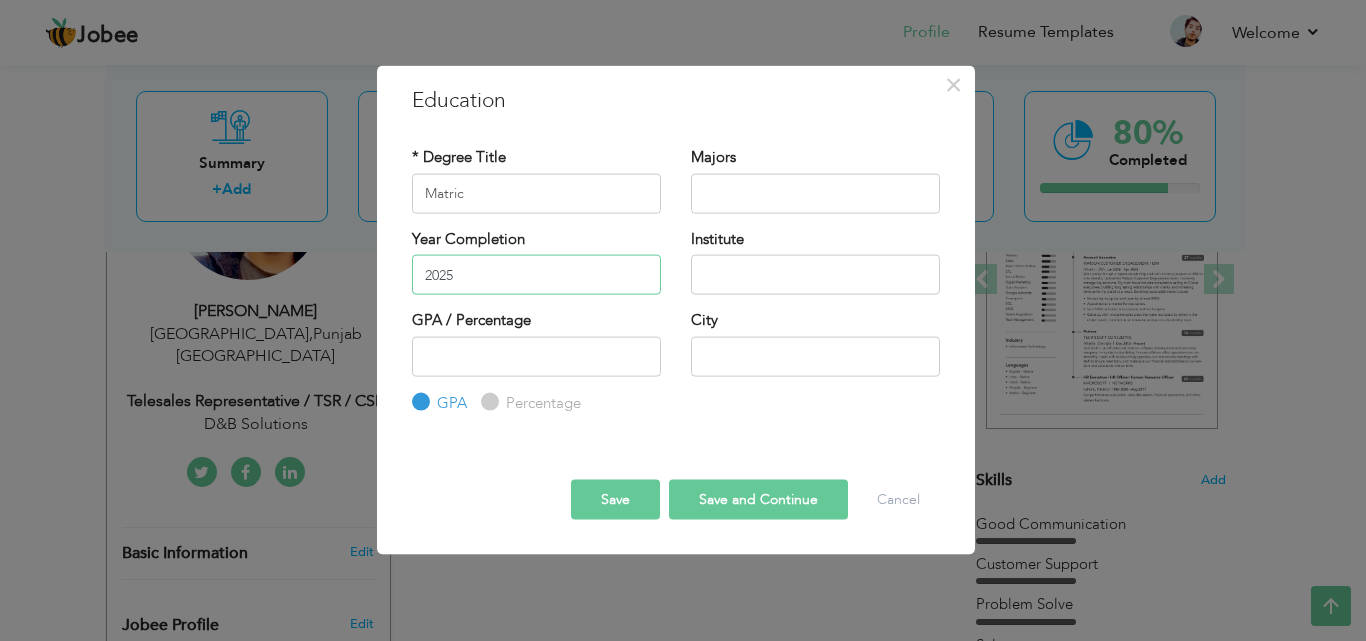 click on "2025" at bounding box center (536, 275) 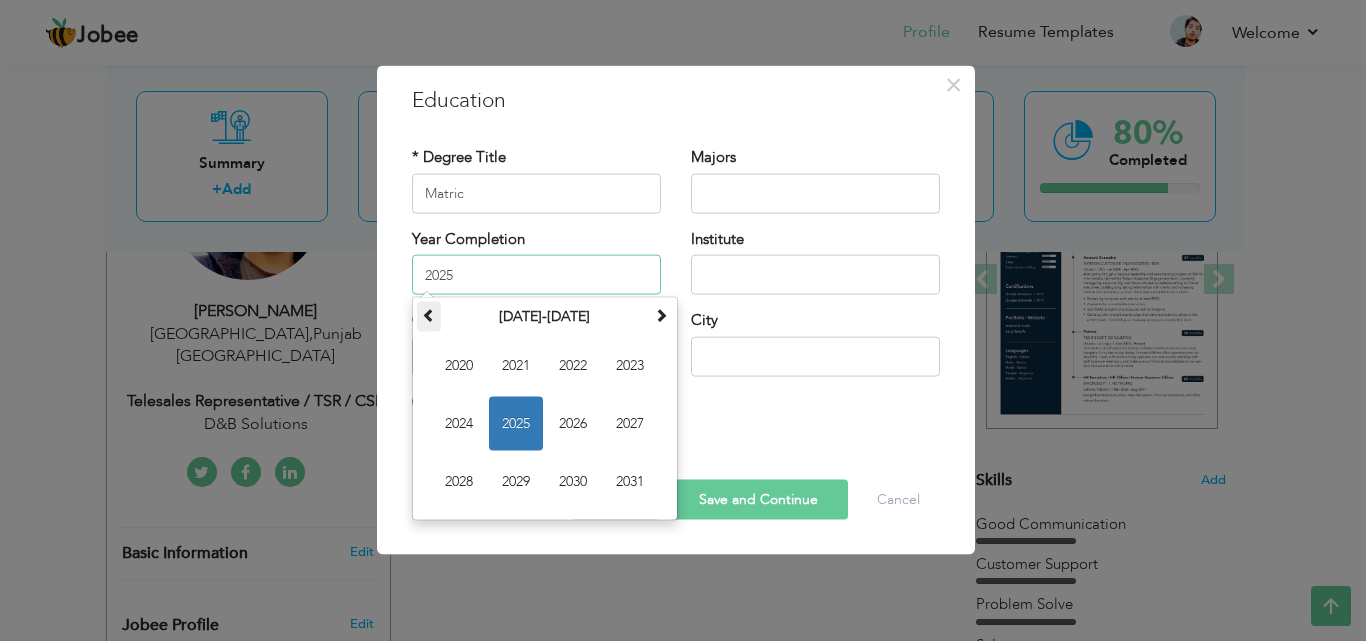 click at bounding box center [429, 317] 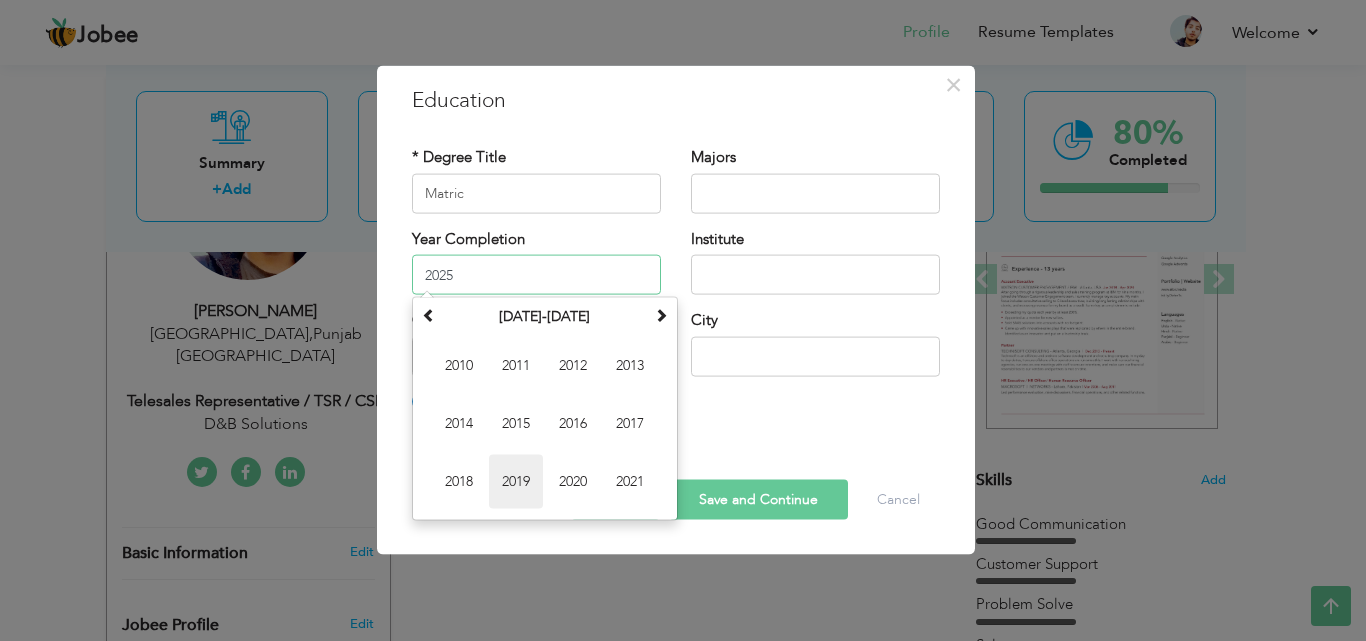 click on "2019" at bounding box center [516, 482] 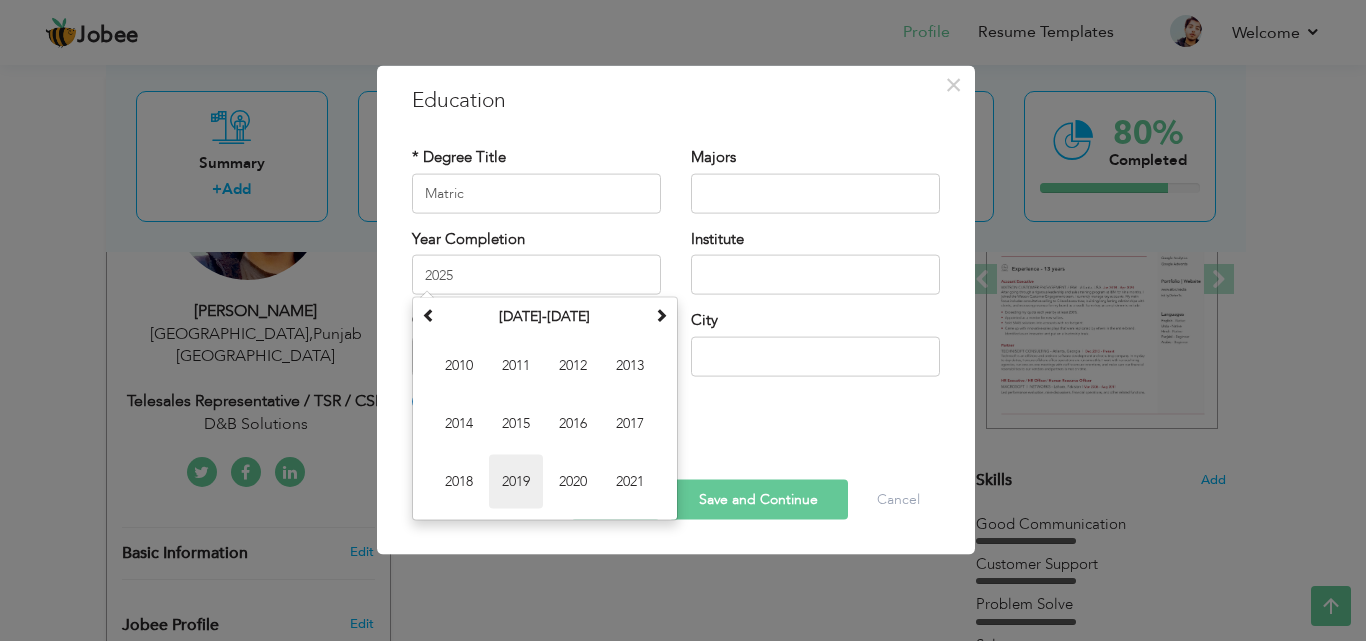 type on "2019" 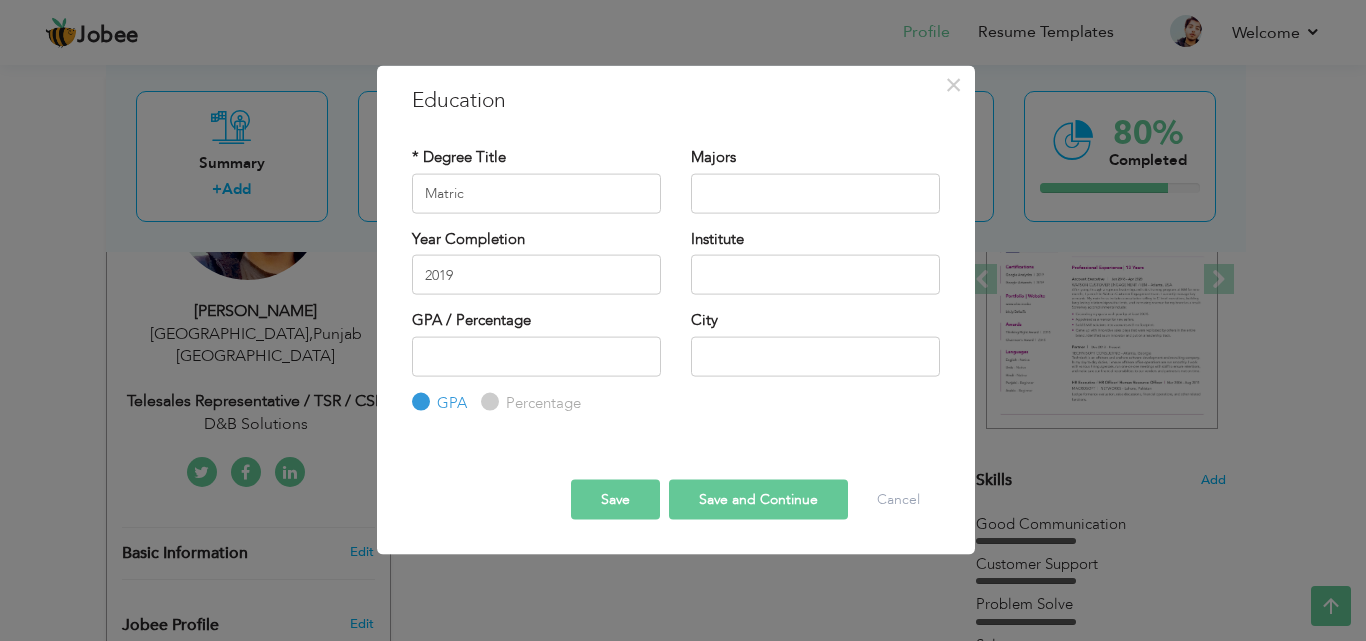 click on "Save and Continue" at bounding box center [758, 500] 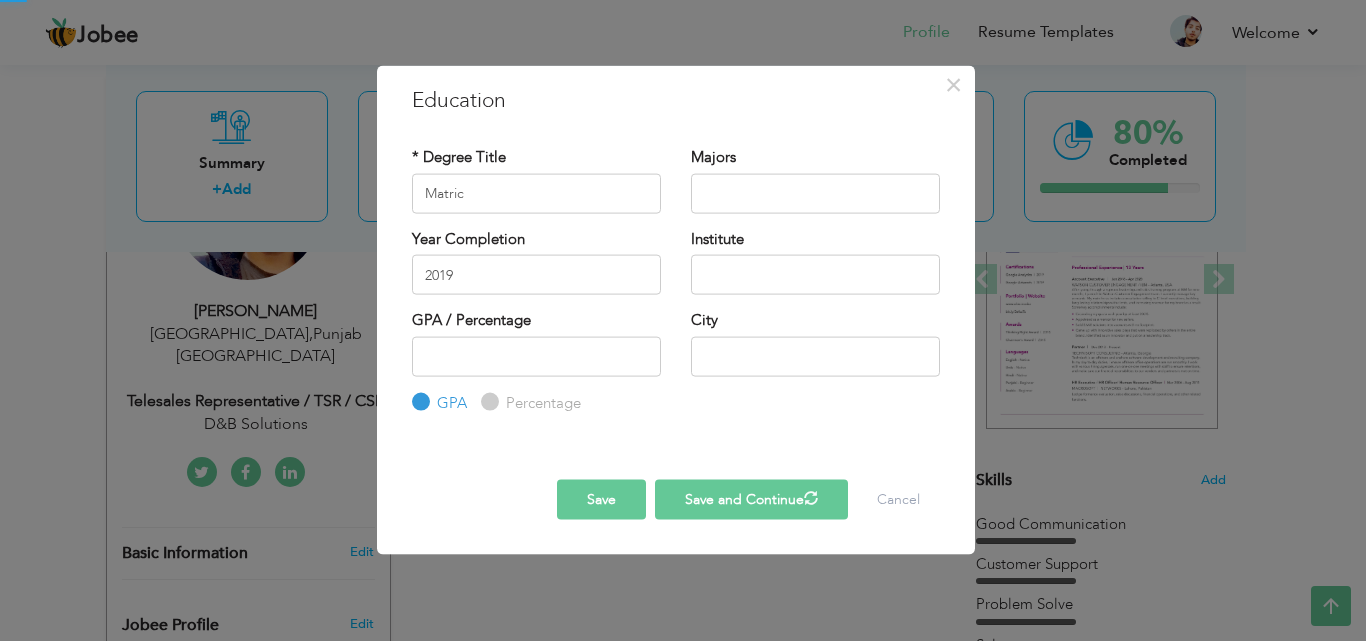 type 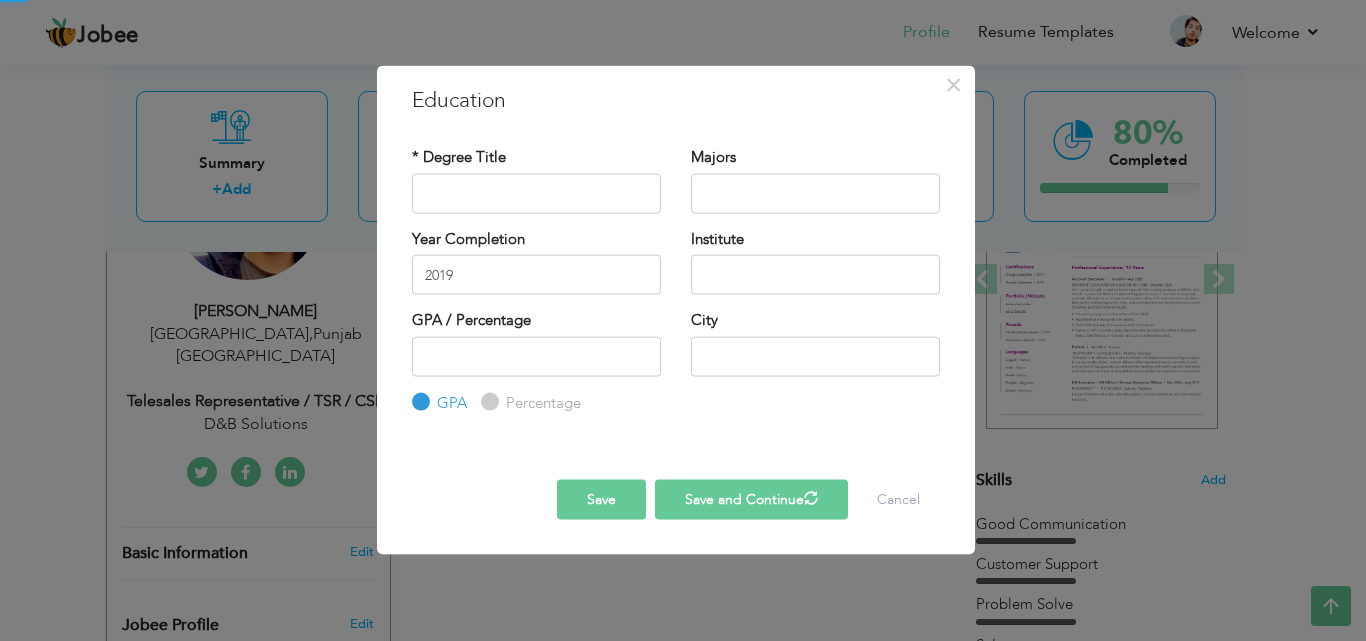 type 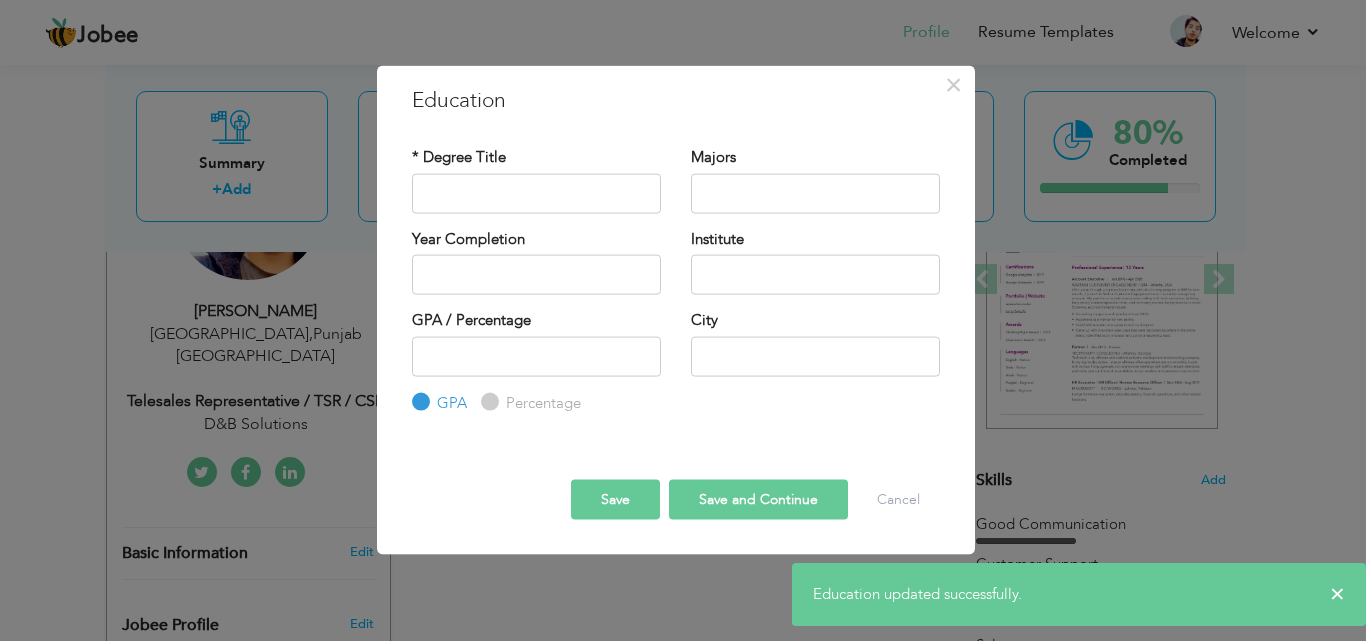 click on "Save" at bounding box center [615, 500] 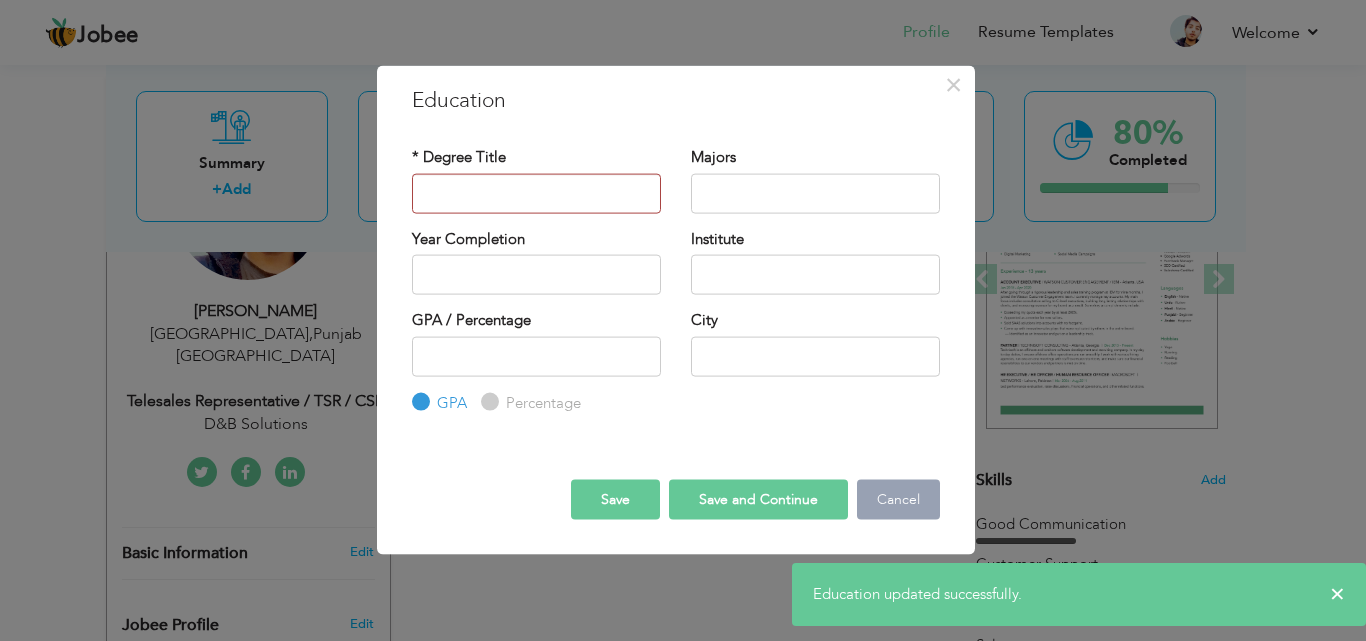 click on "Cancel" at bounding box center (898, 500) 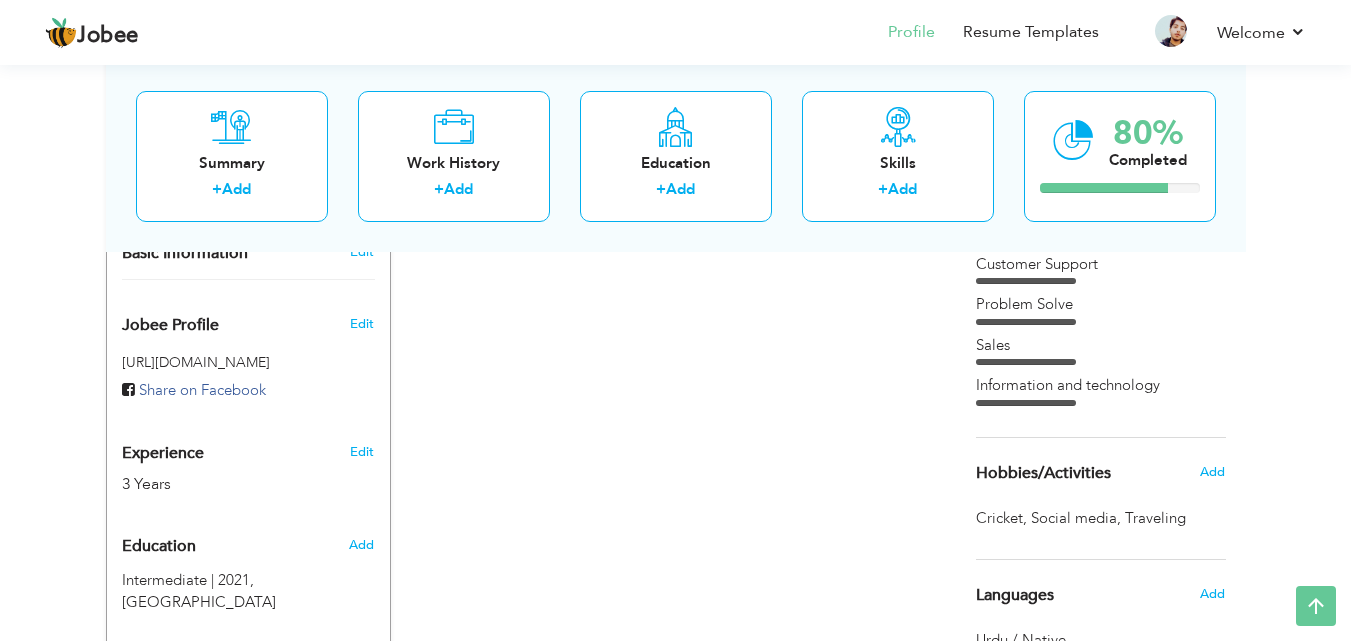 scroll, scrollTop: 700, scrollLeft: 0, axis: vertical 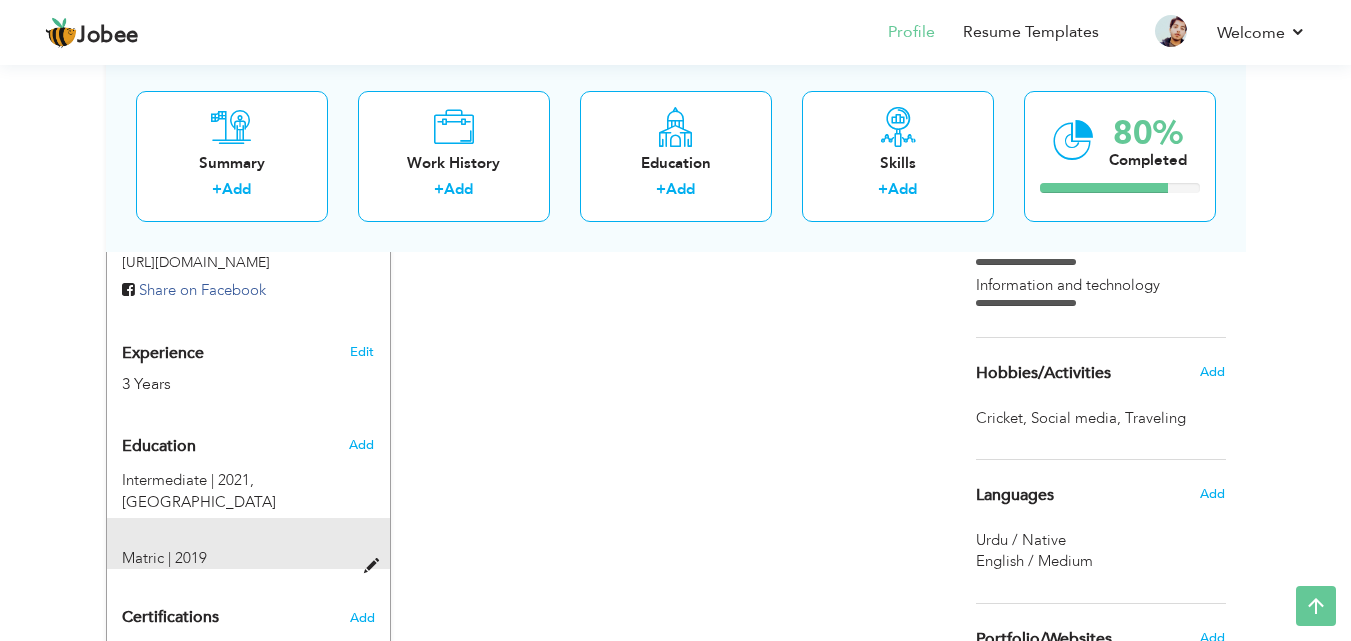 click at bounding box center [376, 566] 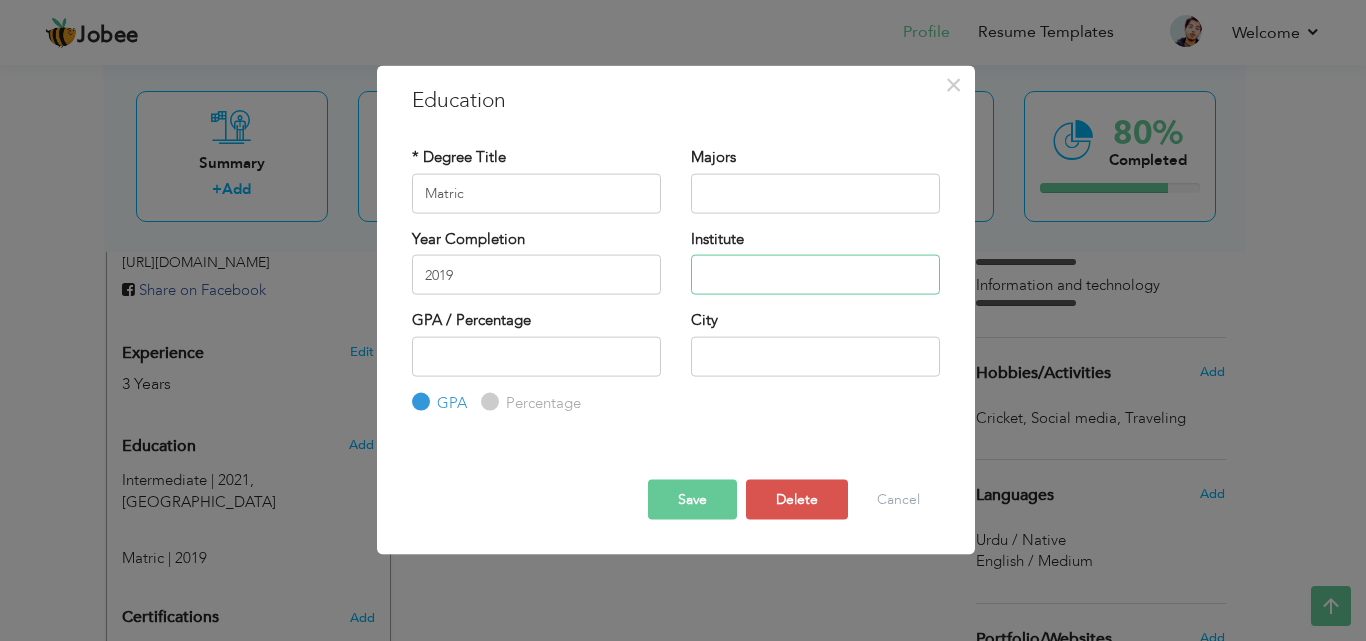 click at bounding box center (815, 275) 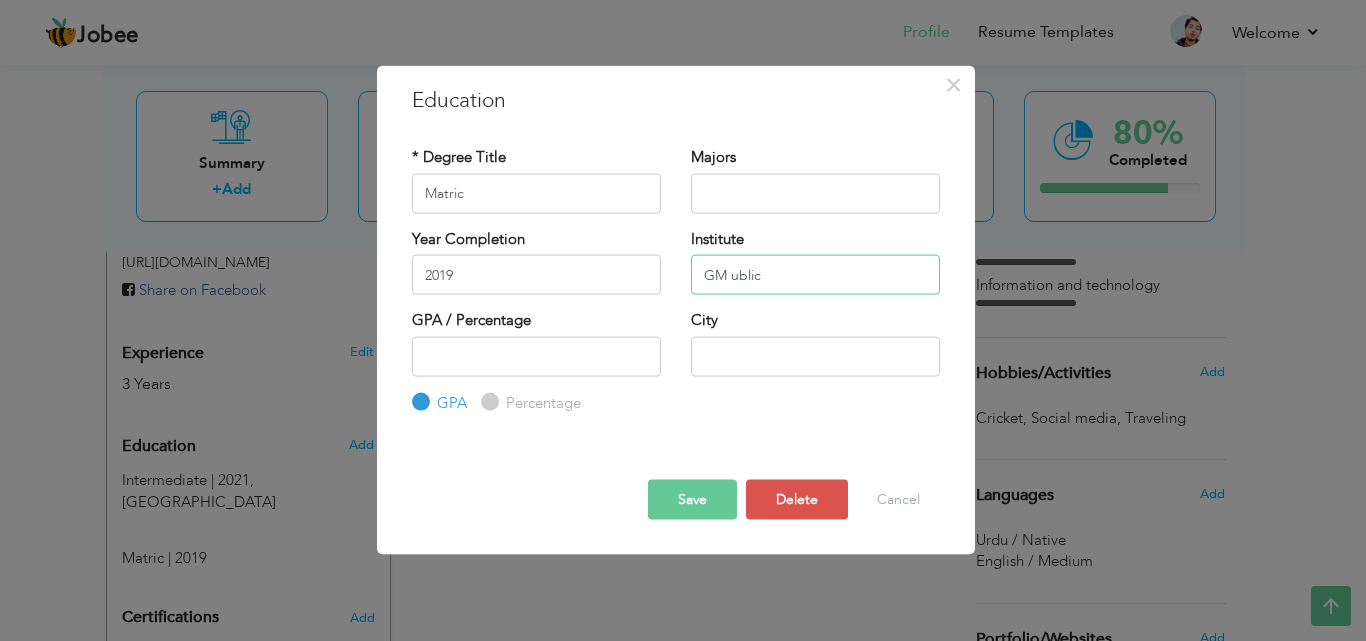 click on "GM ublic" at bounding box center (815, 275) 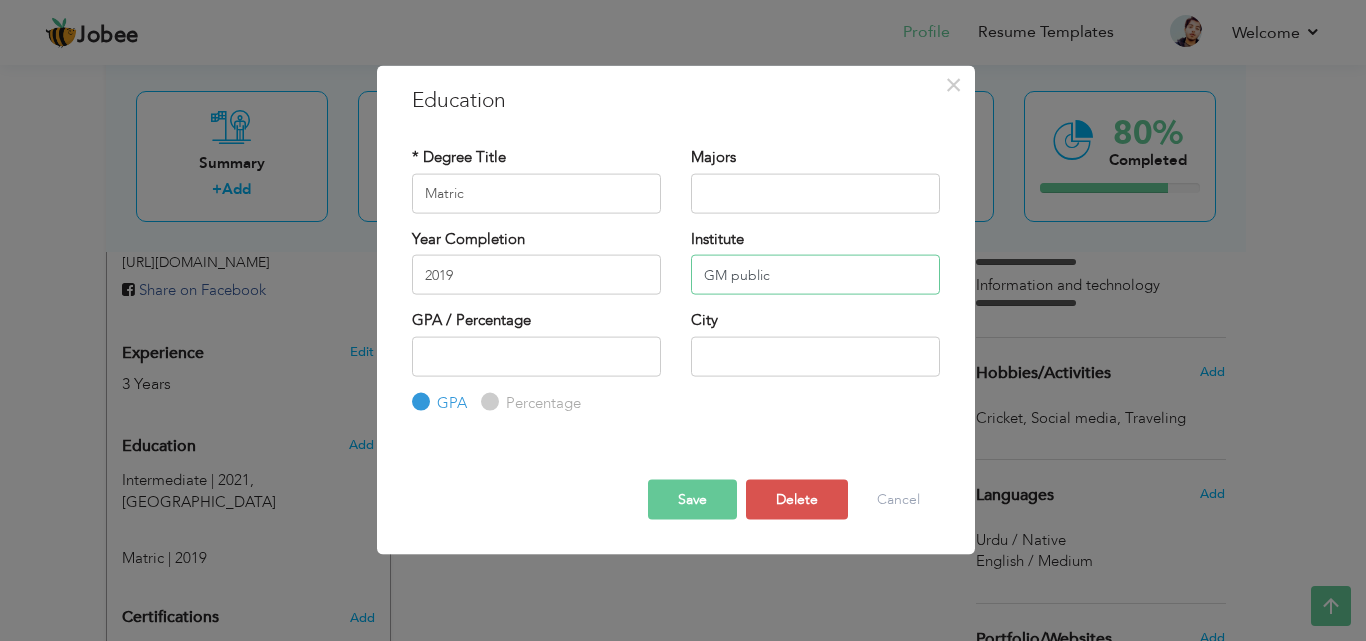 click on "GM public" at bounding box center (815, 275) 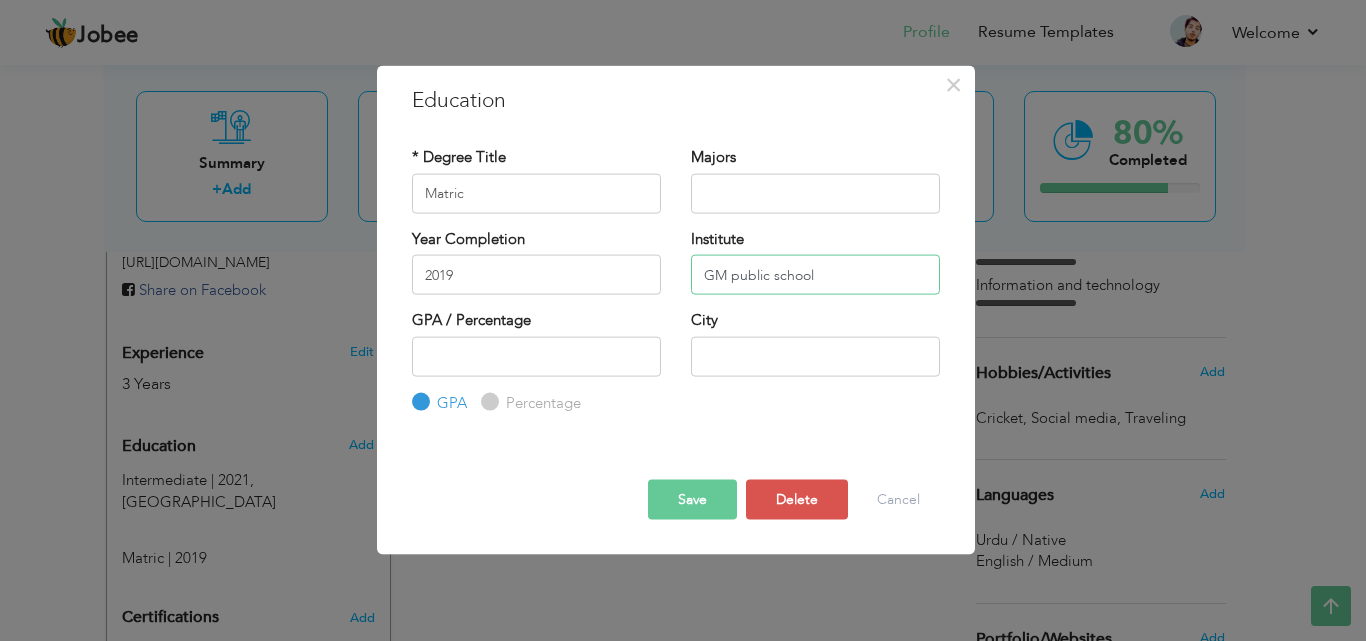 type on "GM public school" 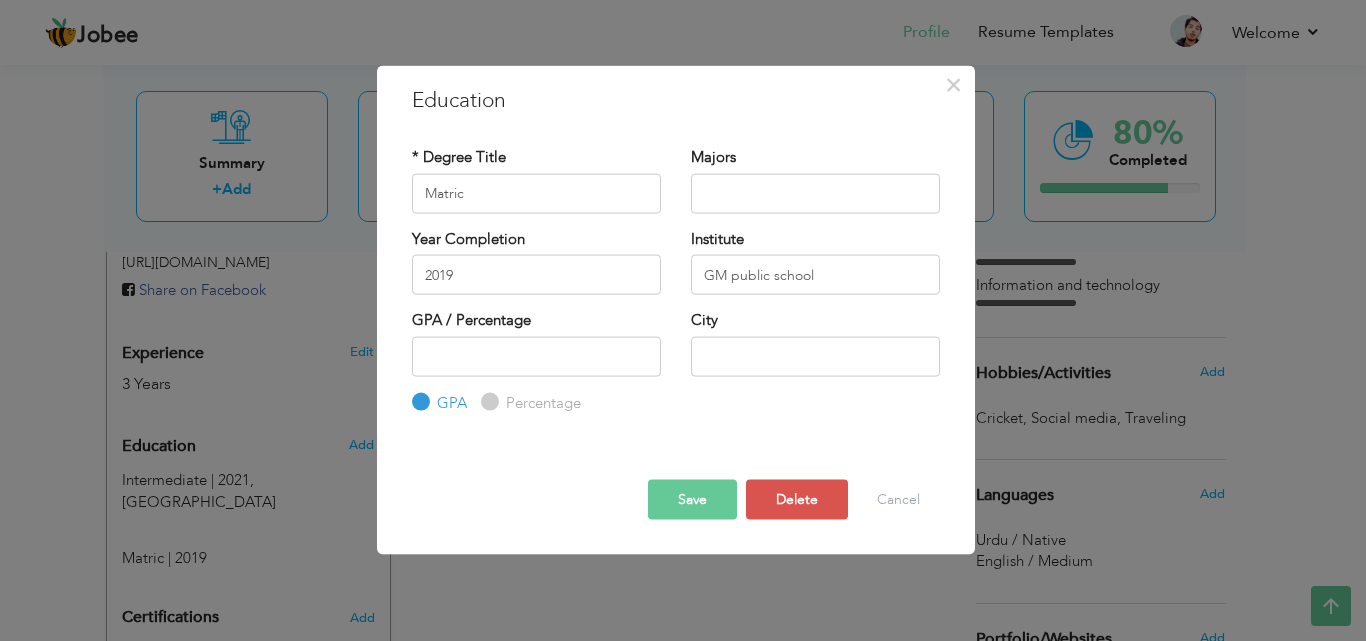 click on "Save" at bounding box center [692, 500] 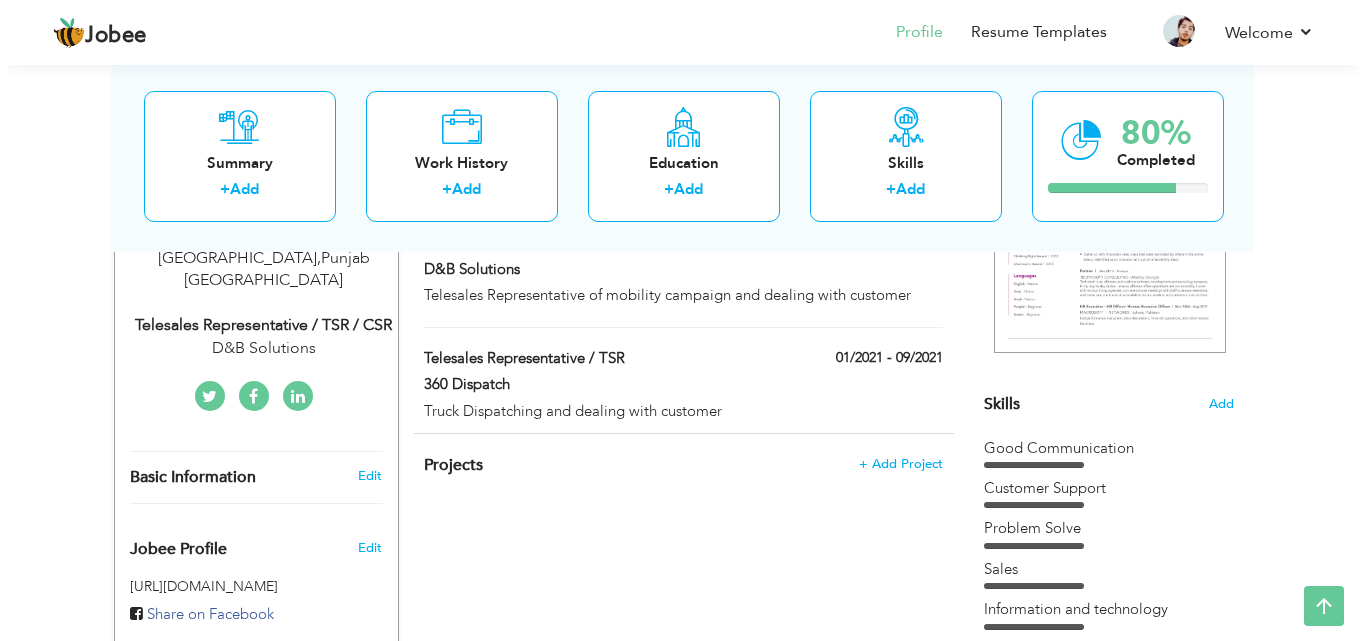 scroll, scrollTop: 276, scrollLeft: 0, axis: vertical 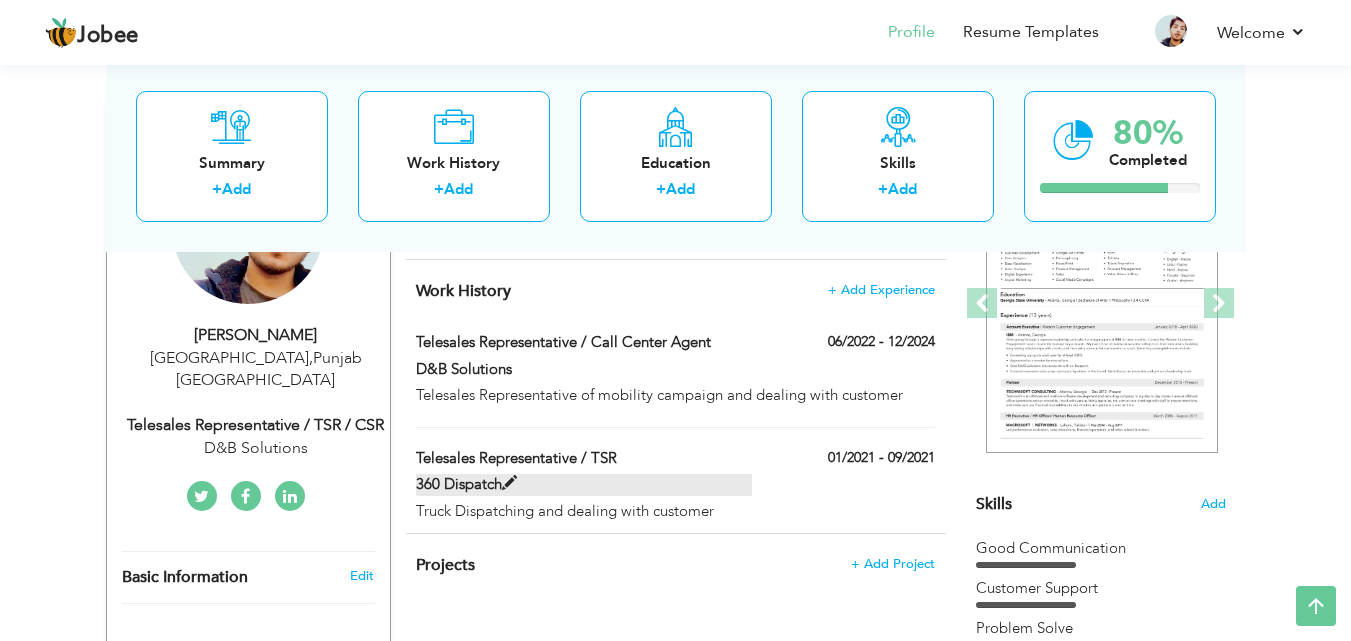 click at bounding box center (509, 483) 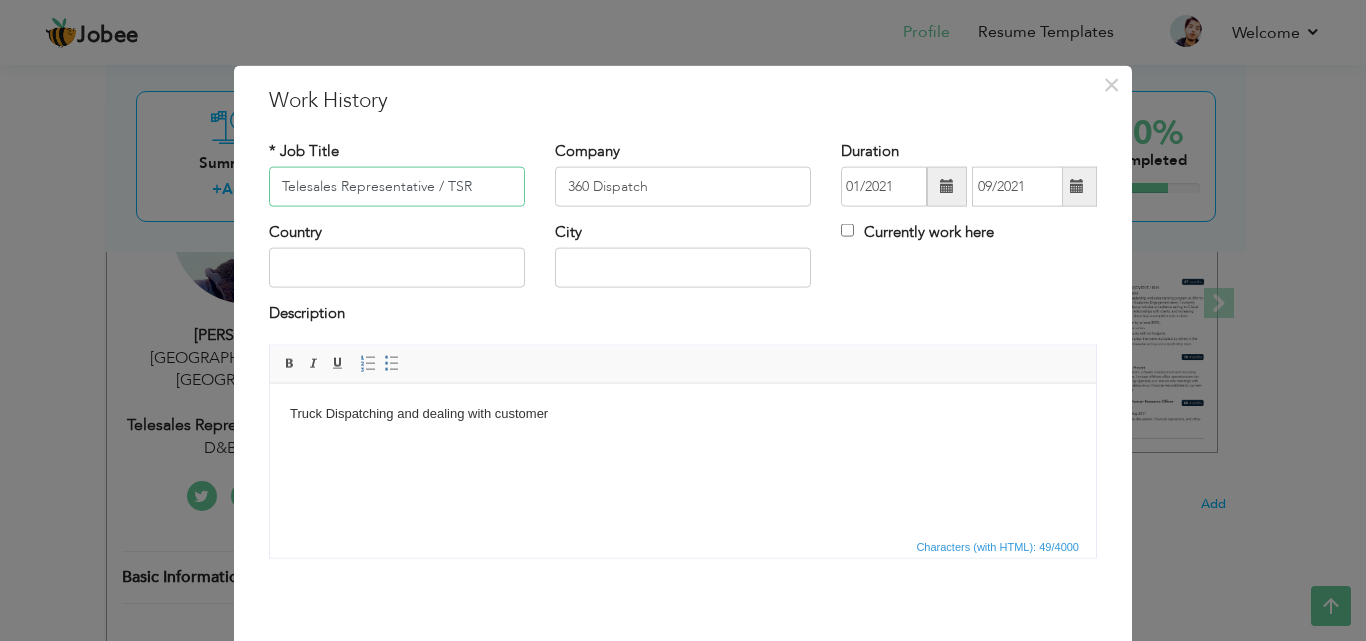 scroll, scrollTop: 79, scrollLeft: 0, axis: vertical 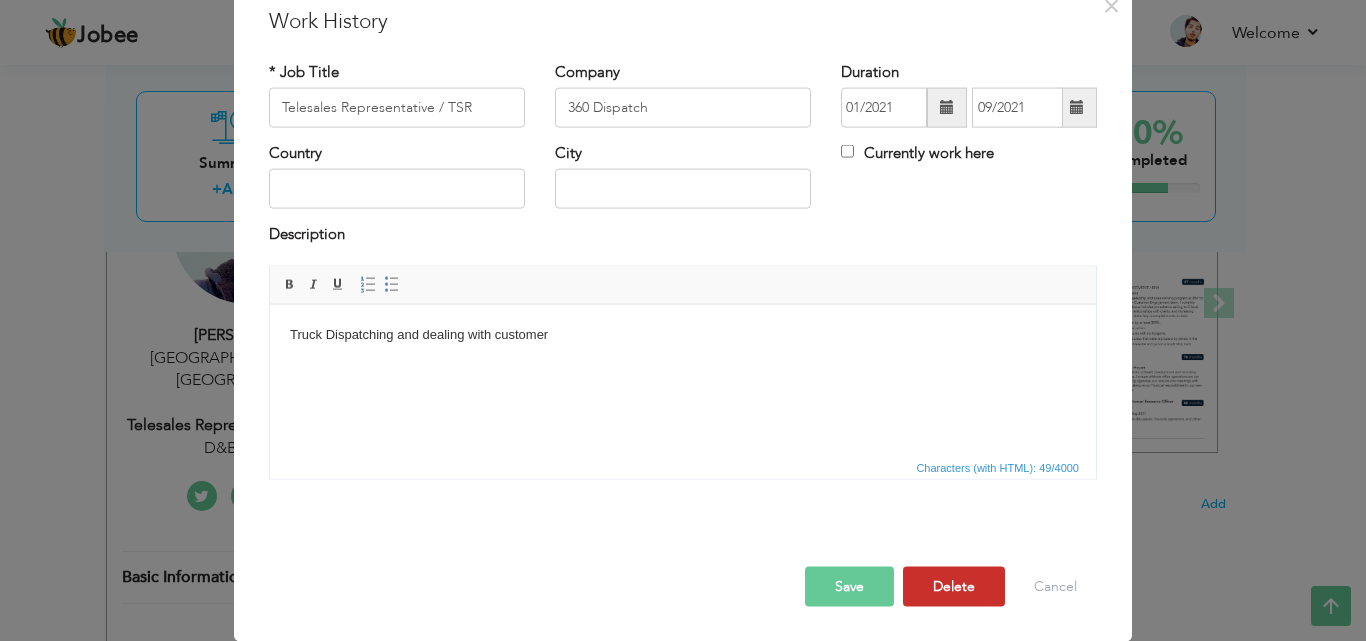 click on "Delete" at bounding box center [954, 586] 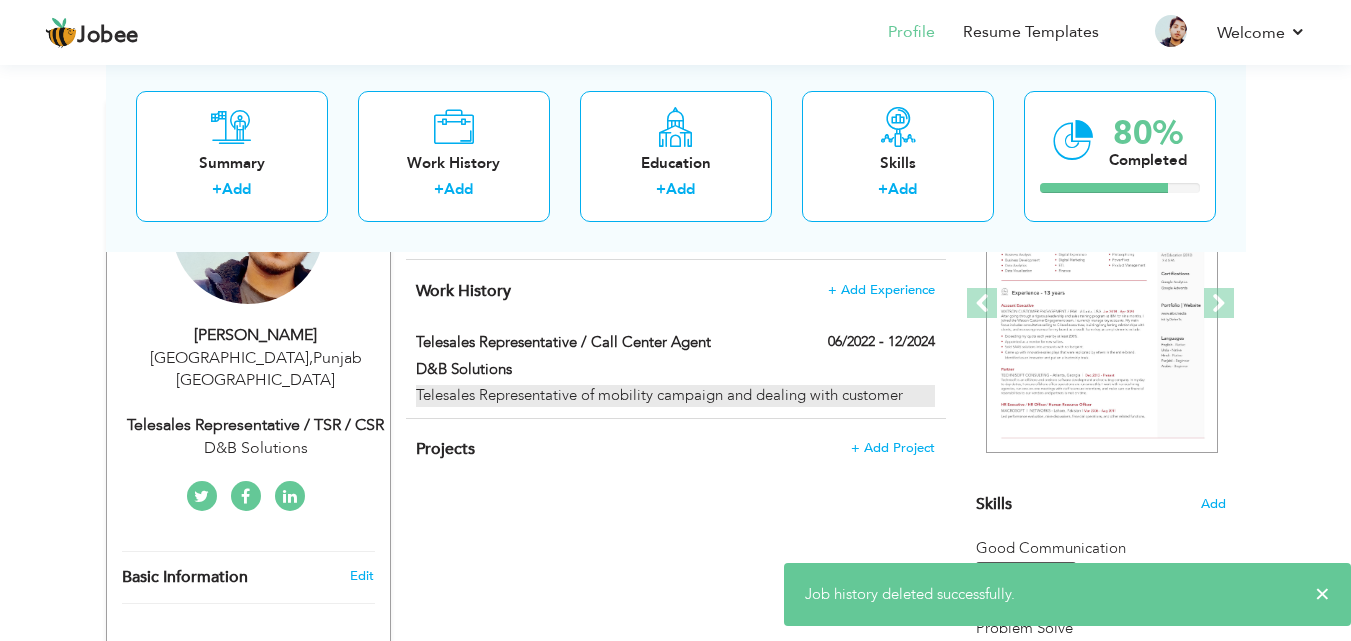 click on "Telesales Representative of mobility campaign and dealing with customer" at bounding box center [675, 395] 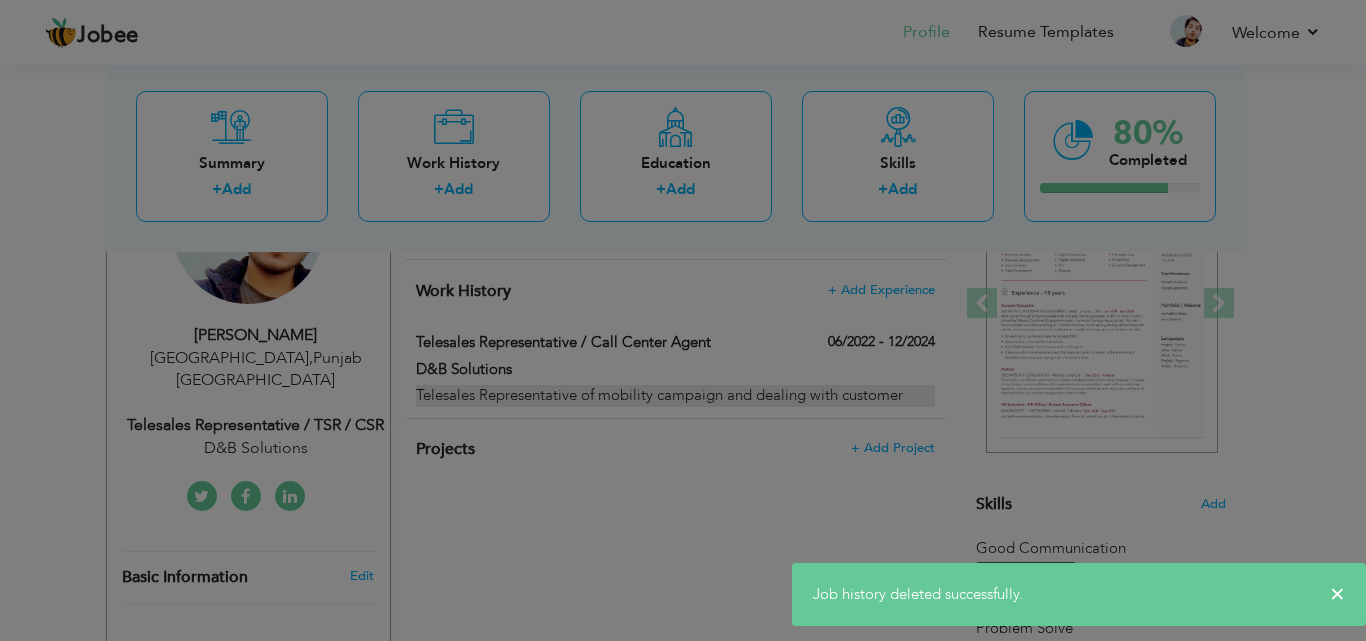 scroll, scrollTop: 0, scrollLeft: 0, axis: both 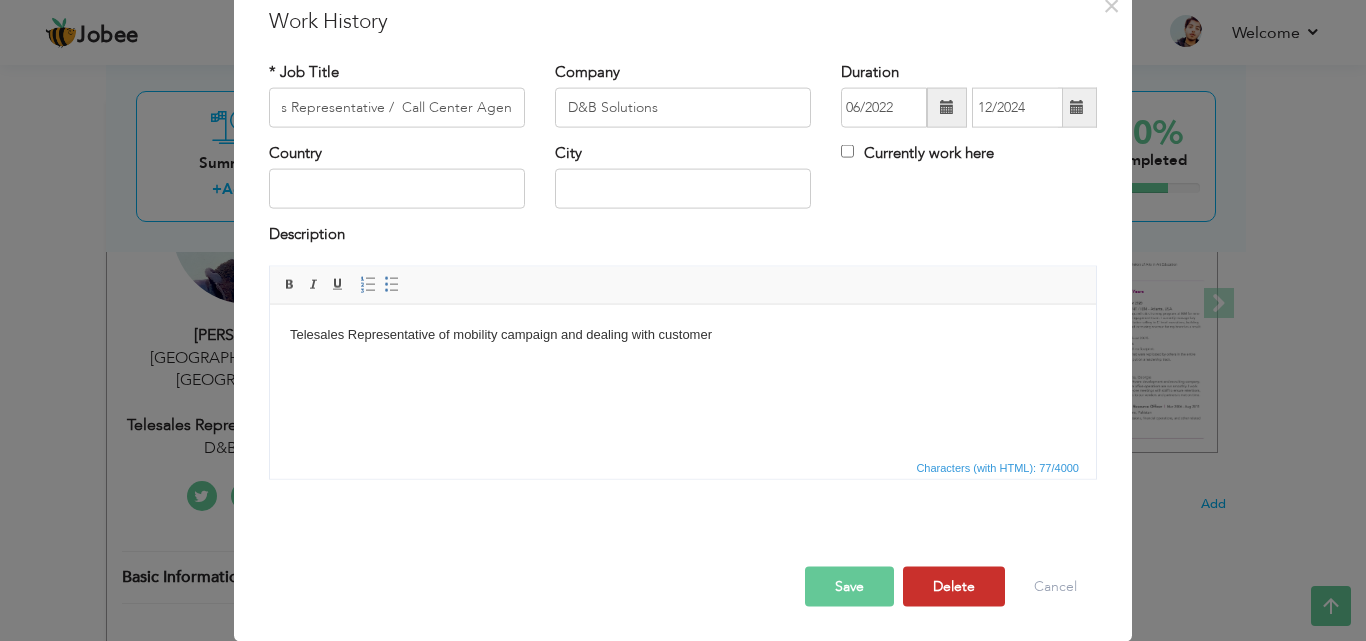 click on "Delete" at bounding box center [954, 586] 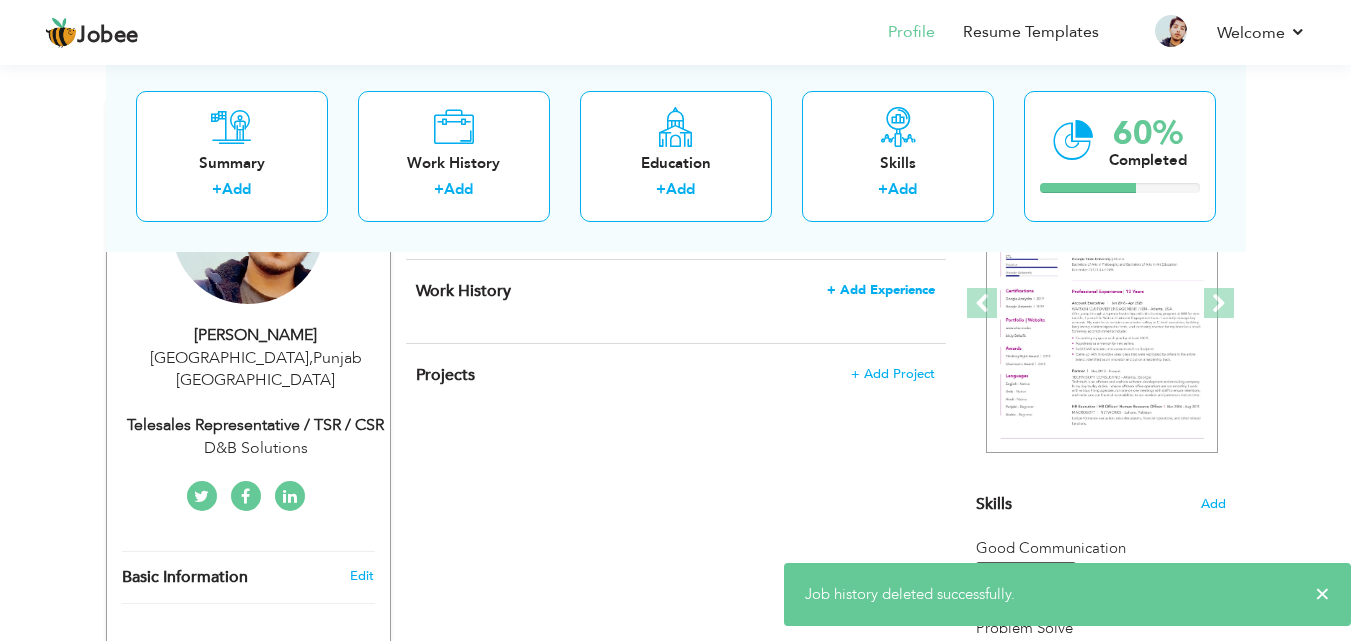 click on "+ Add Experience" at bounding box center (881, 290) 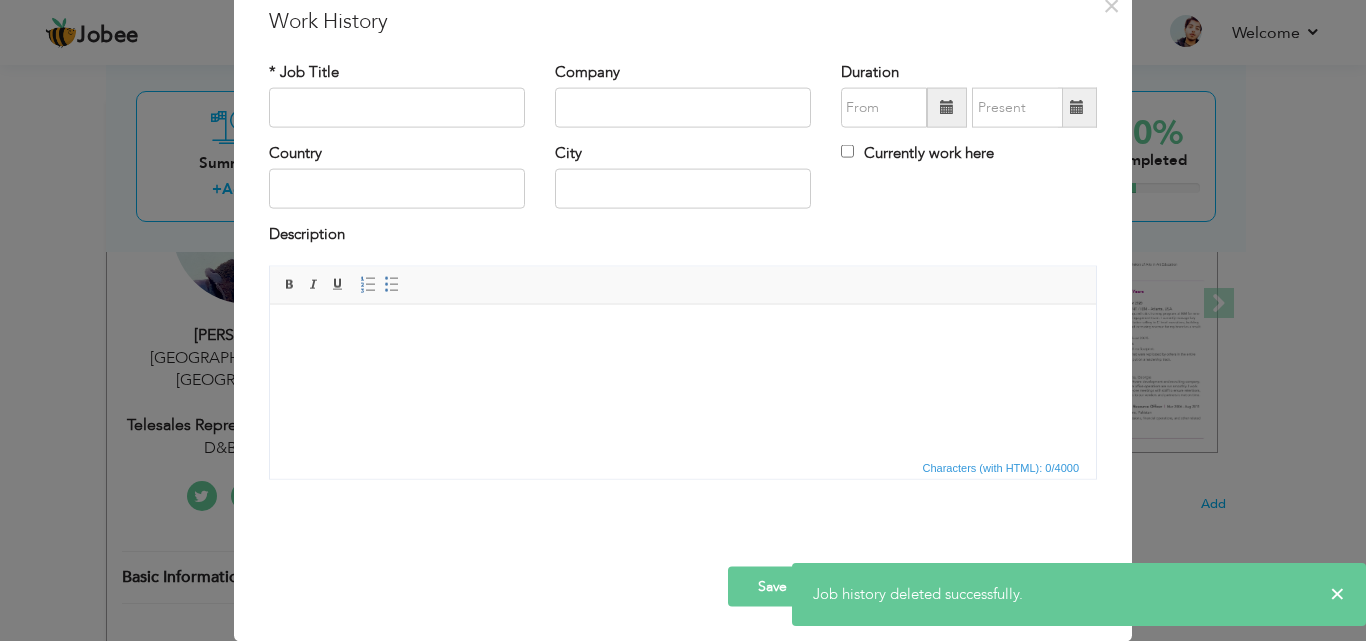 scroll, scrollTop: 0, scrollLeft: 0, axis: both 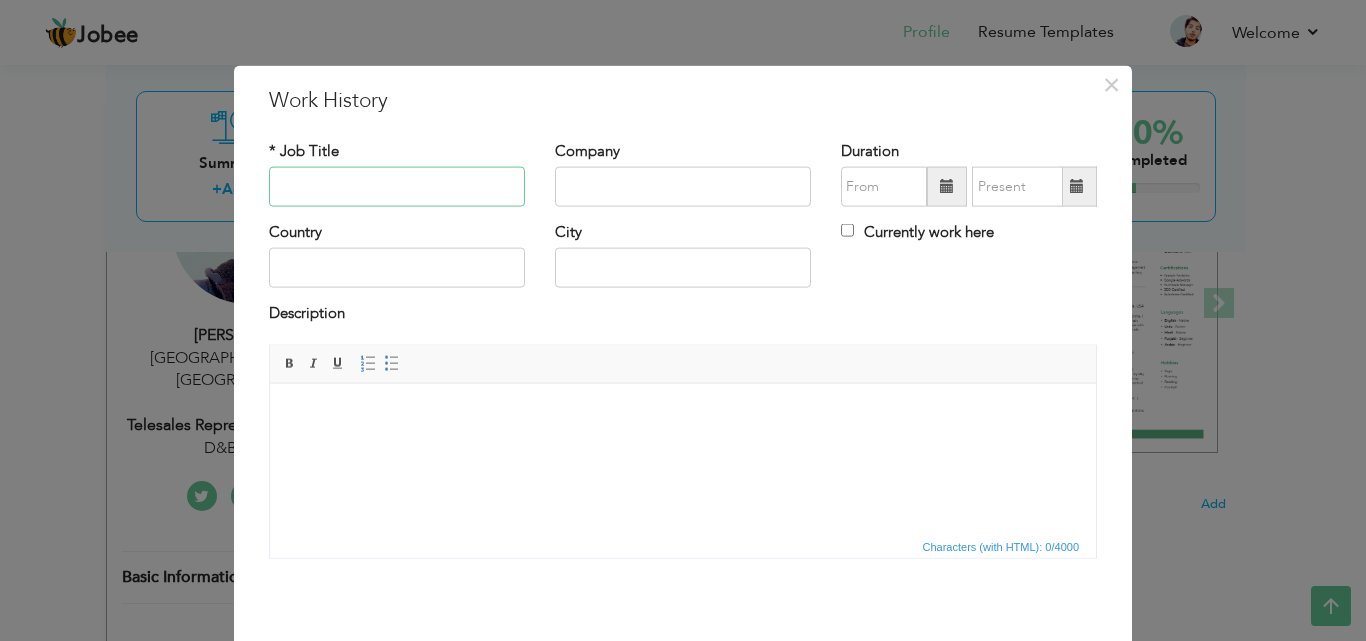 click at bounding box center [397, 187] 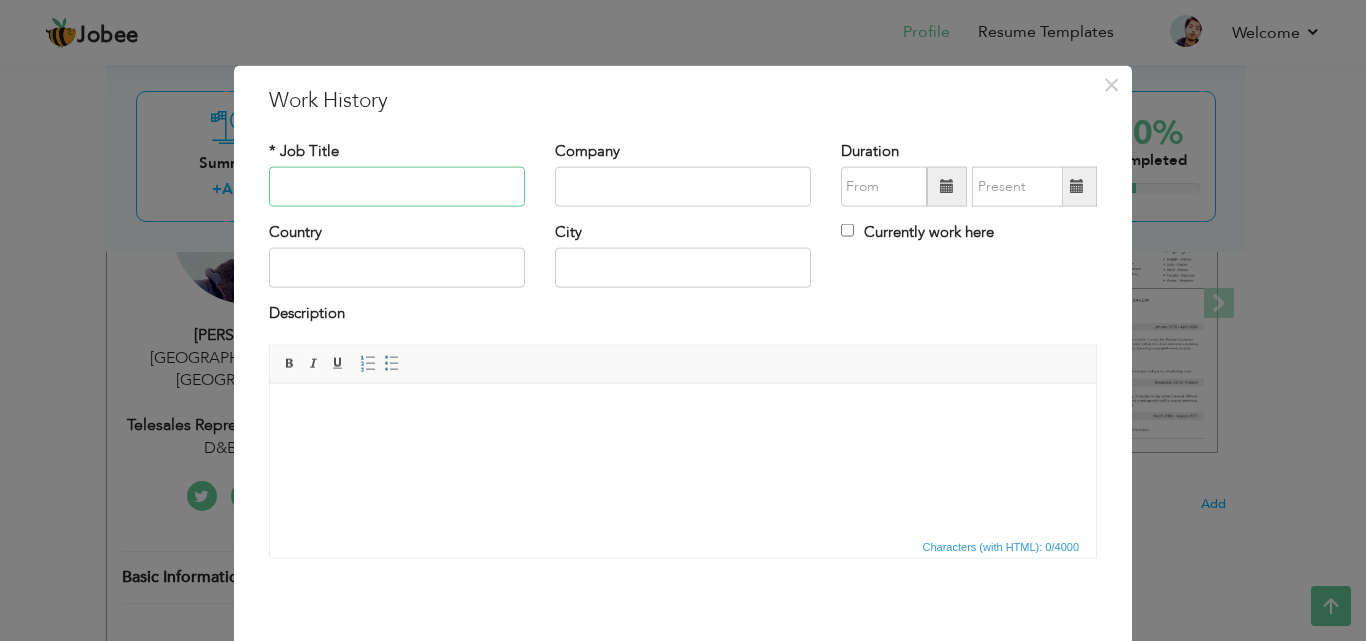 click at bounding box center (397, 187) 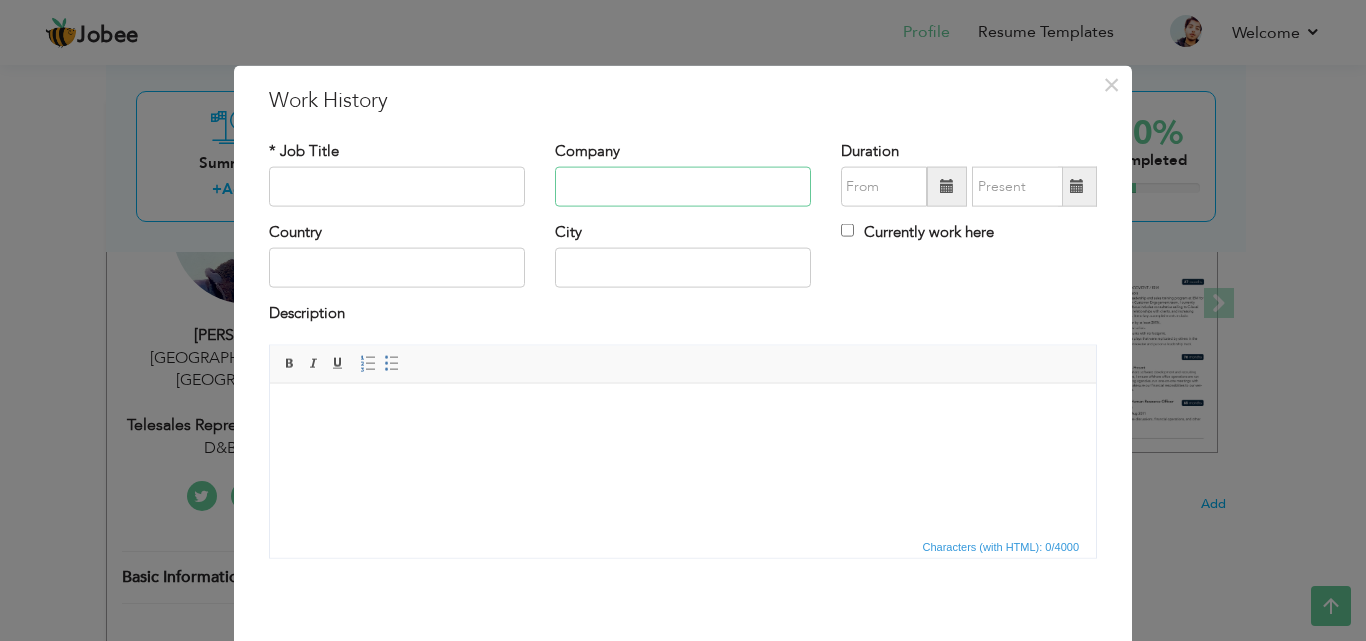 click at bounding box center [683, 187] 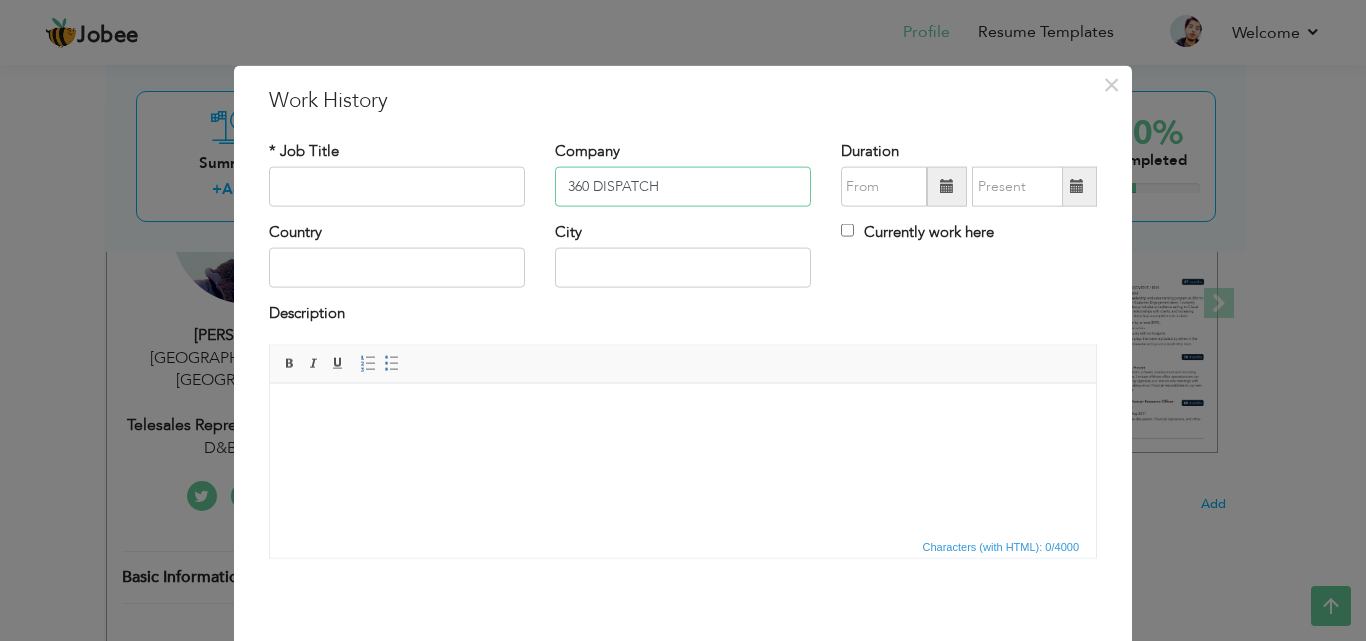 type on "360 DISPATCH" 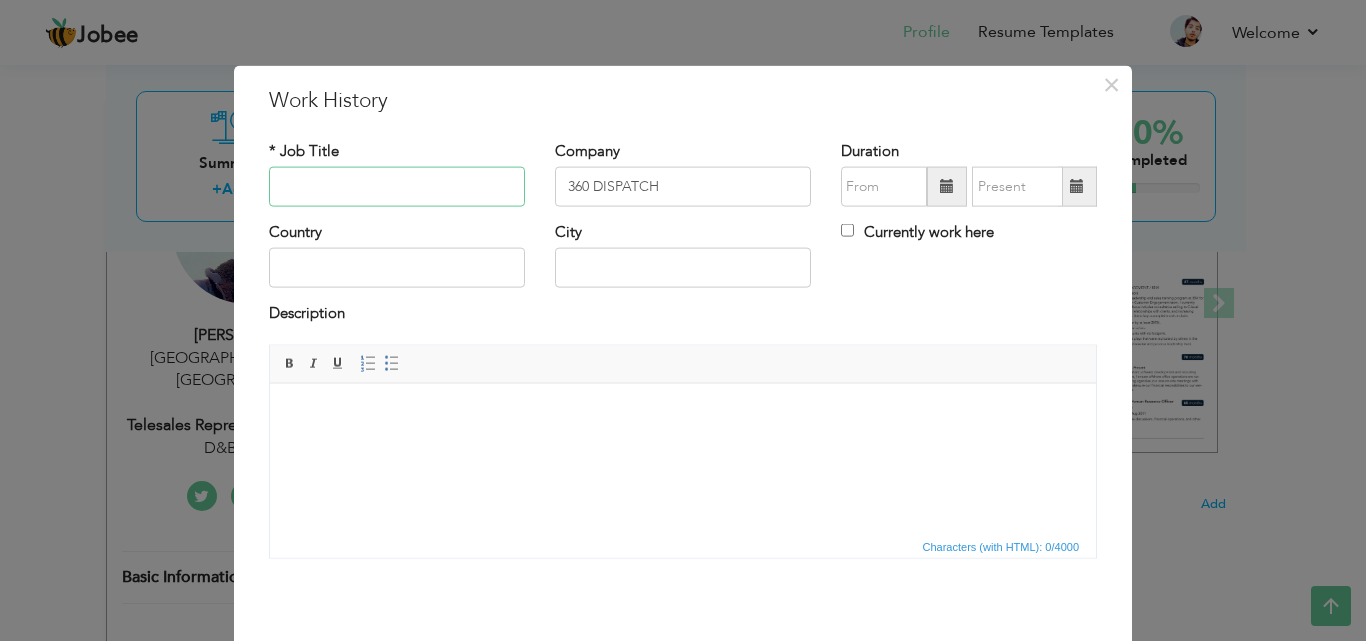 click at bounding box center [397, 187] 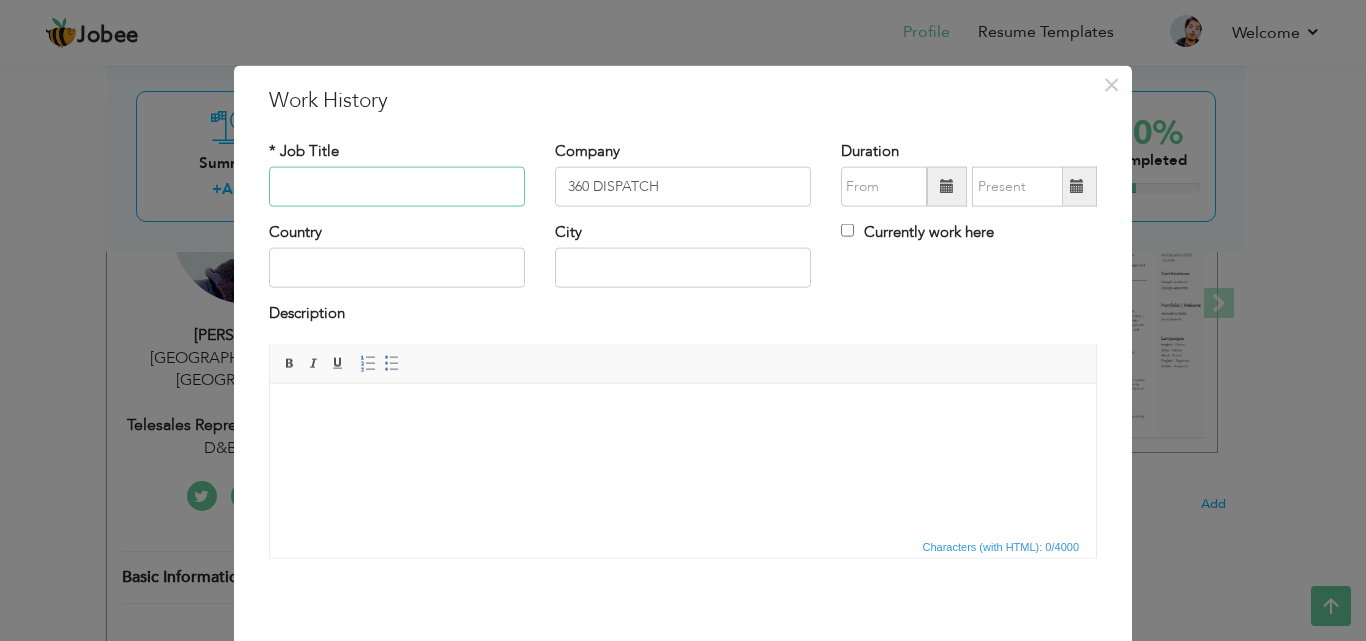 paste on "Truck Dispatching and dealing with customerAHMED" 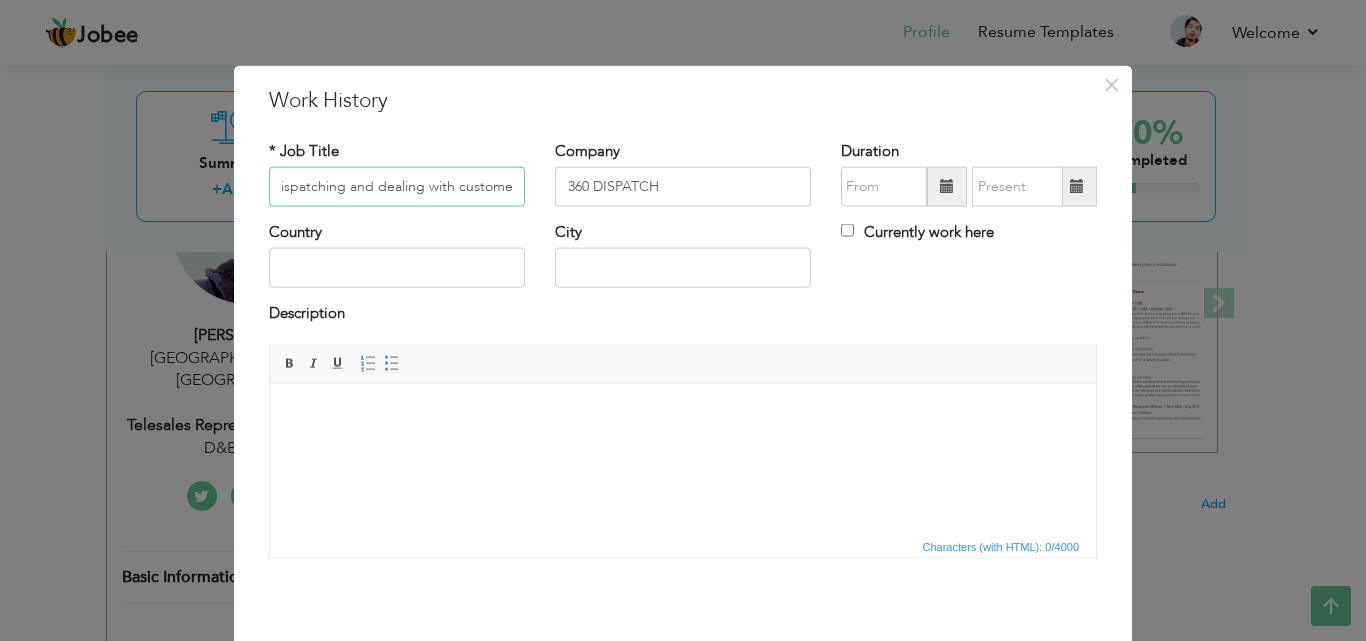 scroll, scrollTop: 0, scrollLeft: 0, axis: both 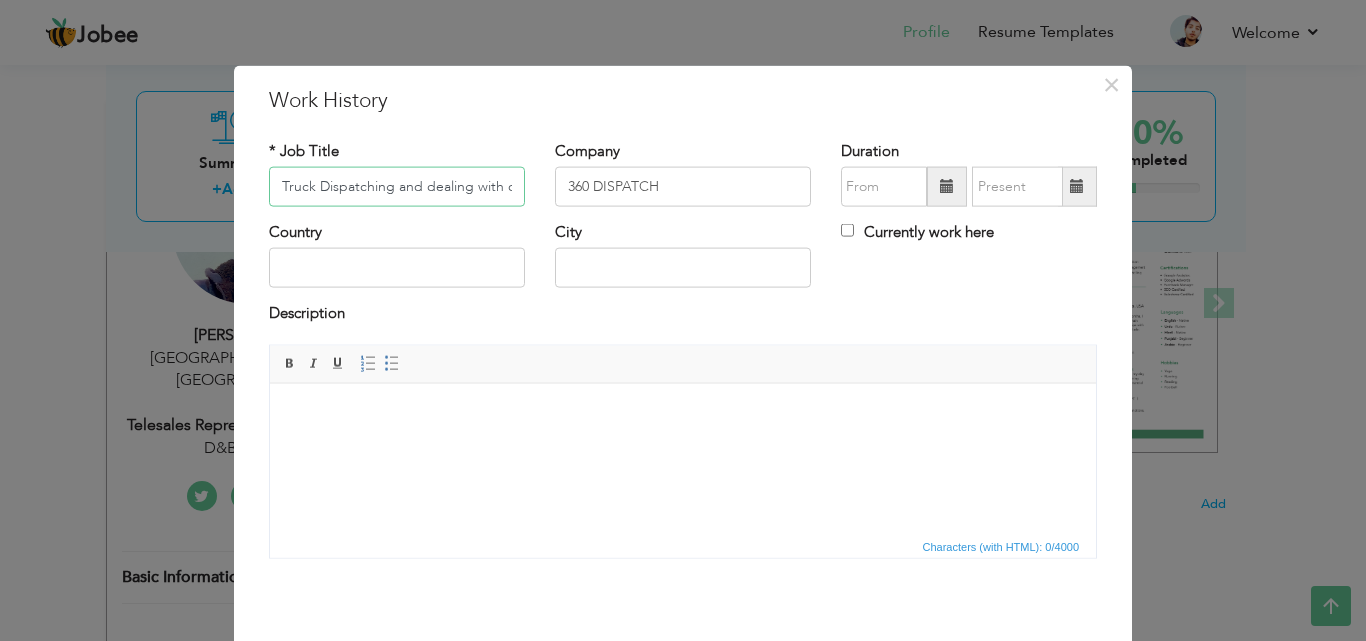 type on "Truck Dispatching and dealing with customer" 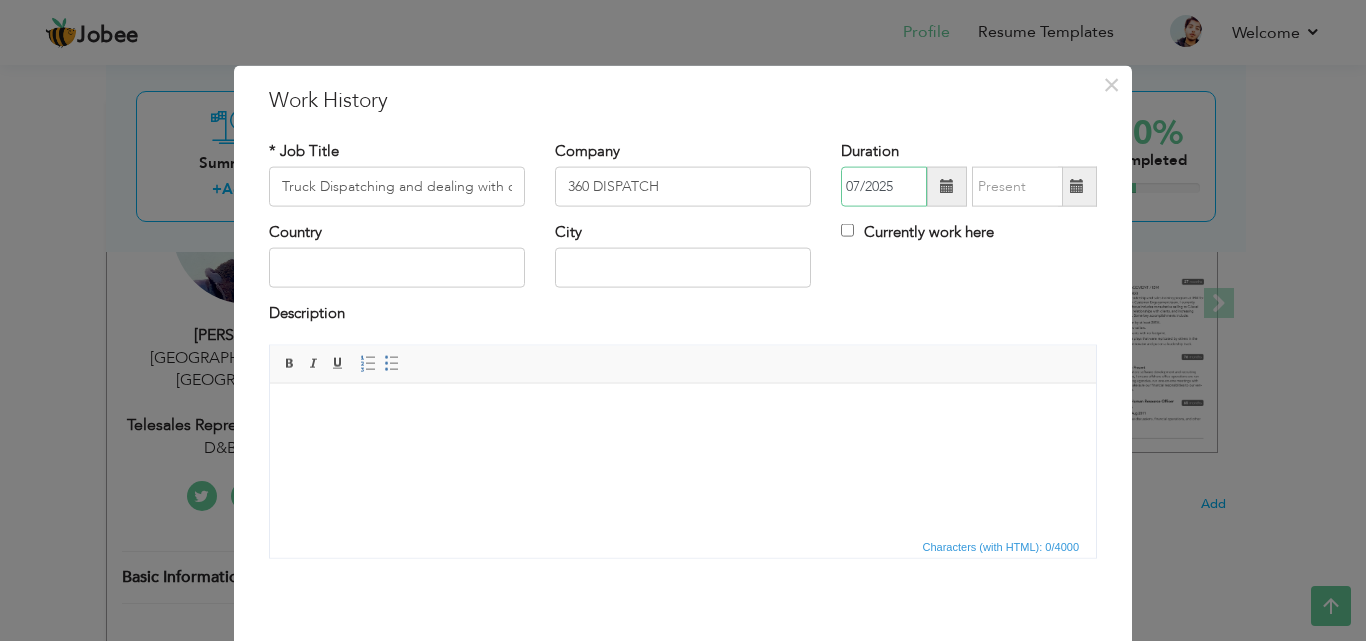 click on "07/2025" at bounding box center (884, 187) 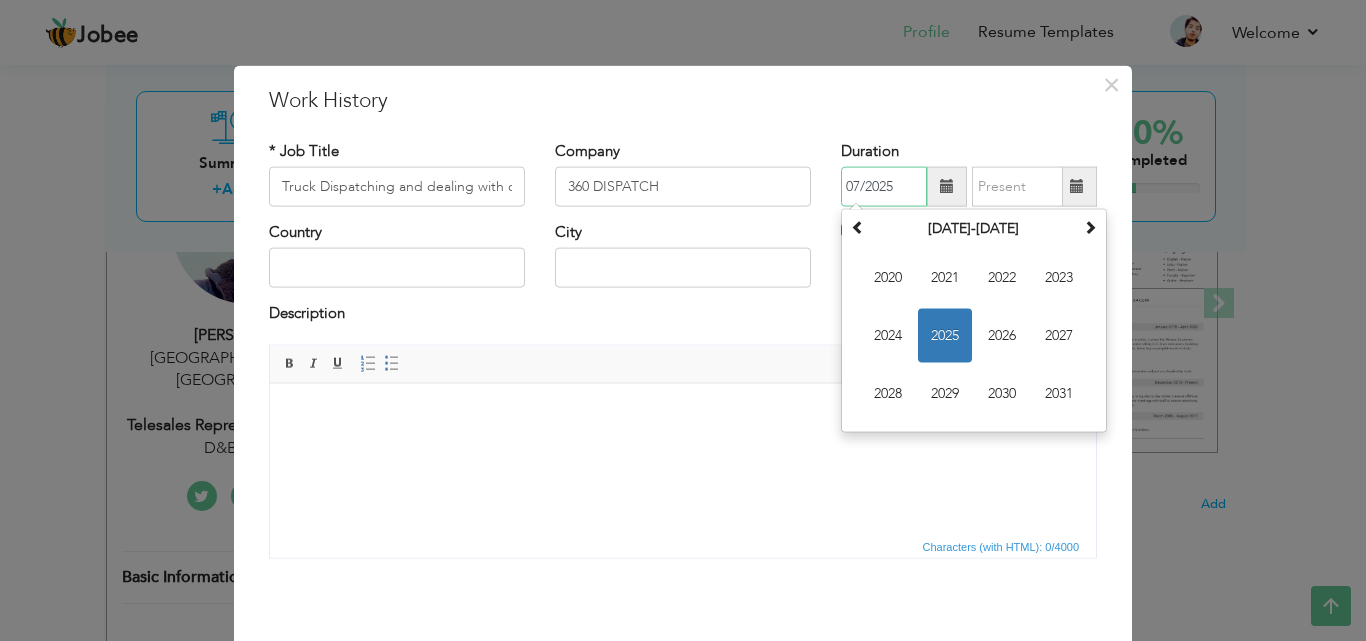 click on "07/2025" at bounding box center [884, 187] 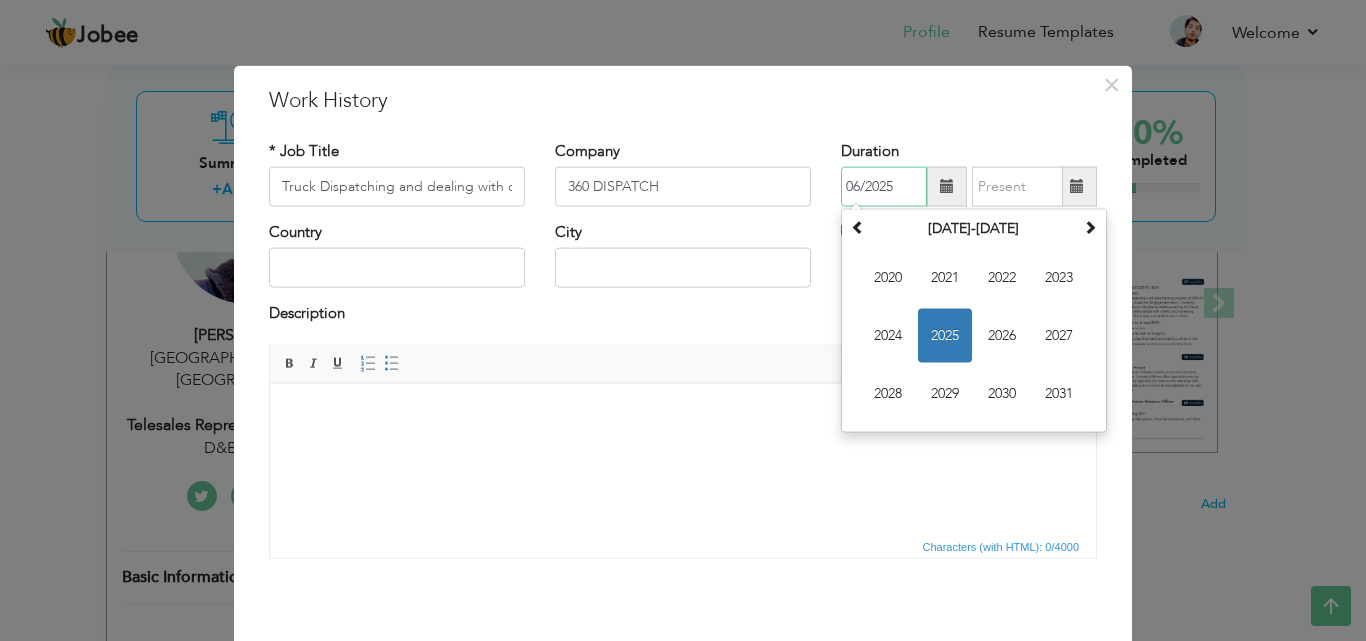 type on "07/2025" 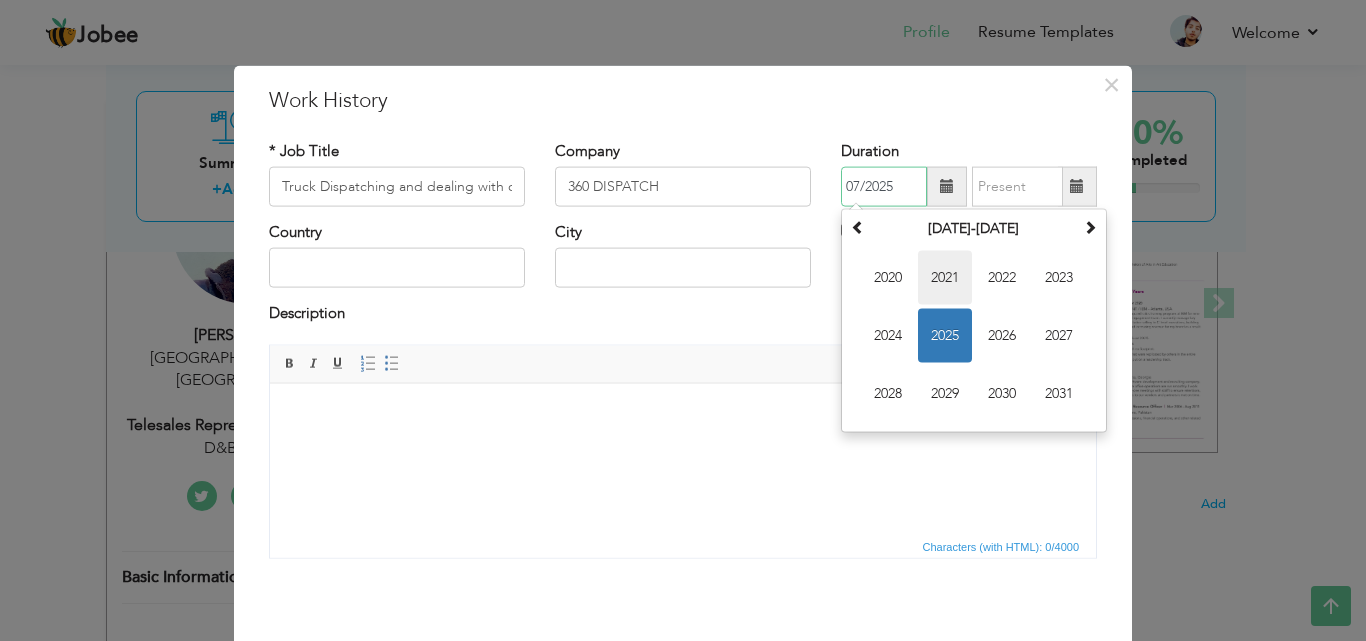 click on "2021" at bounding box center (945, 278) 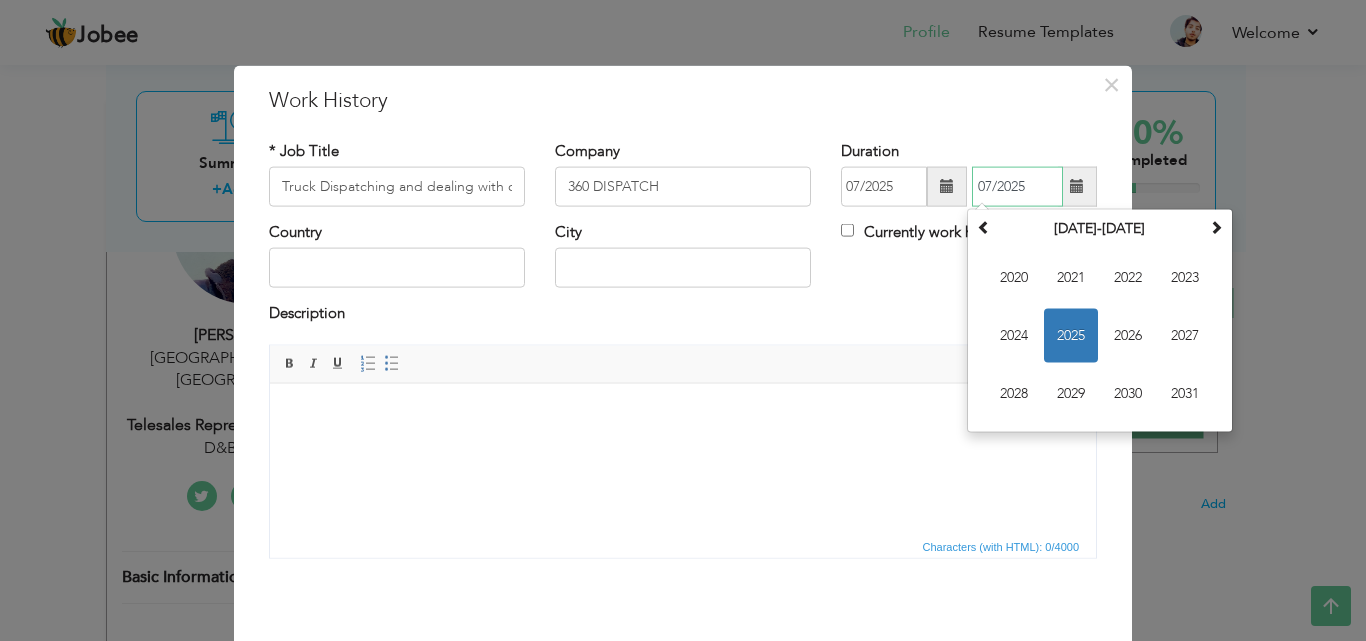 click on "07/2025" at bounding box center (1017, 187) 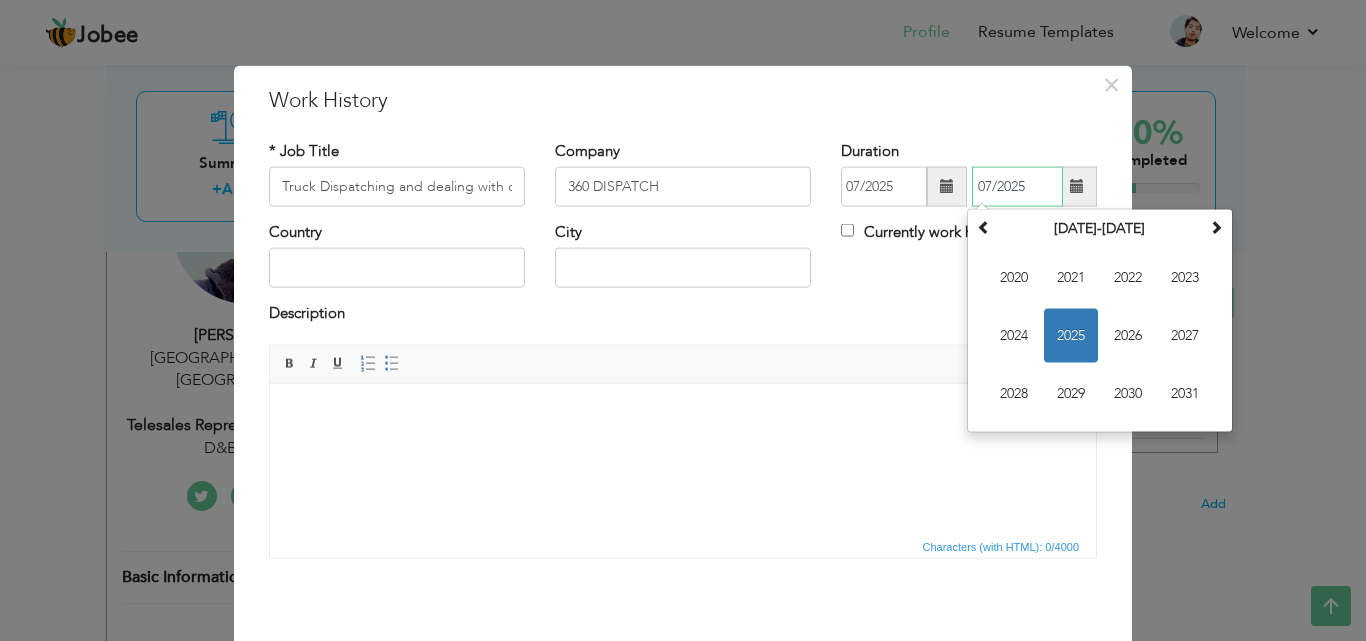 click on "07/2025" at bounding box center [1017, 187] 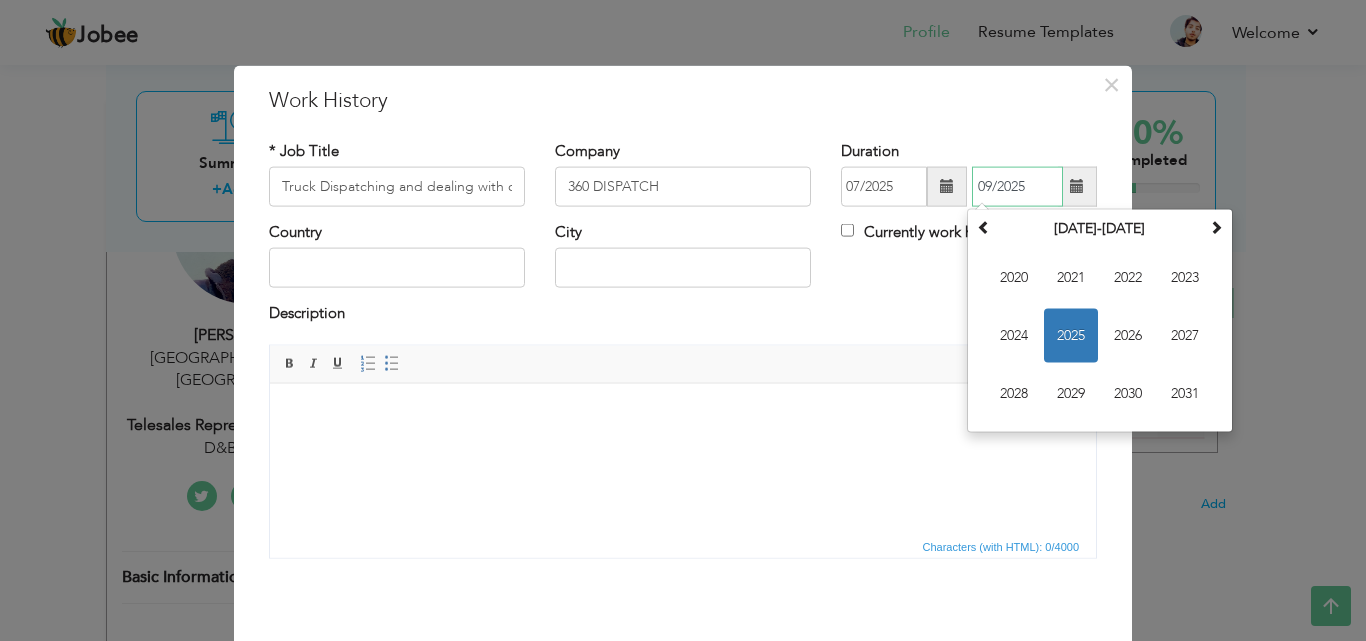 type on "09/2025" 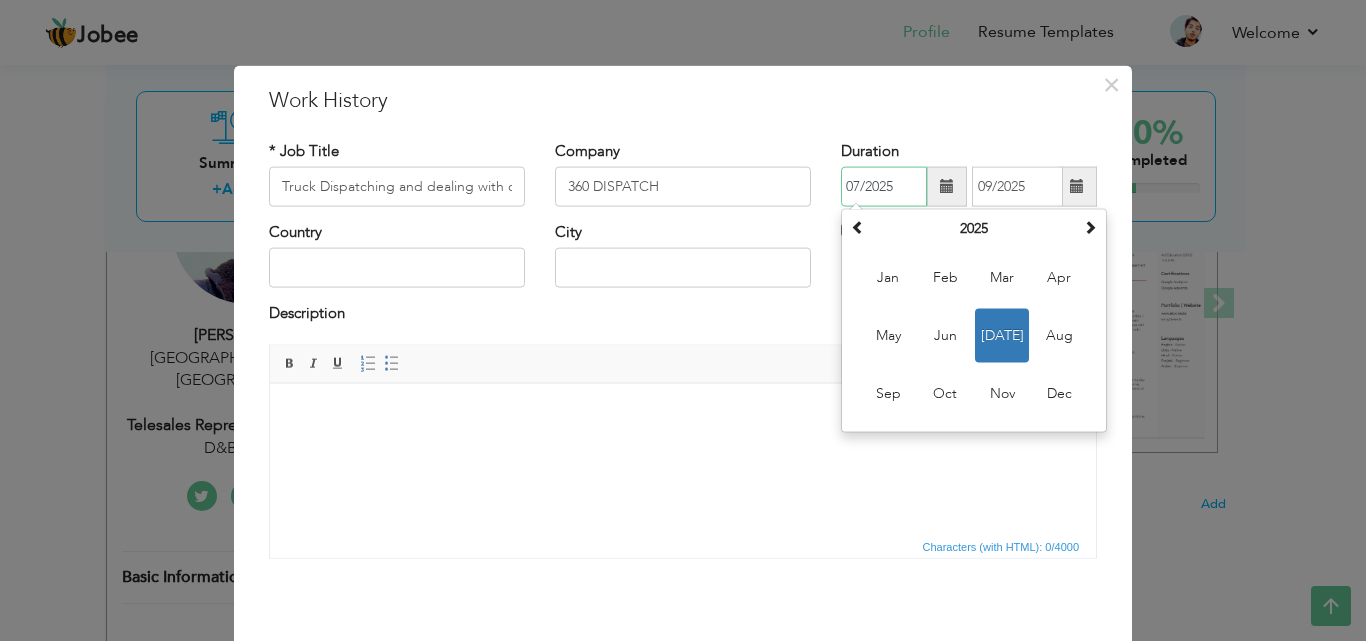 click on "07/2025" at bounding box center (884, 187) 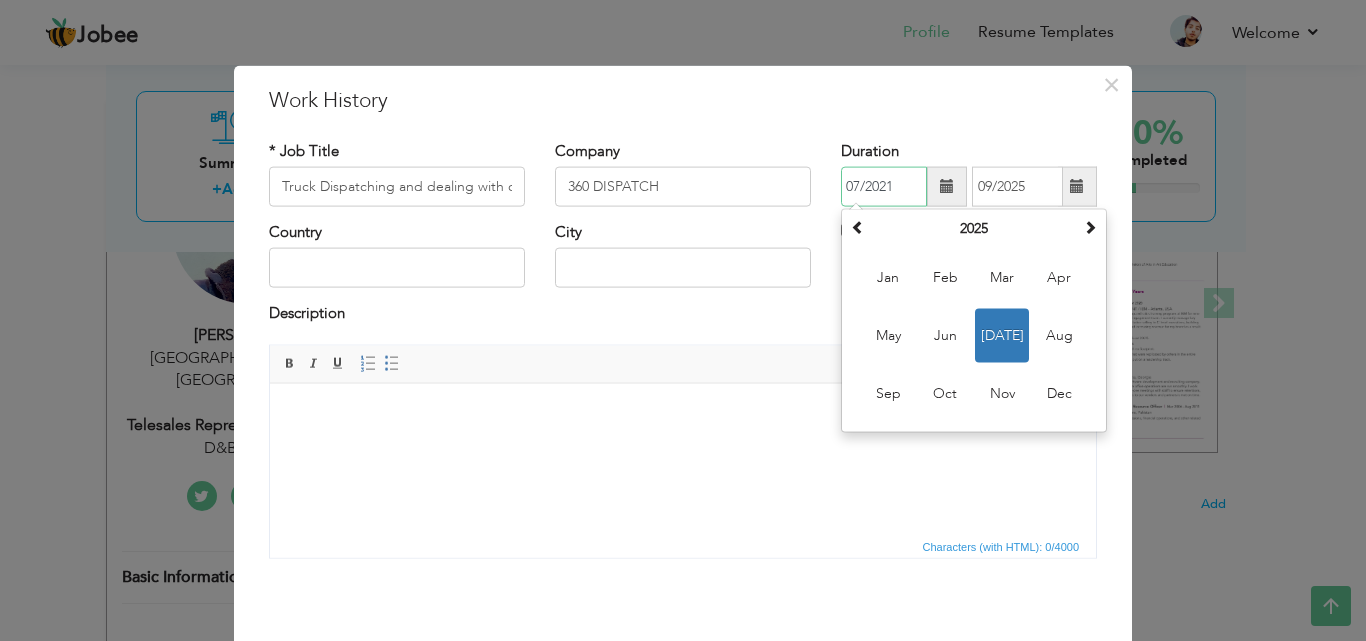 type on "07/2021" 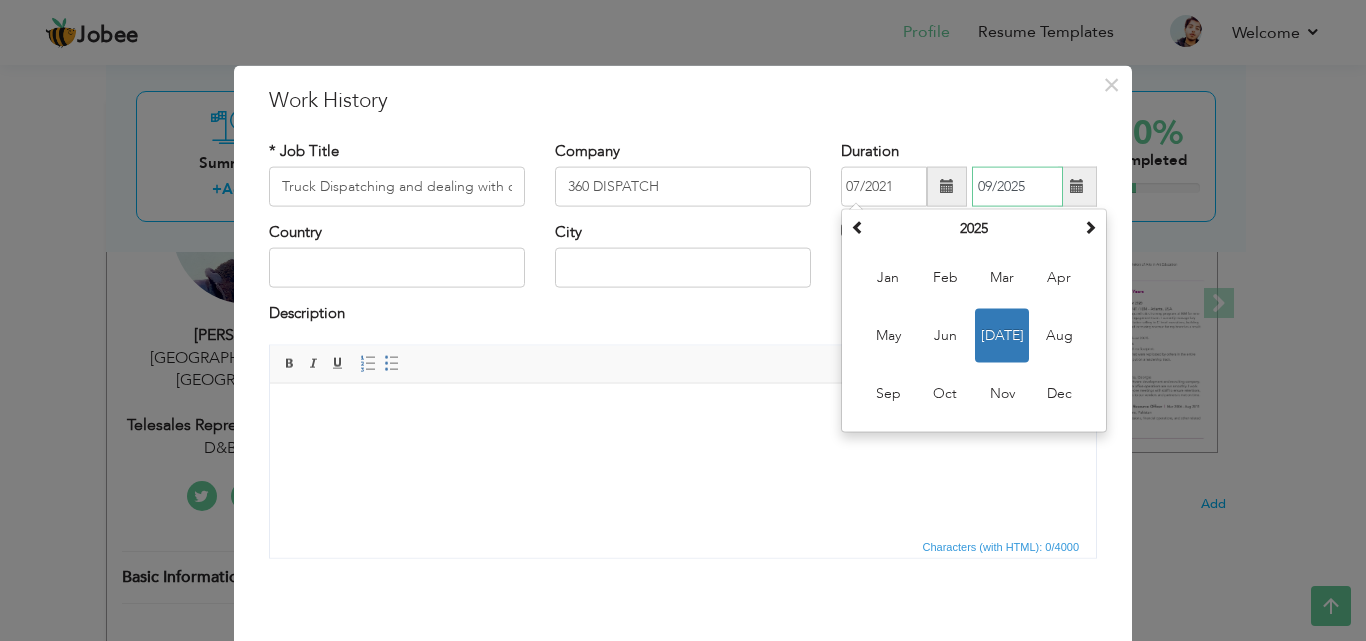 click on "09/2025" at bounding box center (1017, 187) 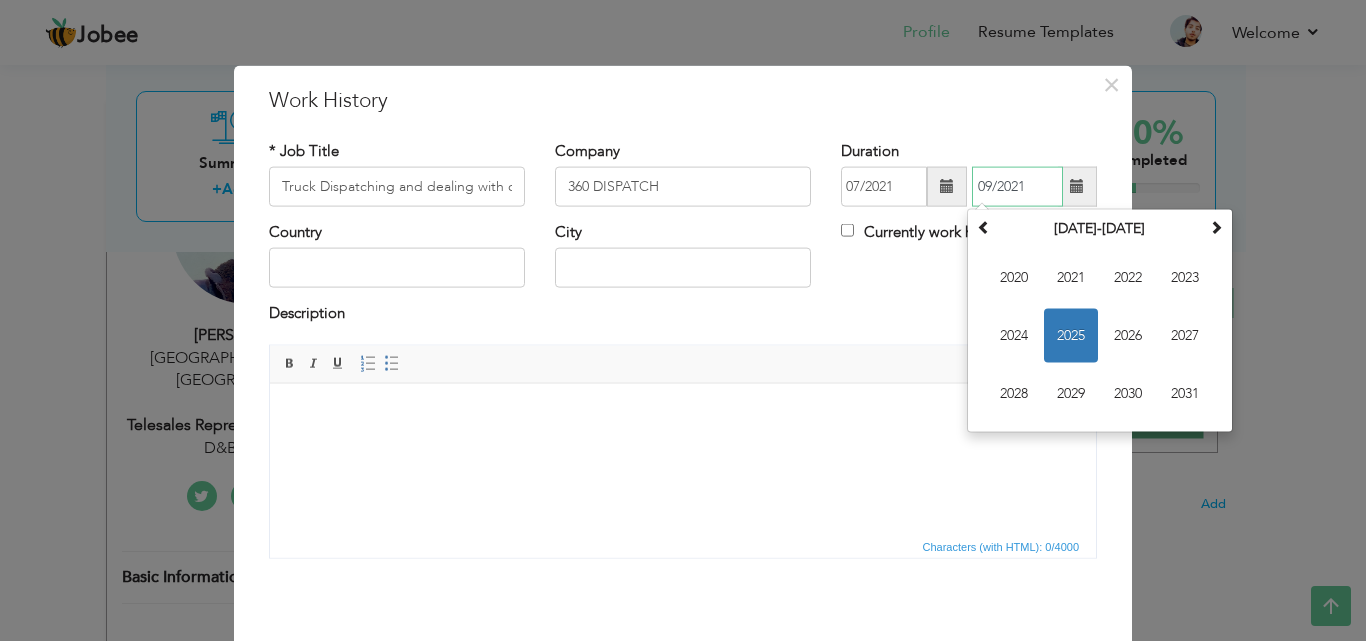 type on "09/2021" 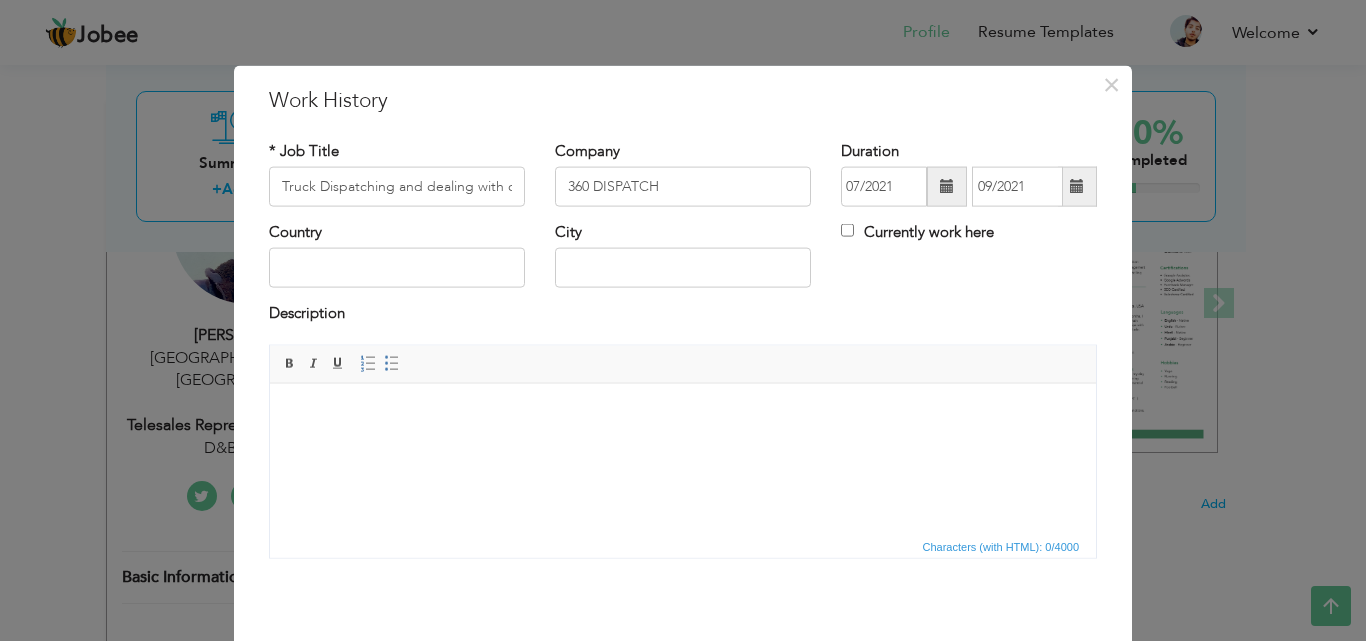 click at bounding box center (683, 413) 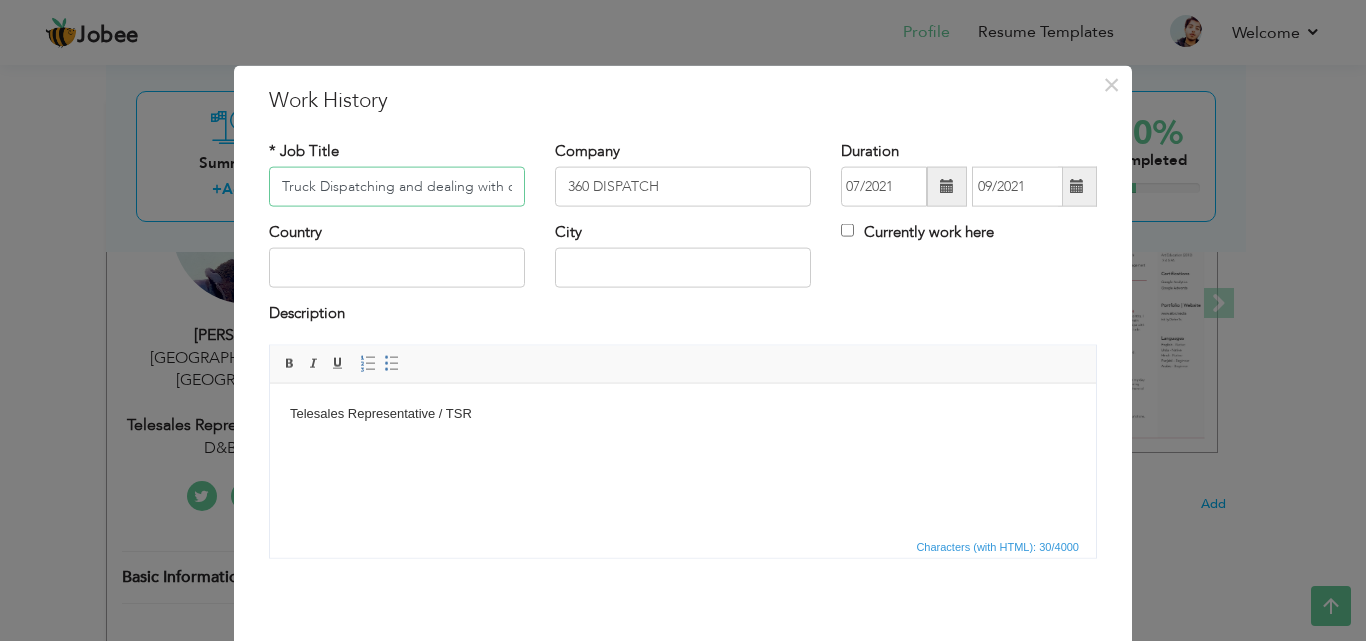 click on "Truck Dispatching and dealing with customer" at bounding box center (397, 187) 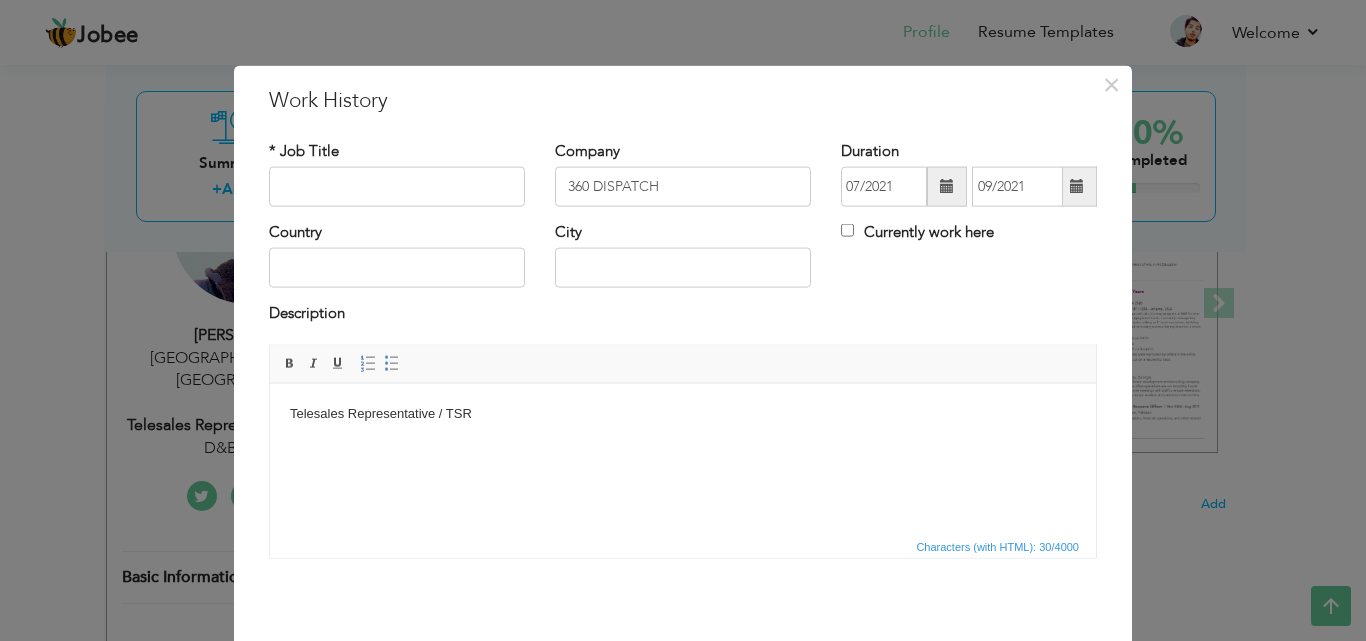 click on "Telesales Representative / TSR" at bounding box center [683, 413] 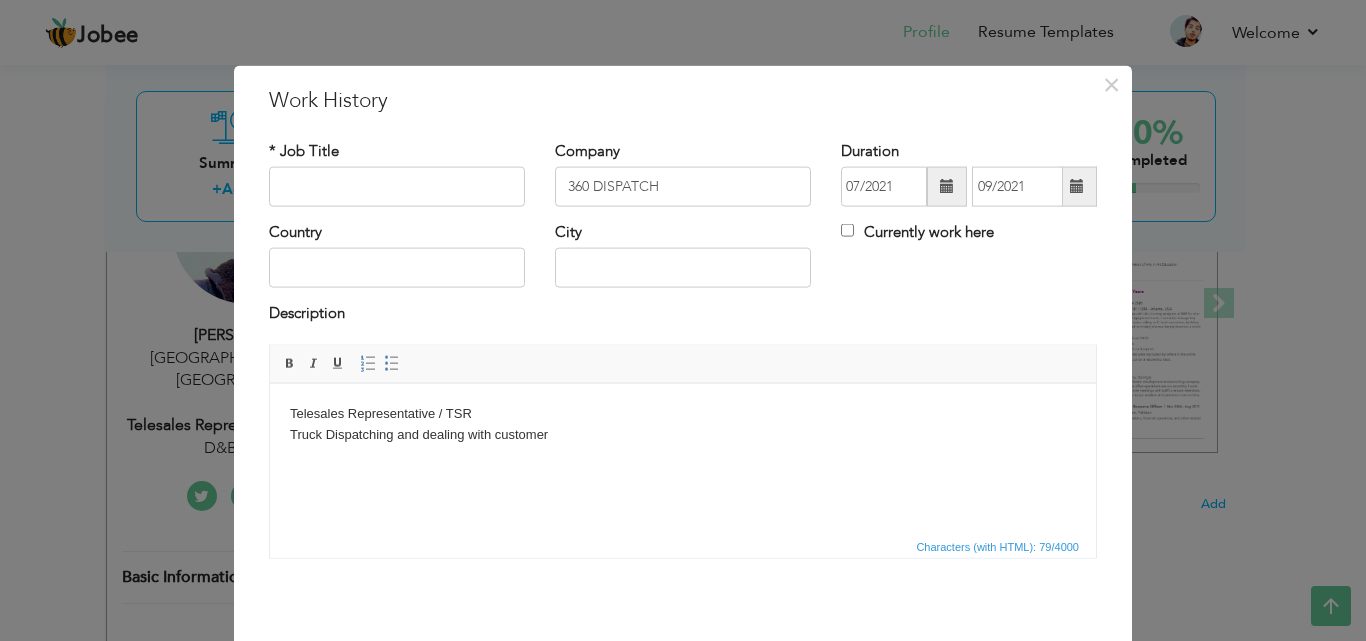 click on "Telesales Representative / TSR ​​​​​​​ Truck Dispatching and dealing with customer" at bounding box center (683, 424) 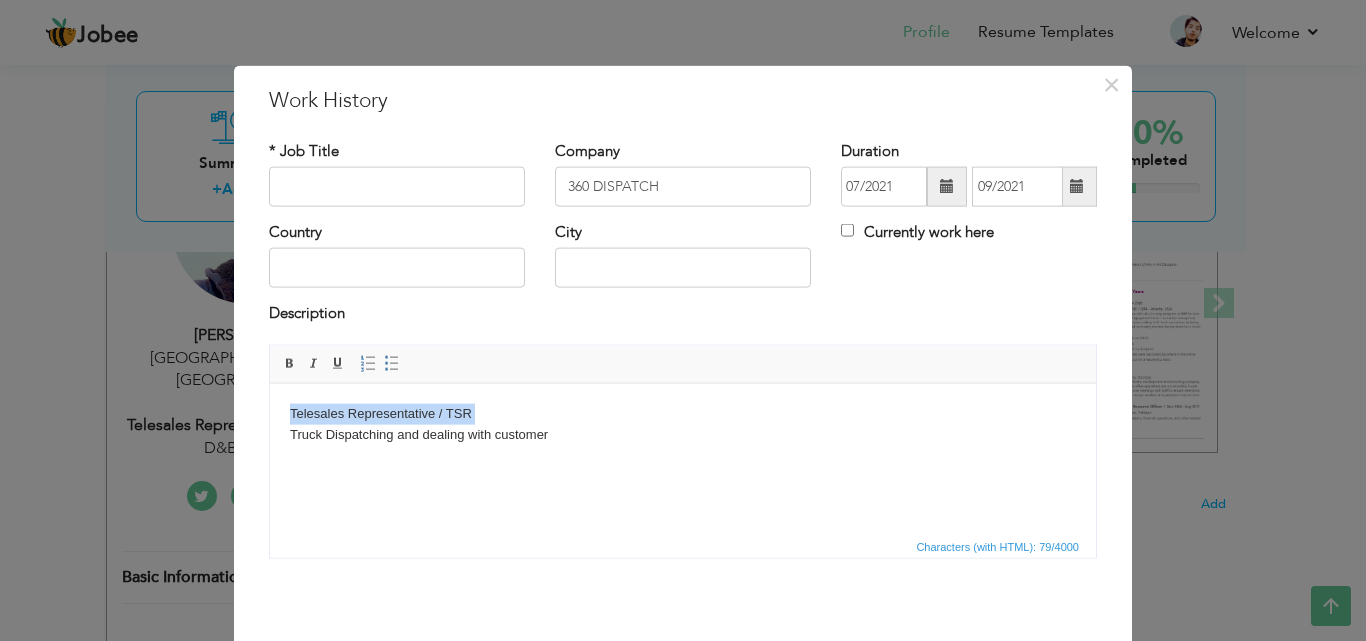 drag, startPoint x: 500, startPoint y: 403, endPoint x: 280, endPoint y: 421, distance: 220.73514 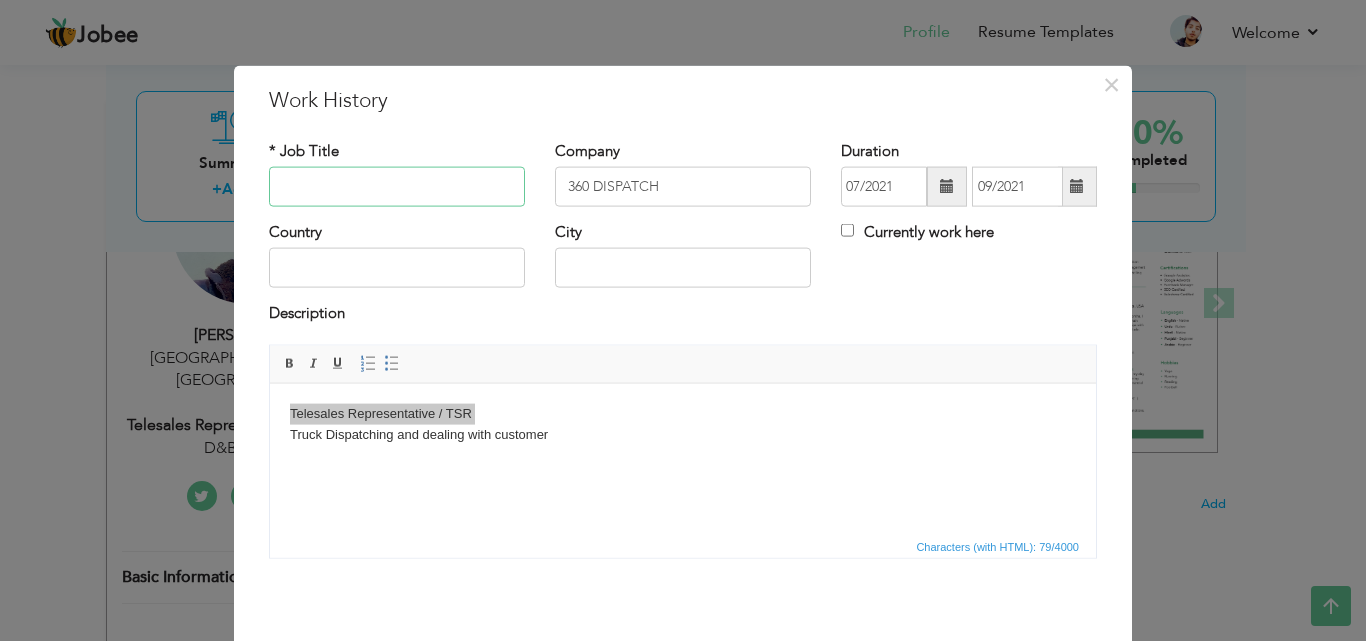 click at bounding box center [397, 187] 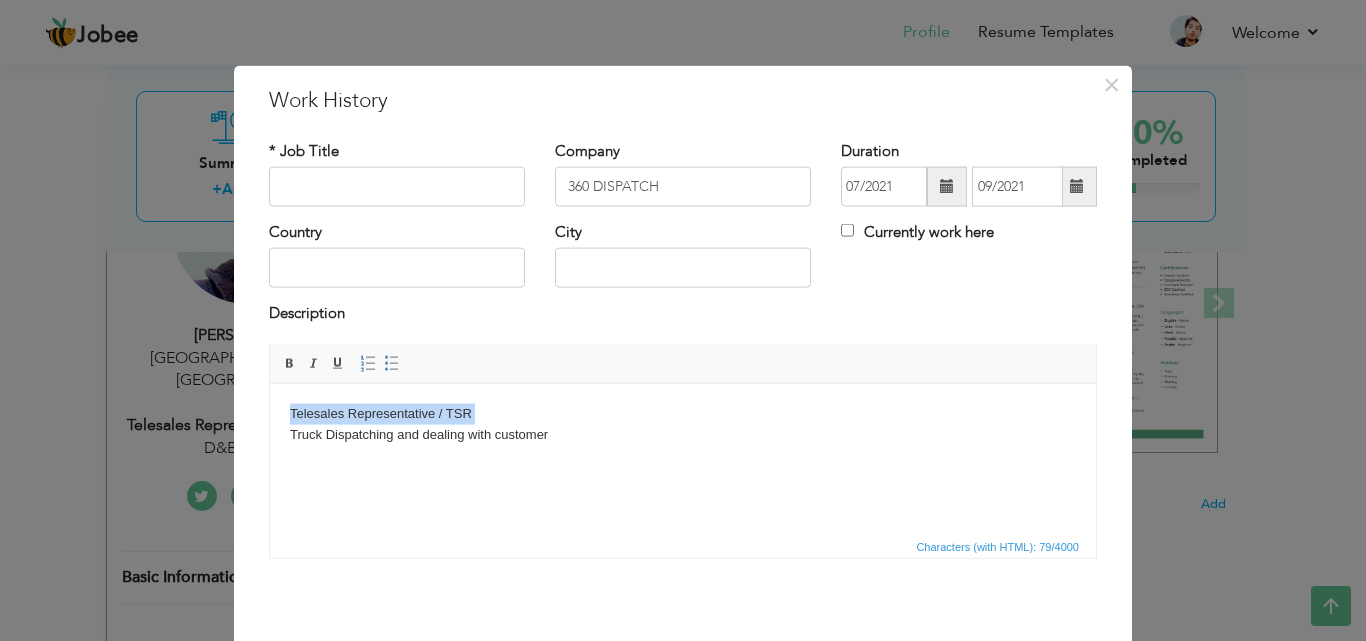 click on "Telesales Representative / TSR ​​​​​​​ Truck Dispatching and dealing with customer" at bounding box center [683, 424] 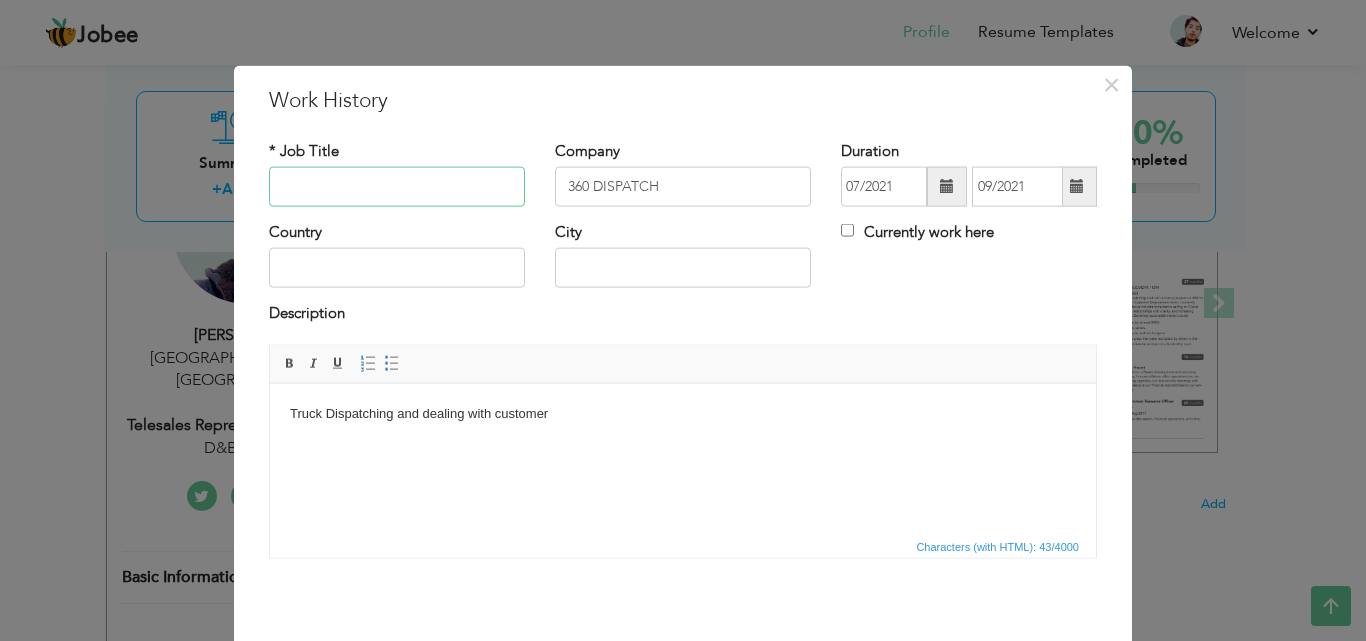 click at bounding box center [397, 187] 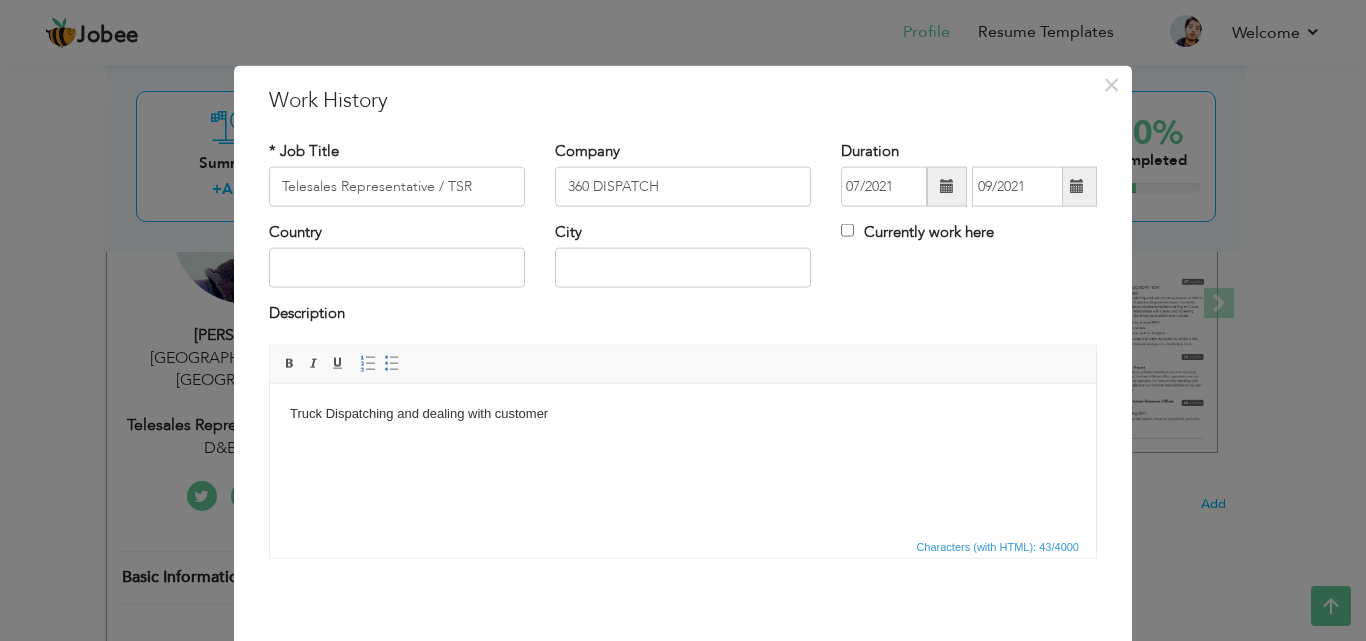 click on "​​​​​​​ Truck Dispatching and dealing with customer" at bounding box center [683, 413] 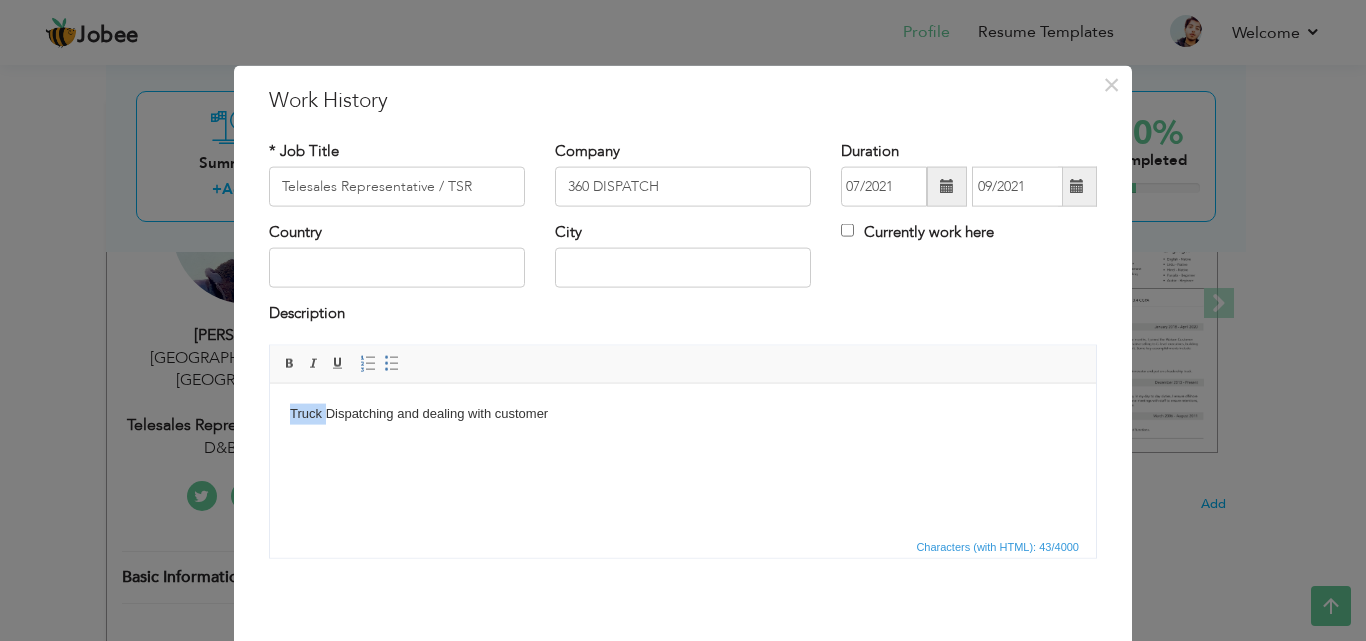 click on "Truck Dispatching and dealing with customer" at bounding box center [683, 413] 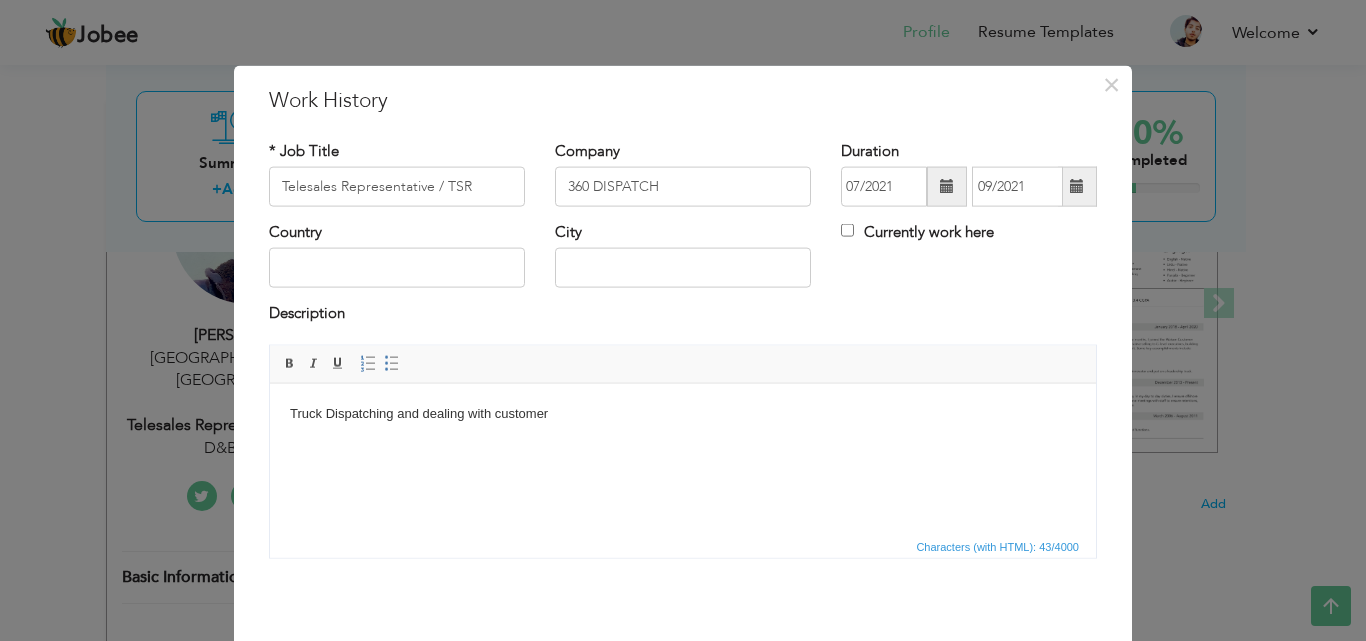 click on "Truck Dispatching and dealing with customer" at bounding box center (683, 413) 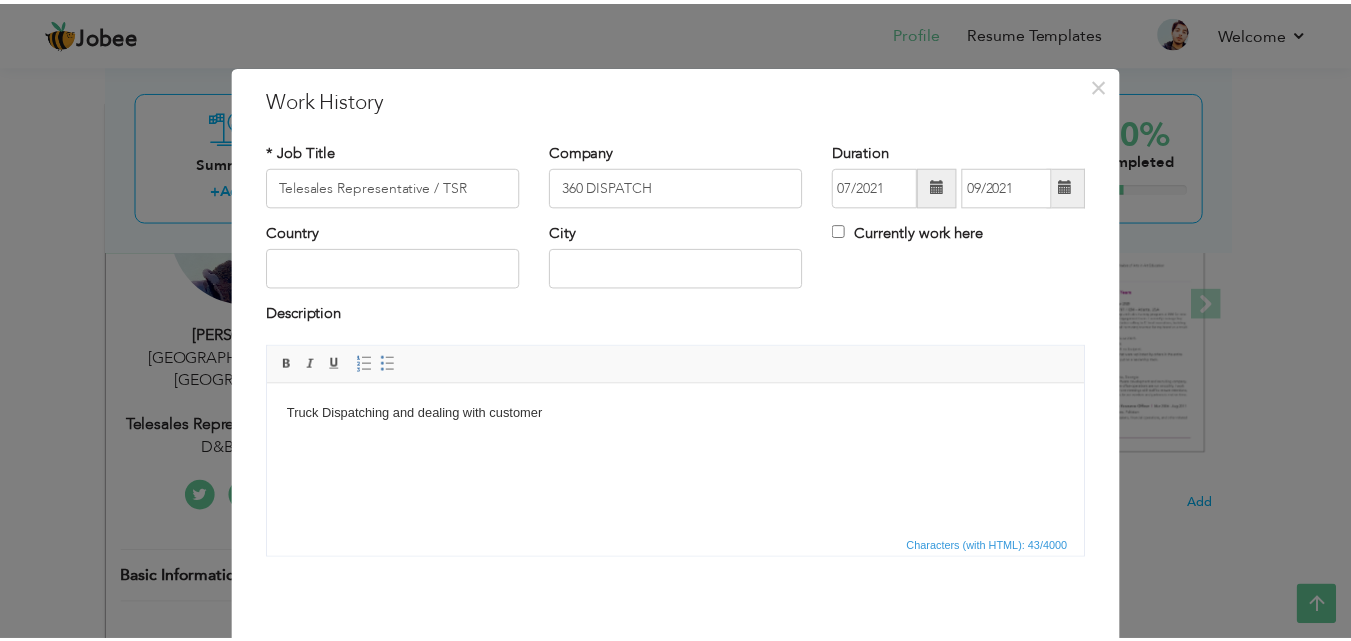 scroll, scrollTop: 79, scrollLeft: 0, axis: vertical 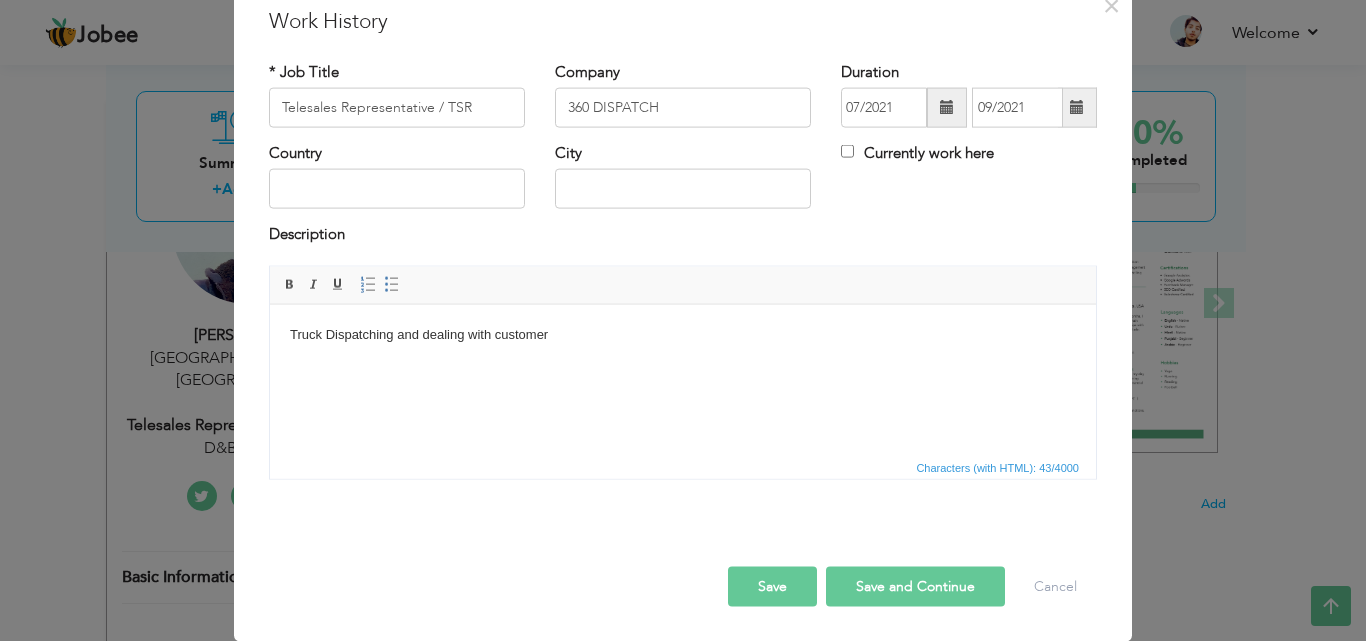 click on "Save" at bounding box center (772, 586) 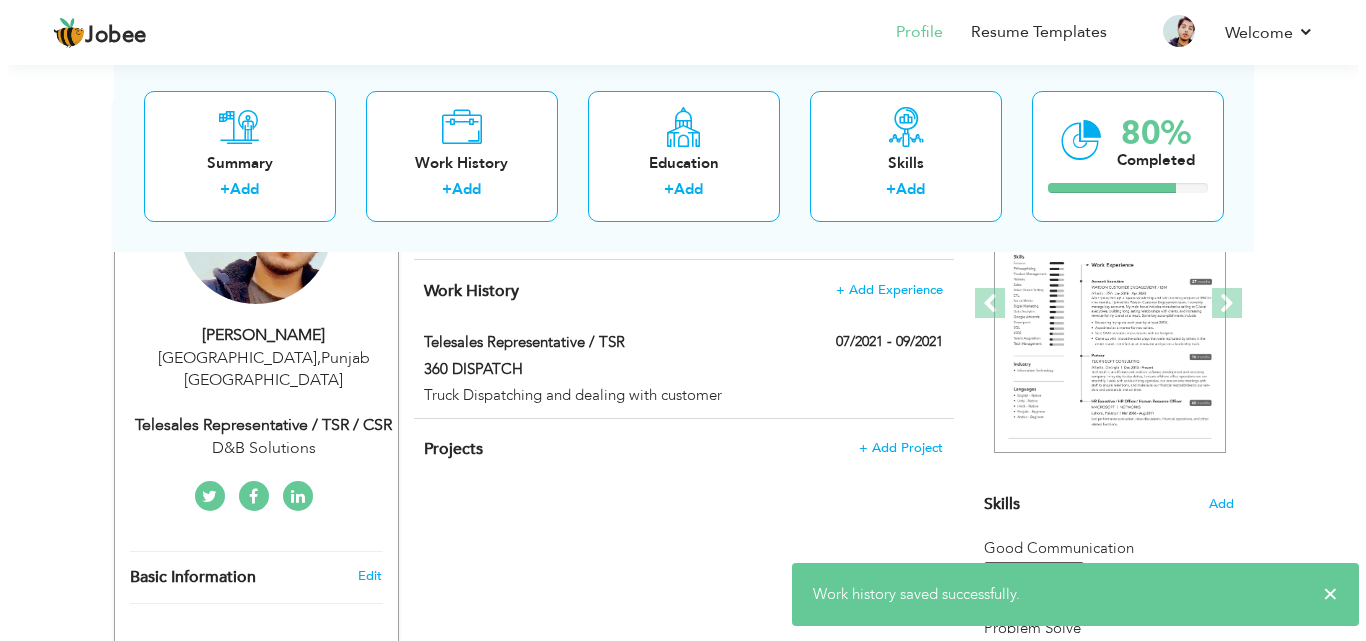 scroll, scrollTop: 176, scrollLeft: 0, axis: vertical 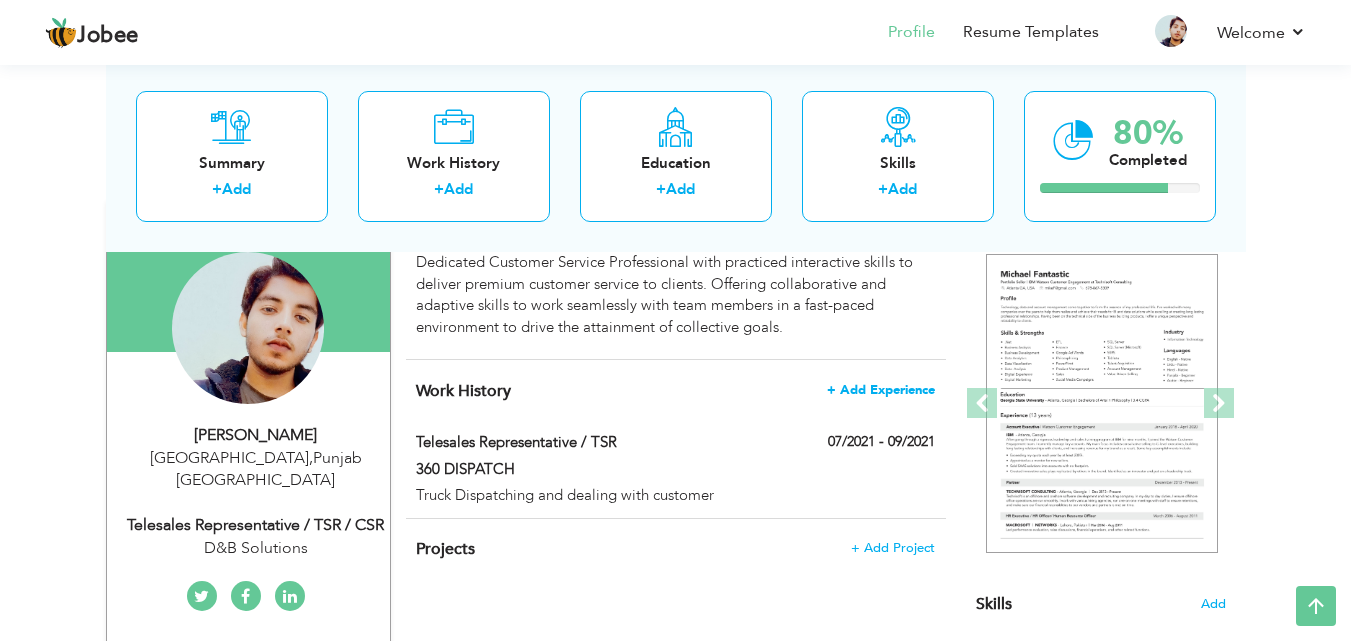 click on "+ Add Experience" at bounding box center (881, 390) 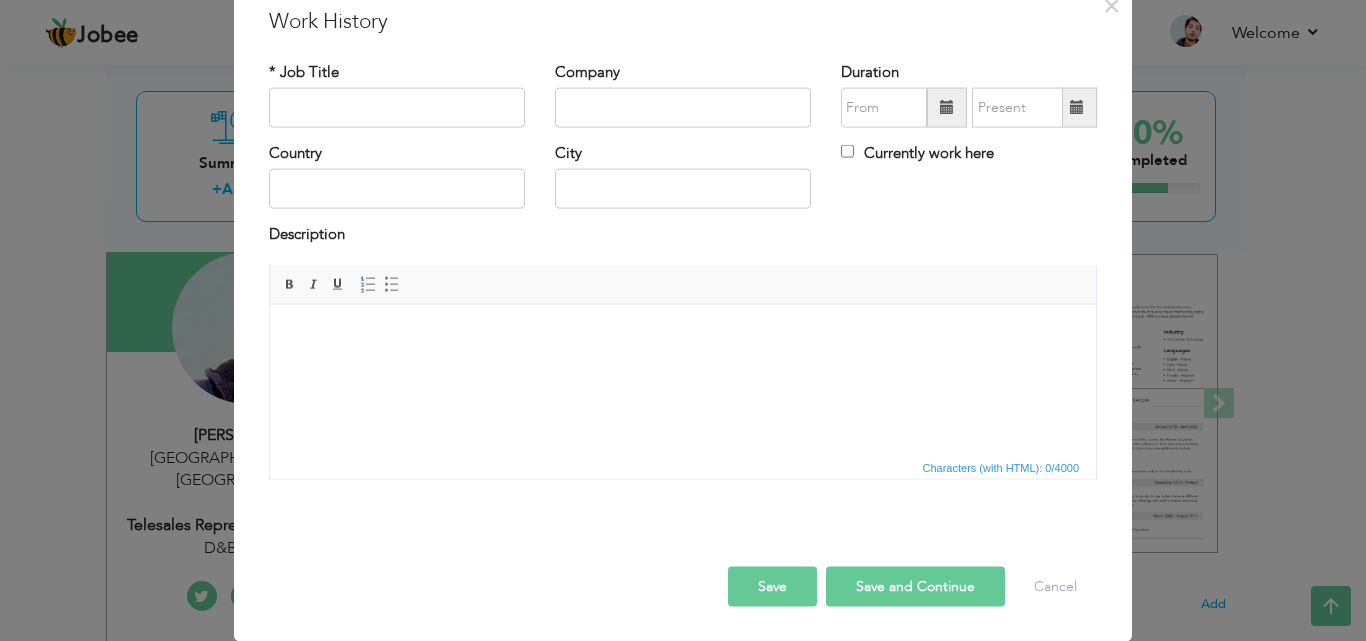 scroll, scrollTop: 0, scrollLeft: 0, axis: both 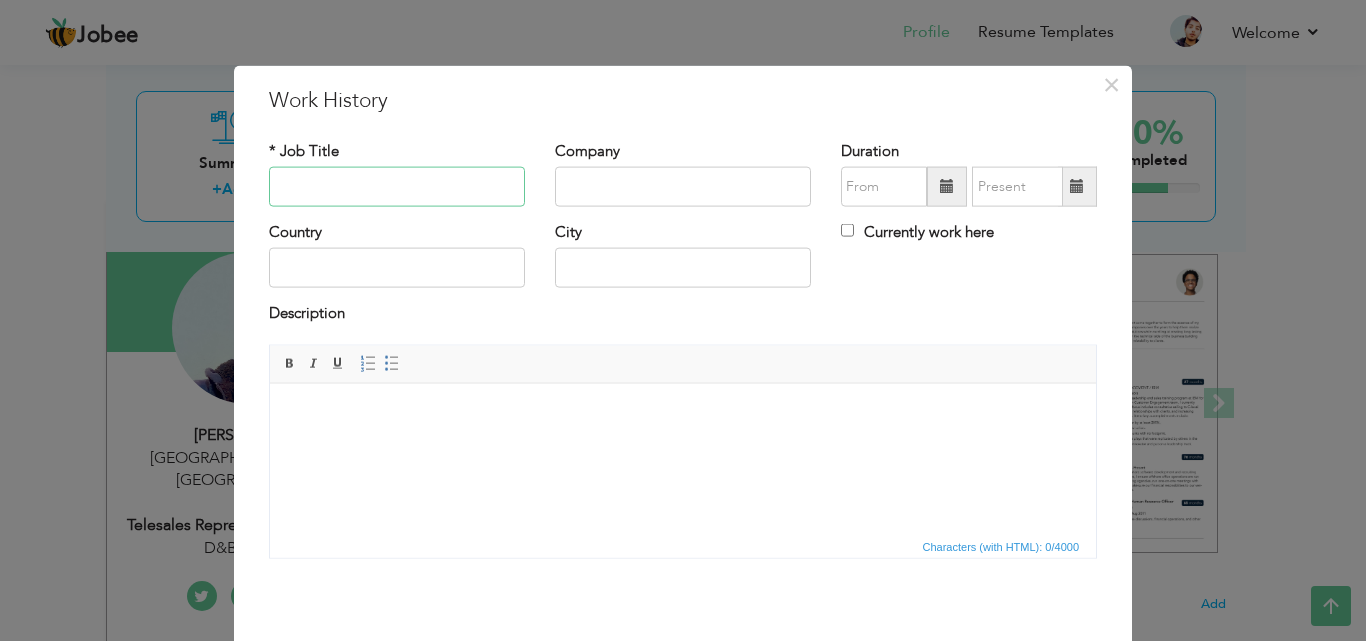 paste on "Telesales Representative / TSR" 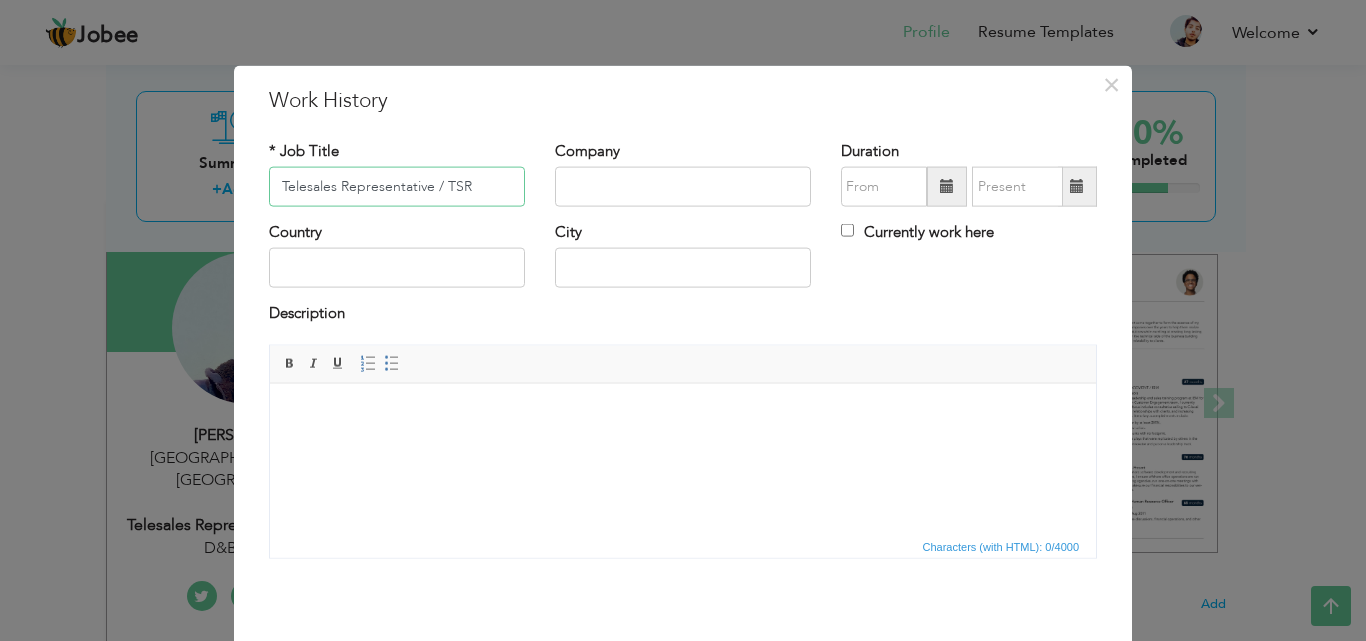 type on "Telesales Representative / TSR" 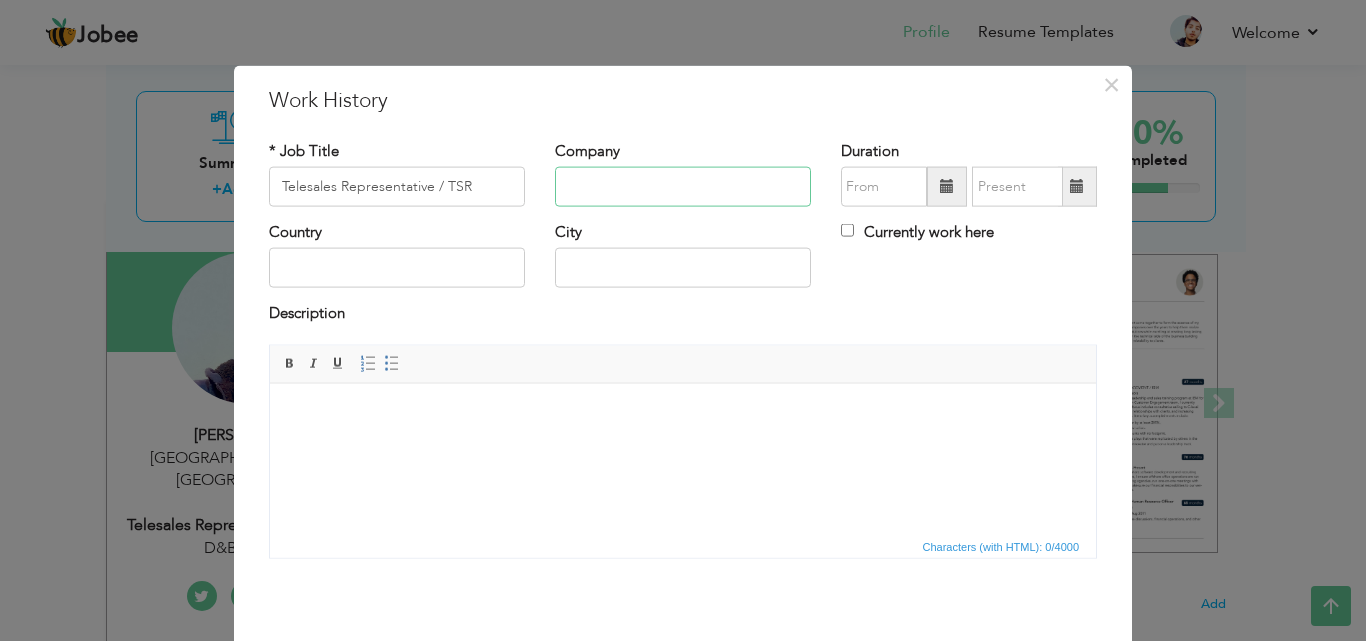 click at bounding box center [683, 187] 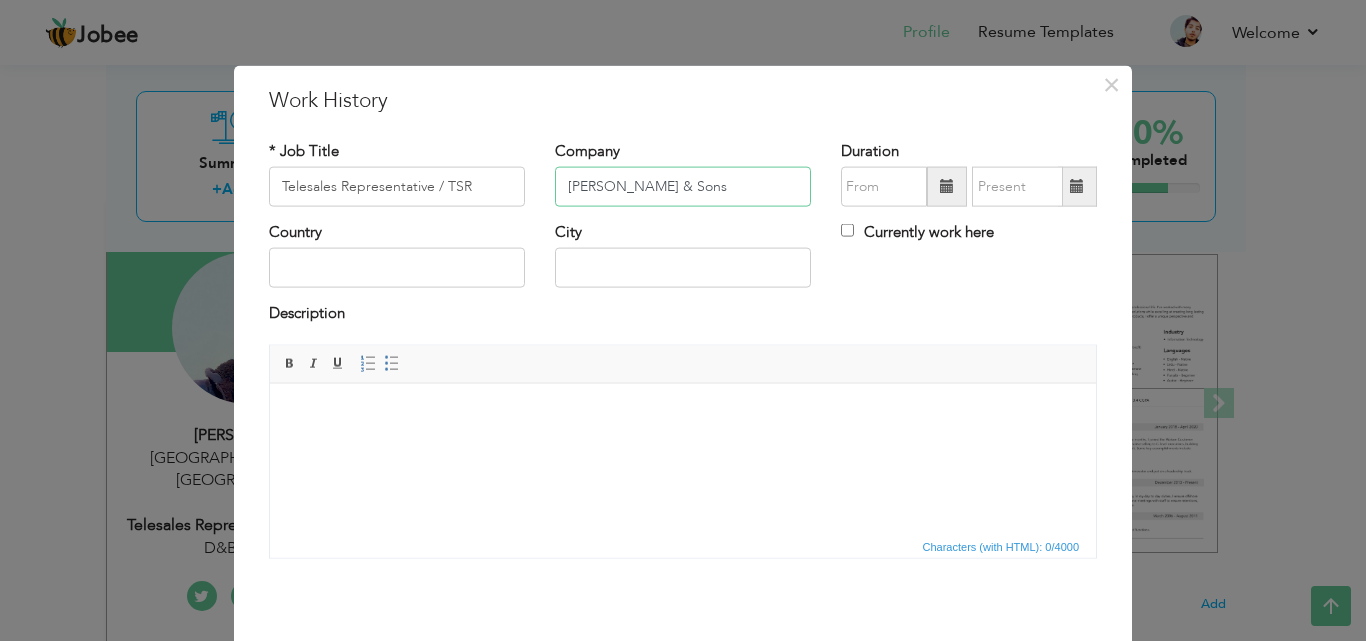 type on "[PERSON_NAME] & Sons" 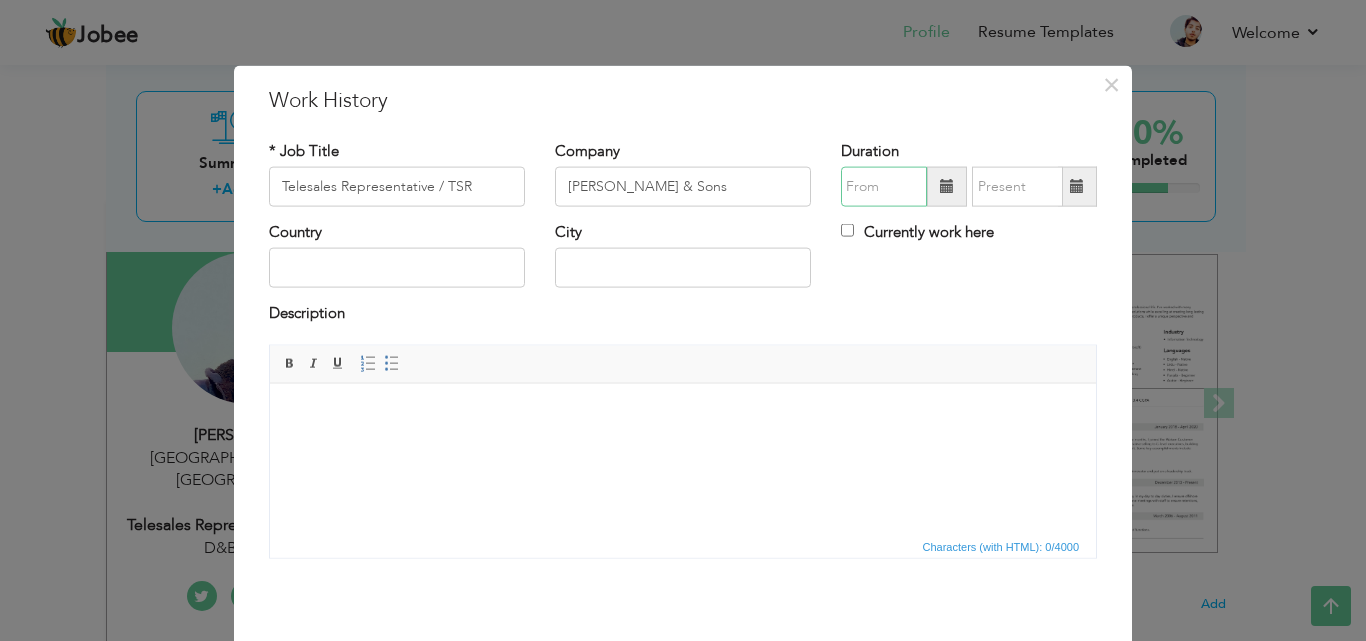 click at bounding box center (884, 187) 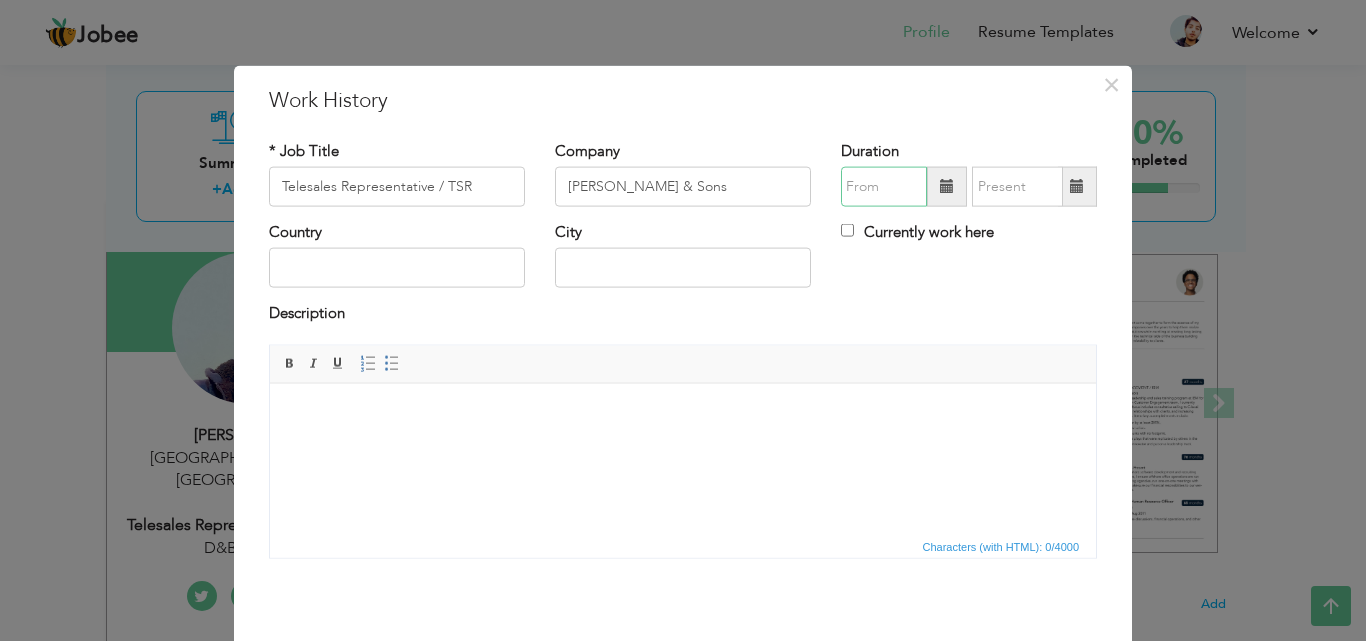 click at bounding box center [884, 187] 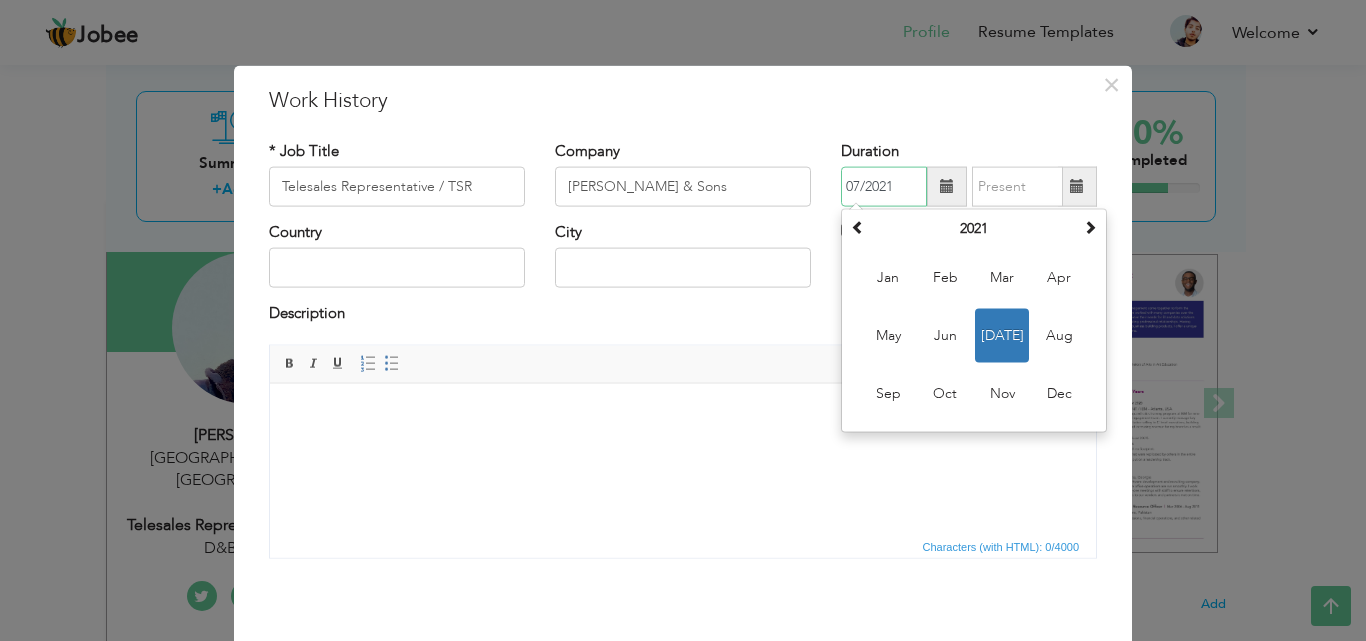 click on "07/2021" at bounding box center [884, 187] 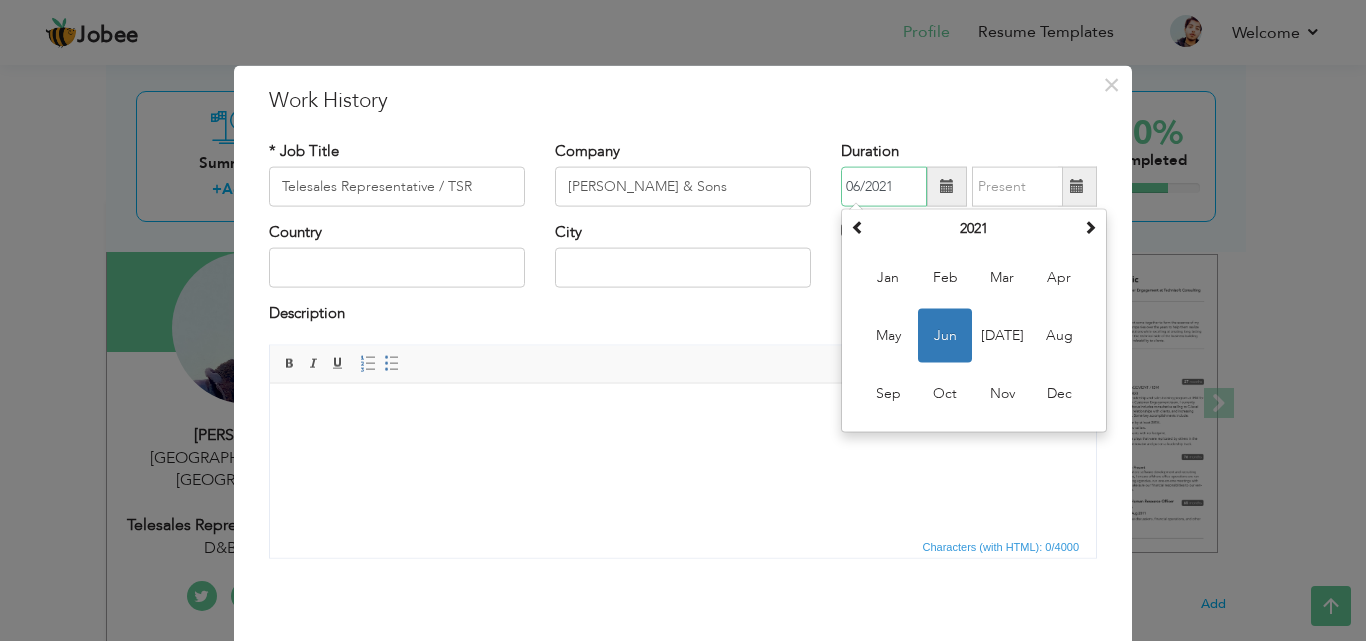 click on "06/2021" at bounding box center (884, 187) 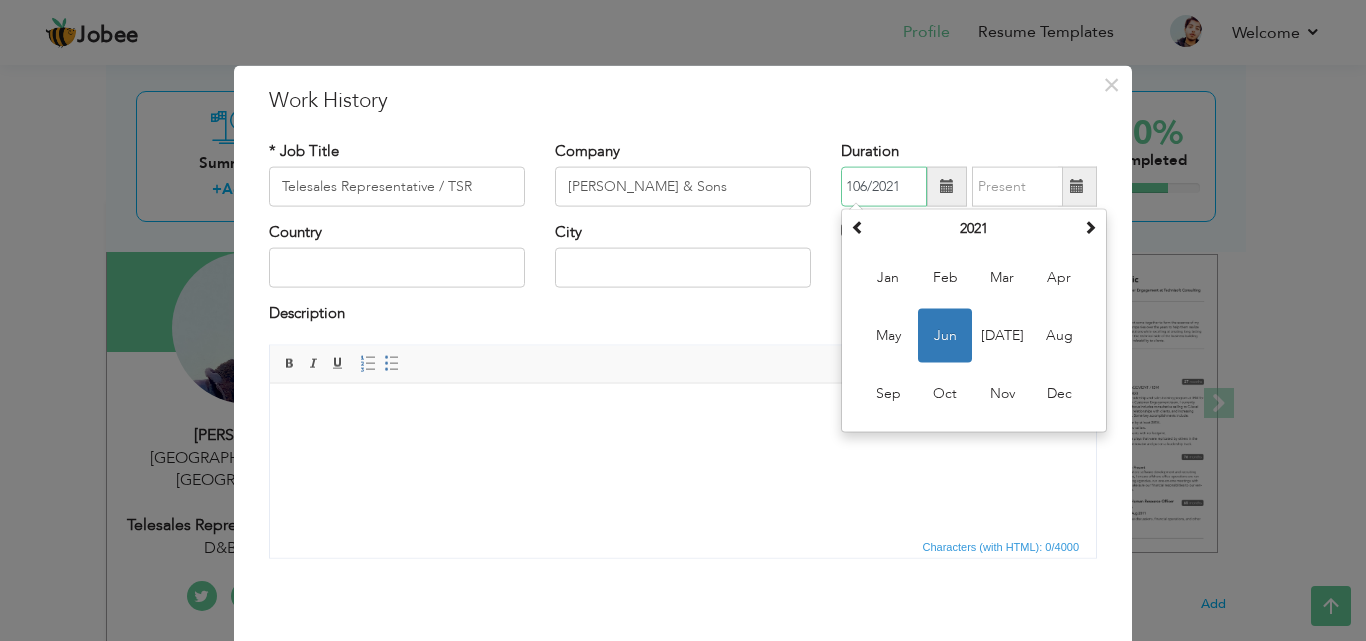 click on "106/2021" at bounding box center [884, 187] 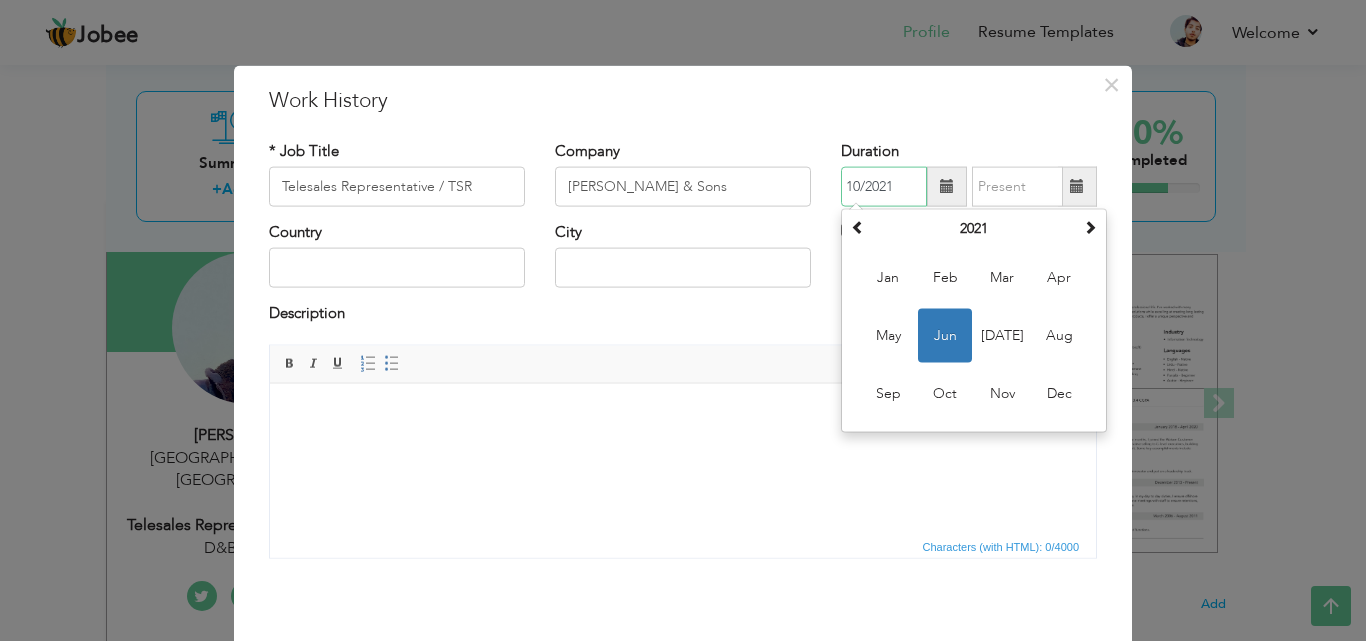 type on "10/2021" 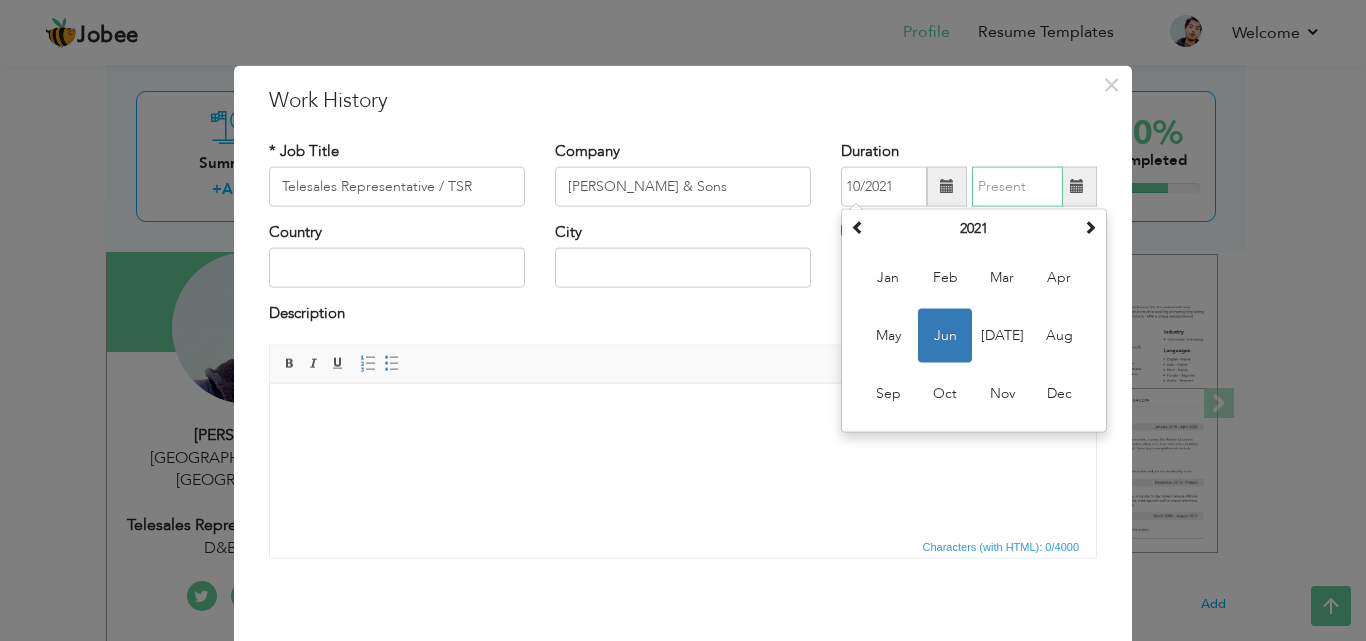 click at bounding box center (1017, 187) 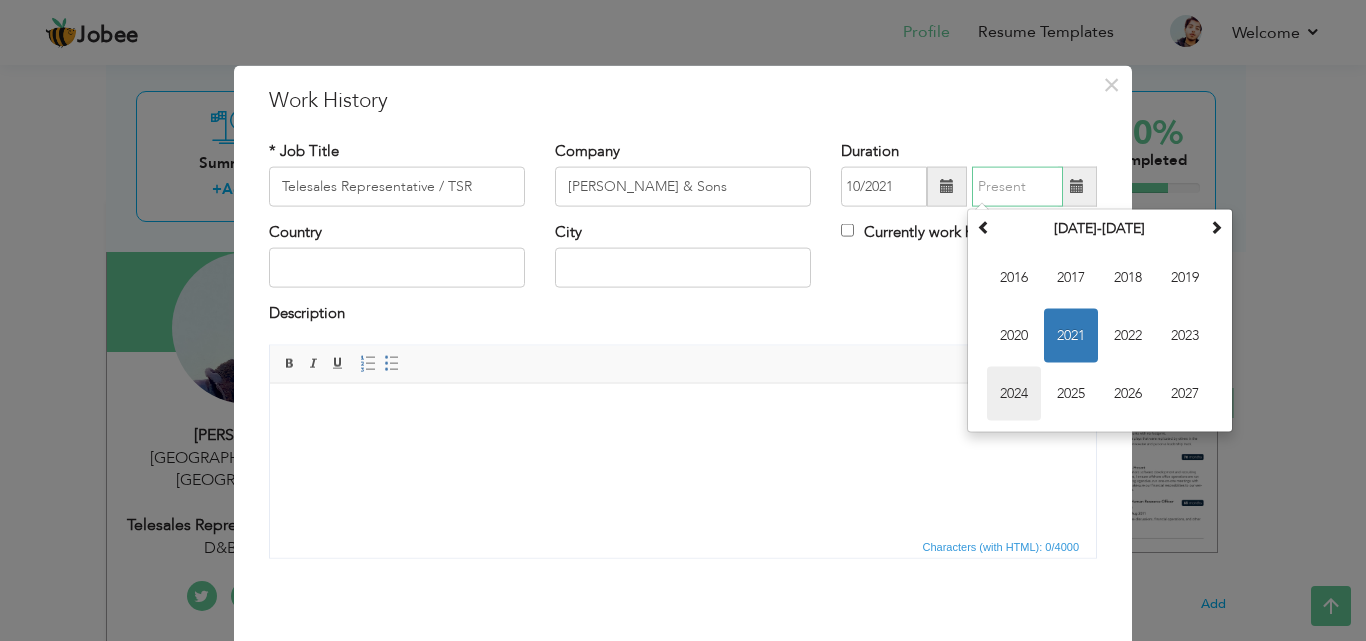 click on "2024" at bounding box center (1014, 394) 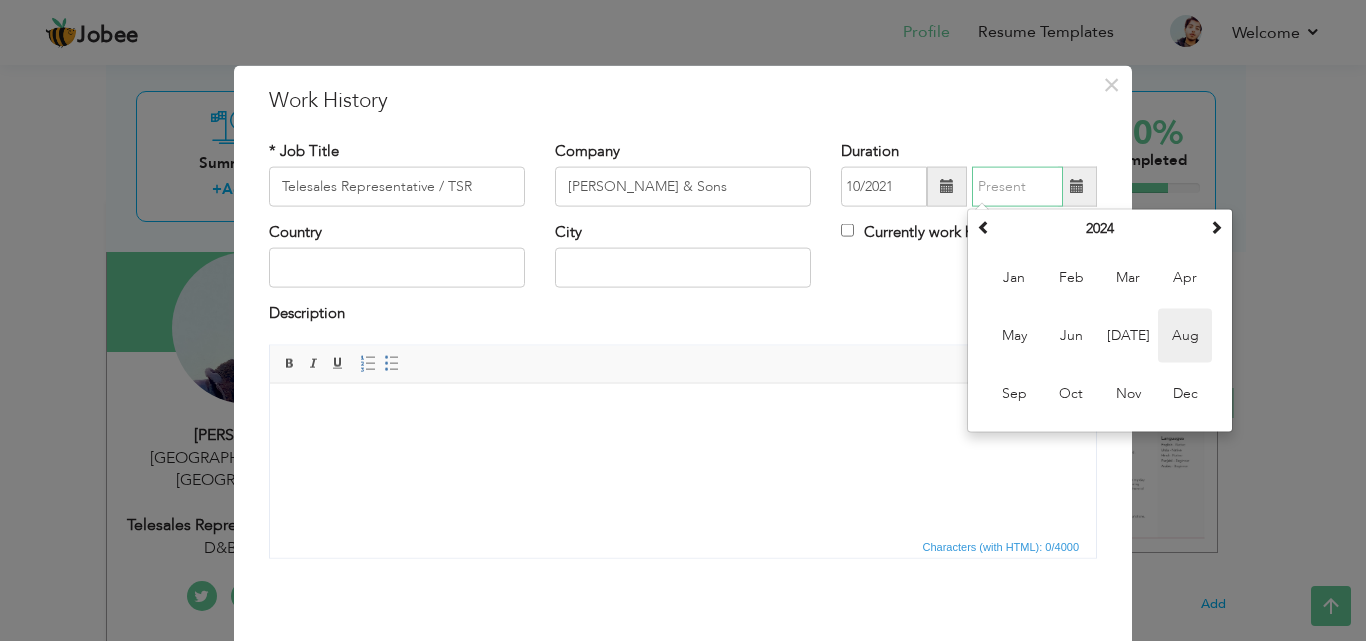 click on "Aug" at bounding box center (1185, 336) 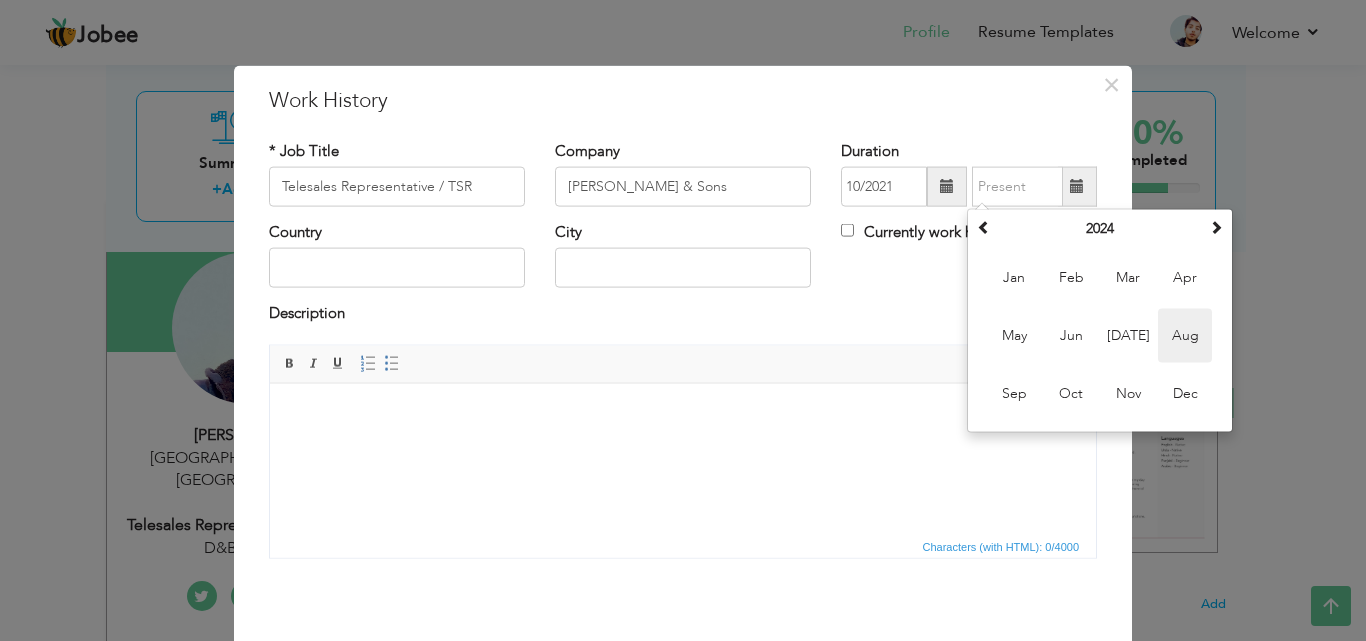 type on "08/2024" 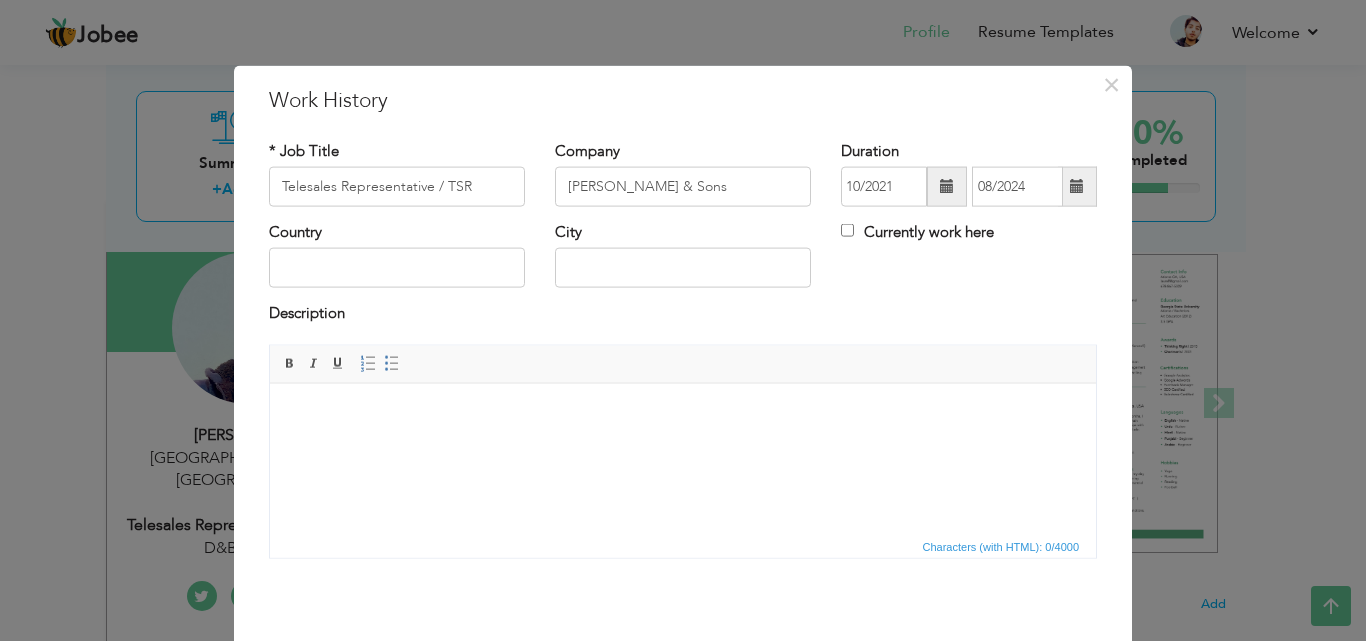 click at bounding box center [683, 413] 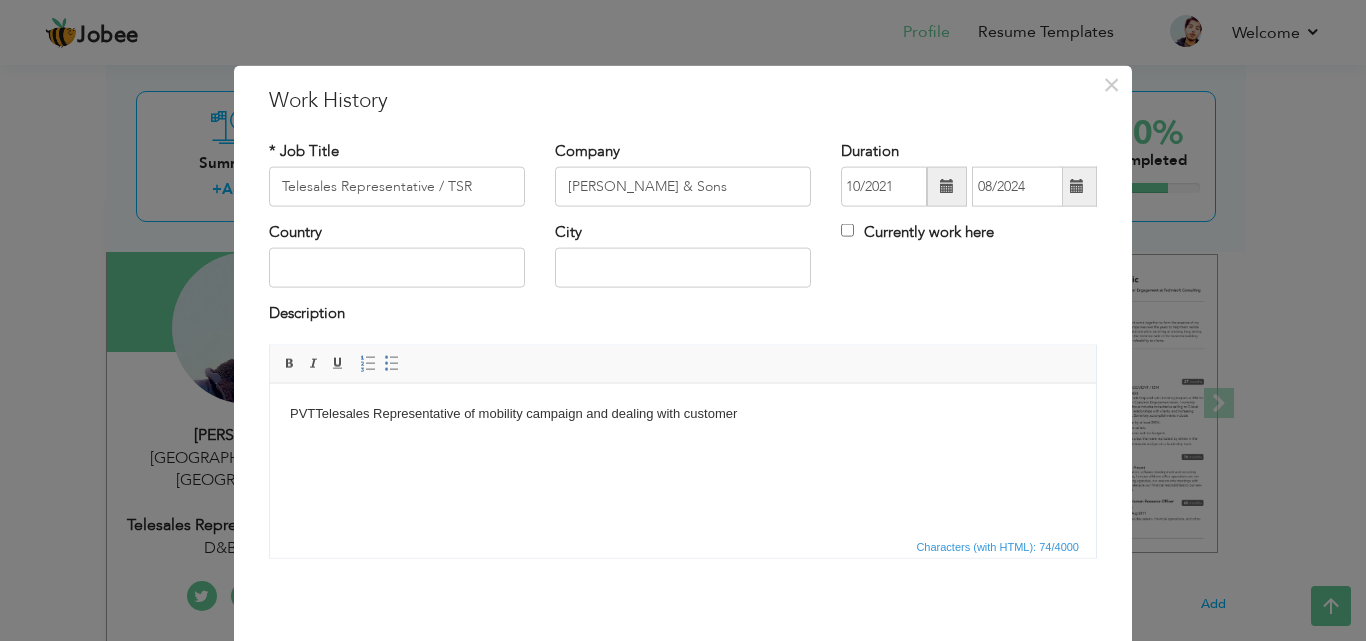 click on "PVTTelesales Representative of mobility campaign and dealing with customer" at bounding box center (683, 413) 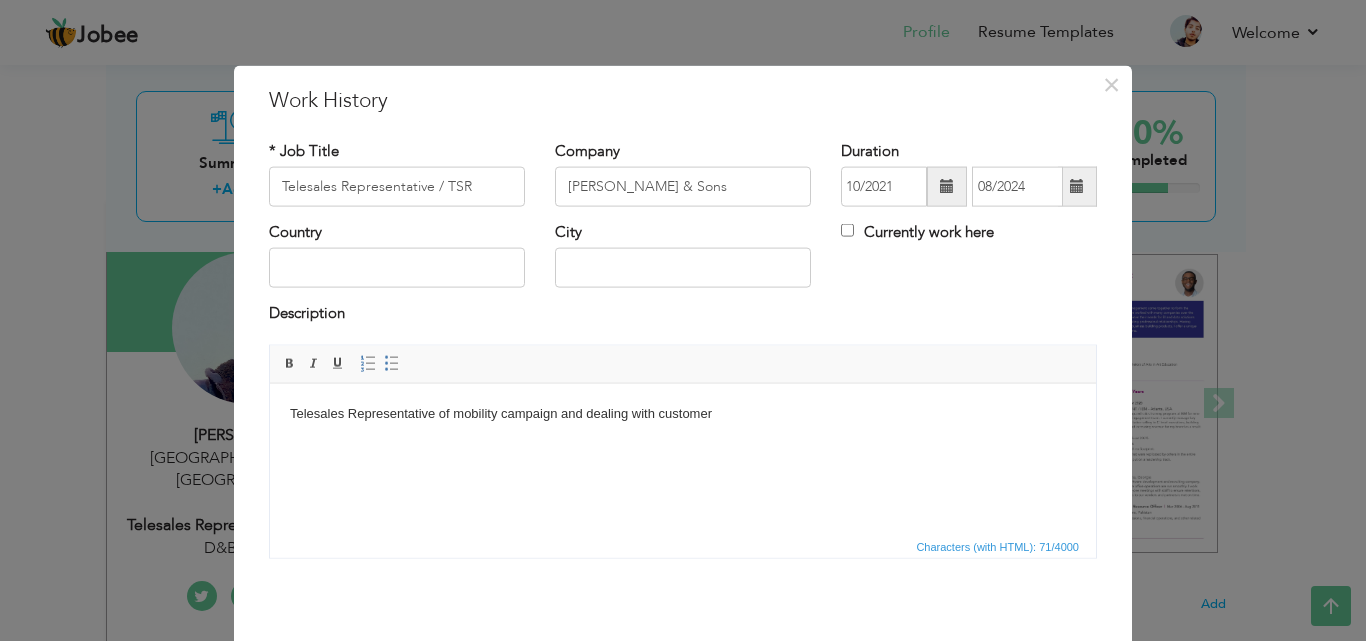 click on "Telesales Representative of mobility campaign and dealing with customer" at bounding box center (683, 413) 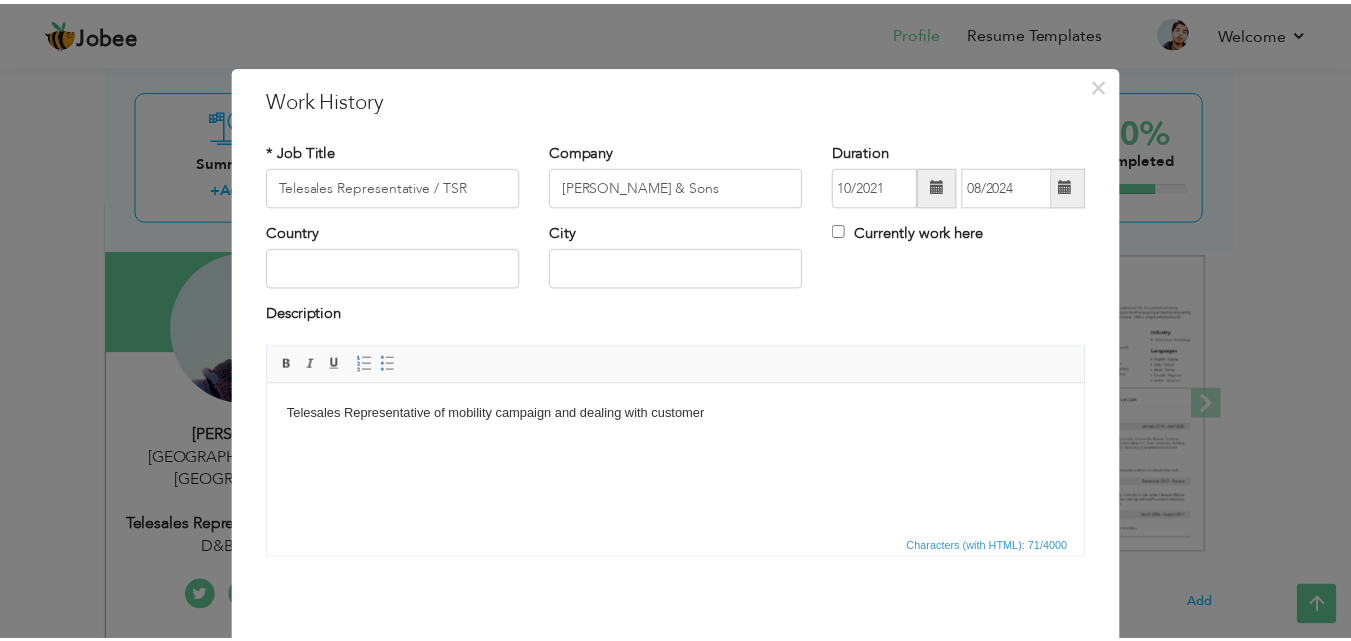 scroll, scrollTop: 79, scrollLeft: 0, axis: vertical 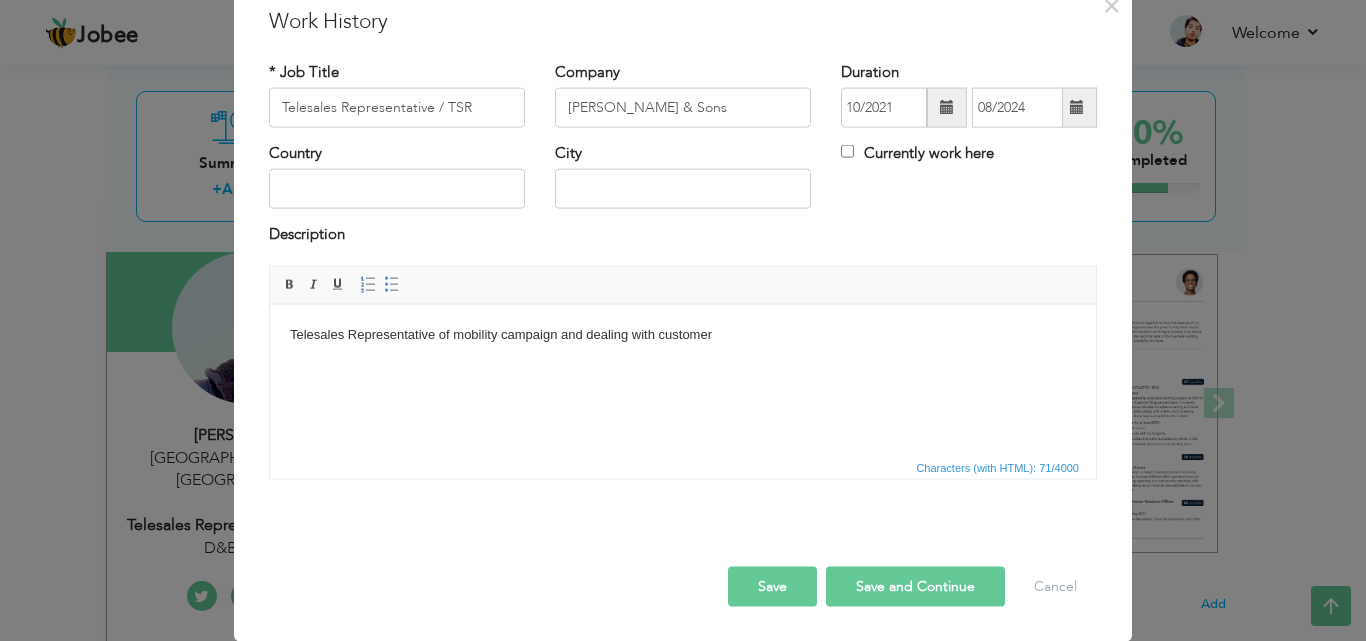 click on "Save" at bounding box center [772, 586] 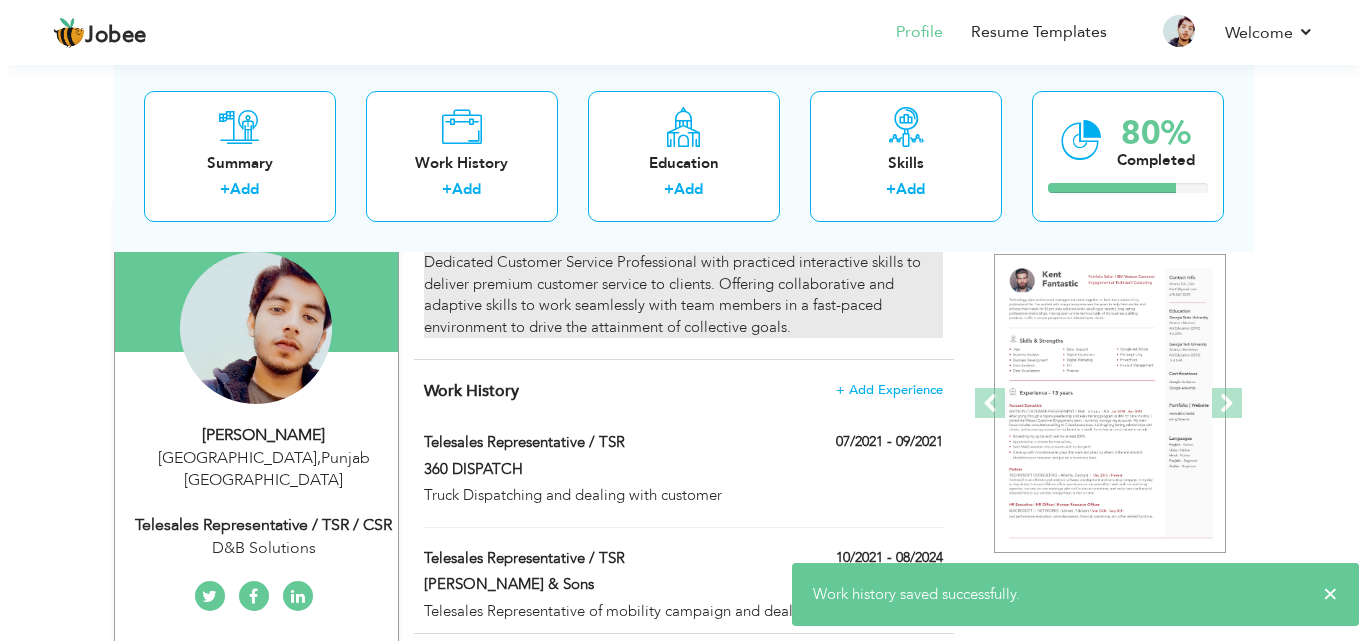 scroll, scrollTop: 276, scrollLeft: 0, axis: vertical 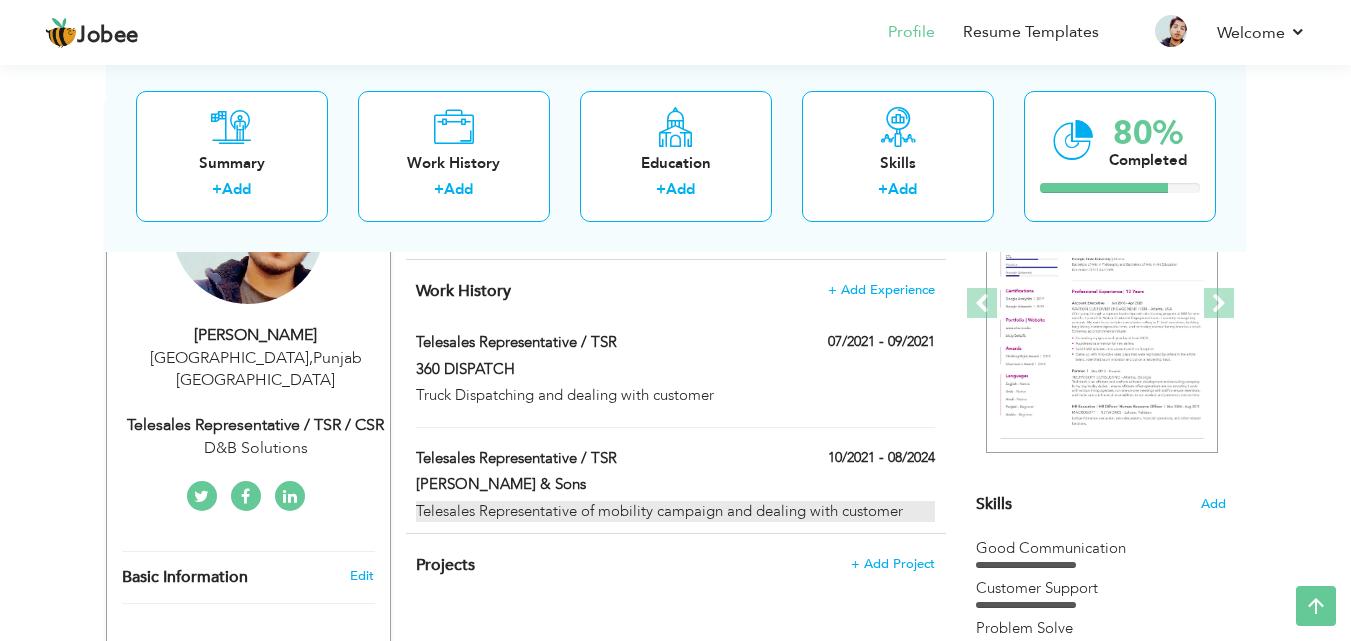 click on "Telesales Representative of mobility campaign and dealing with customer" at bounding box center [675, 511] 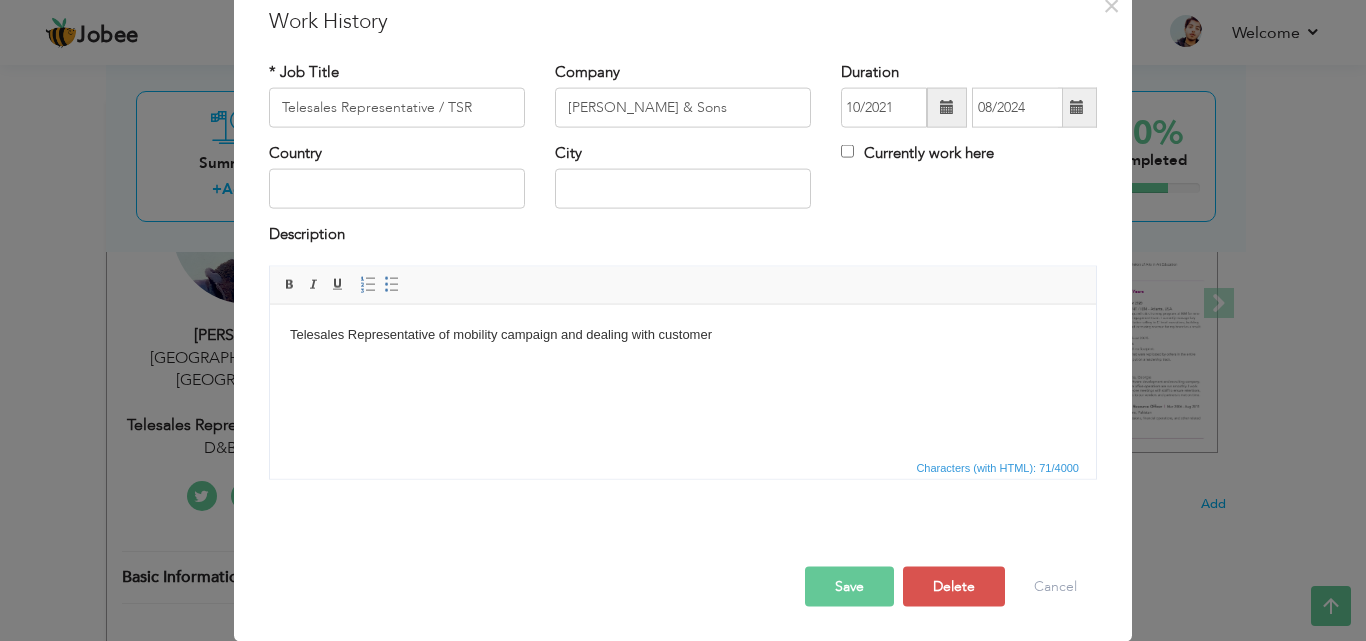 scroll, scrollTop: 0, scrollLeft: 0, axis: both 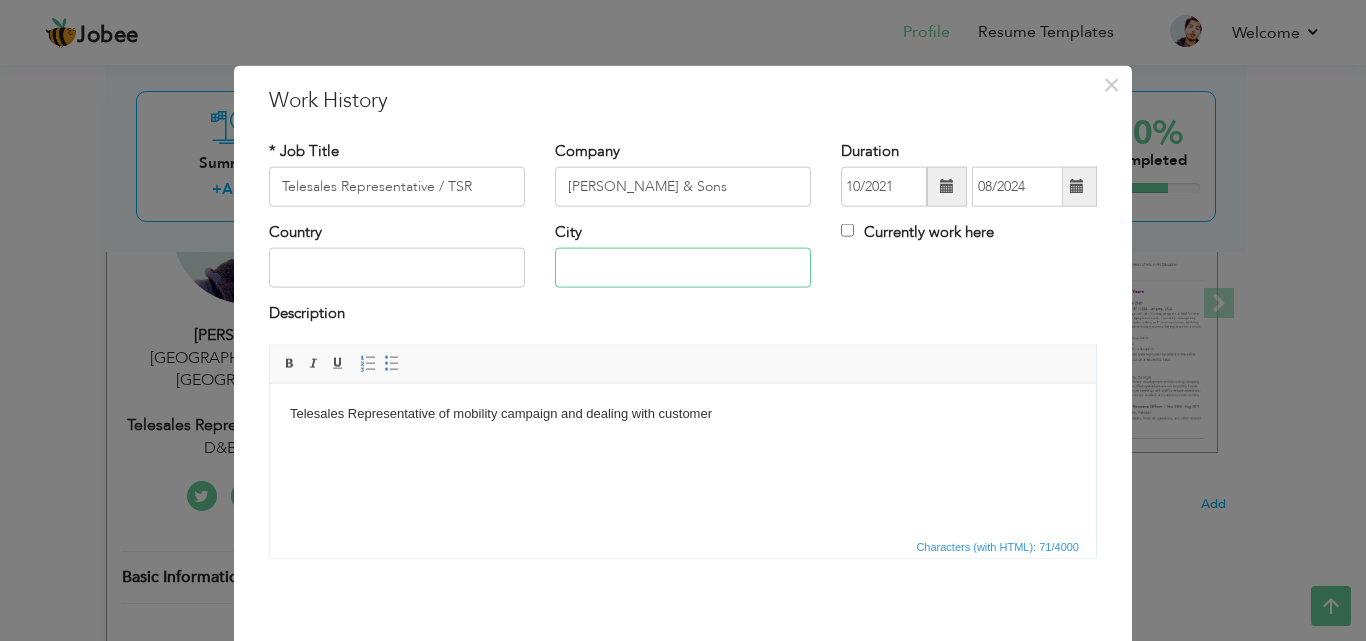 click at bounding box center [683, 268] 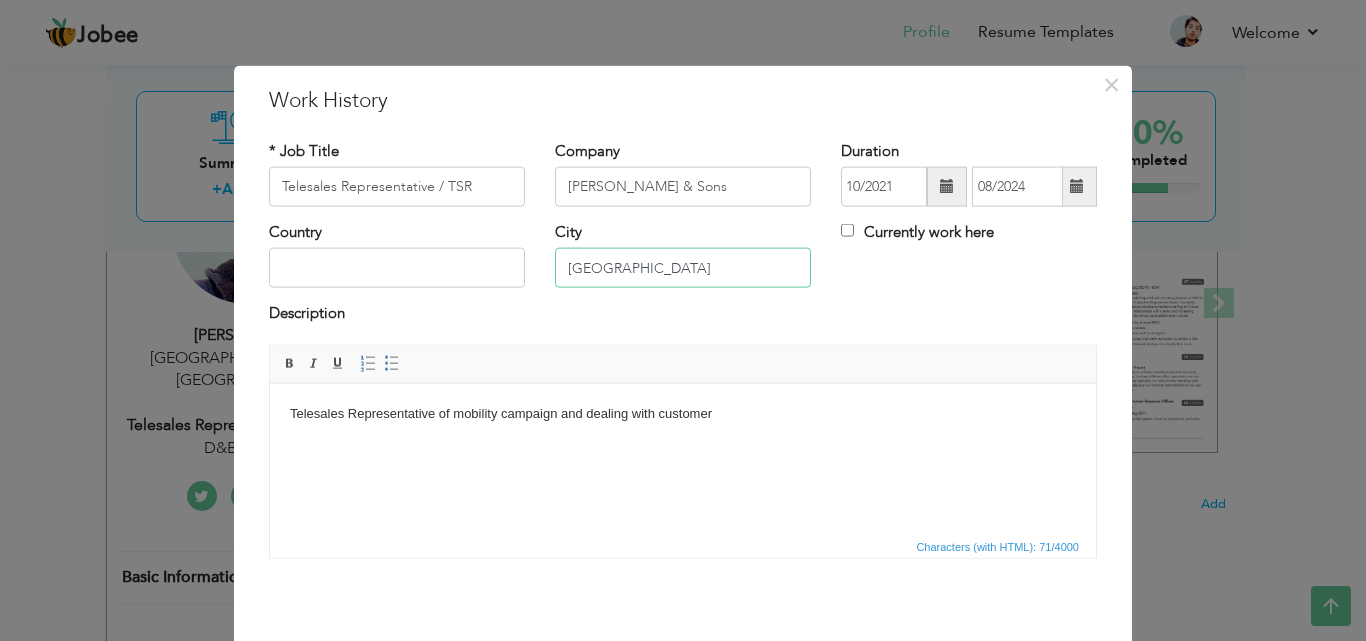 type on "[GEOGRAPHIC_DATA]" 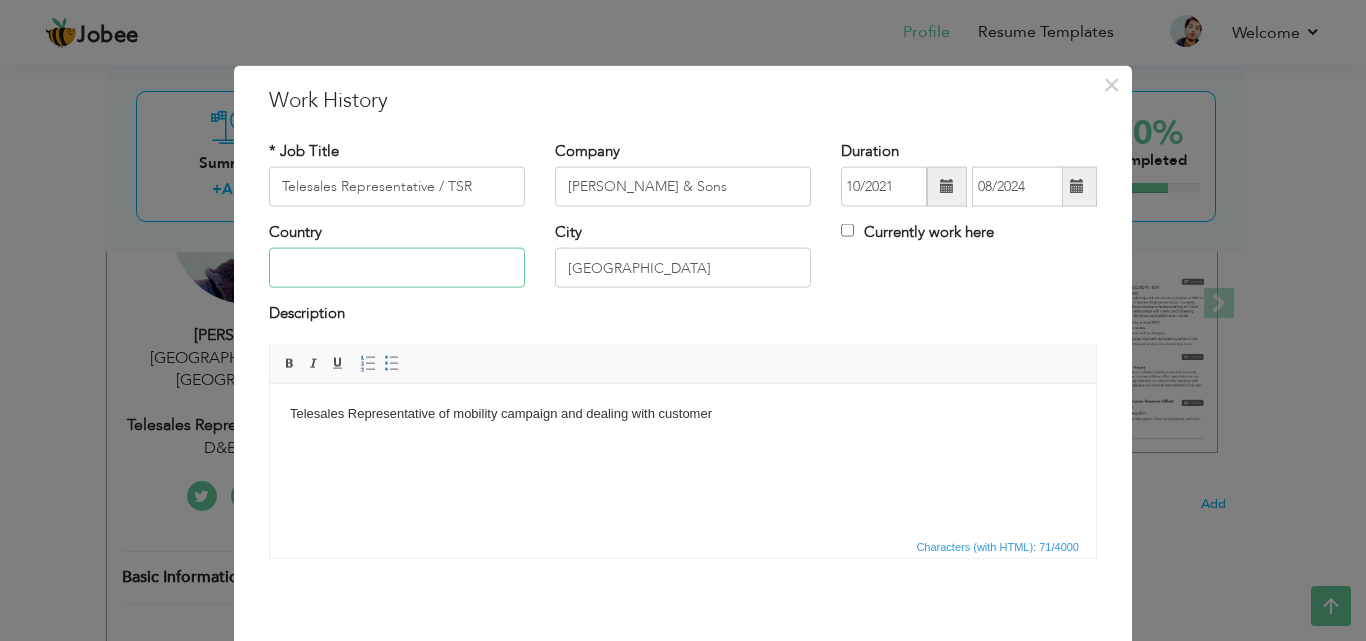 click at bounding box center (397, 268) 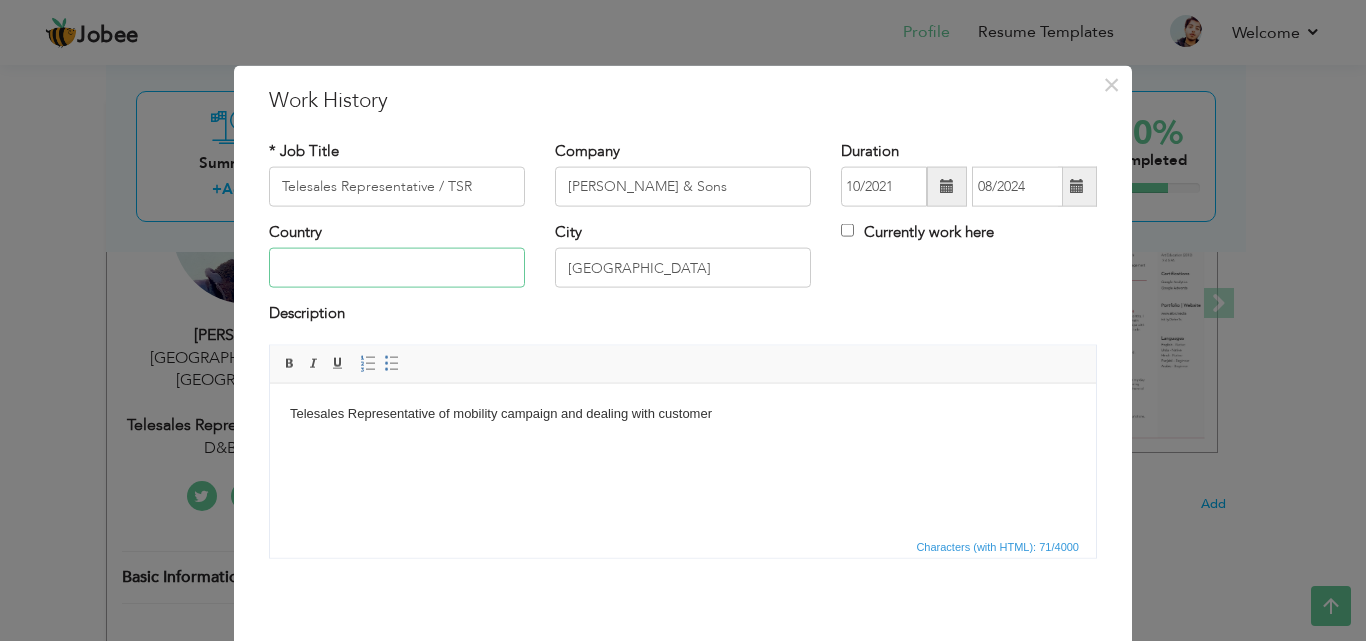 paste on "[GEOGRAPHIC_DATA]" 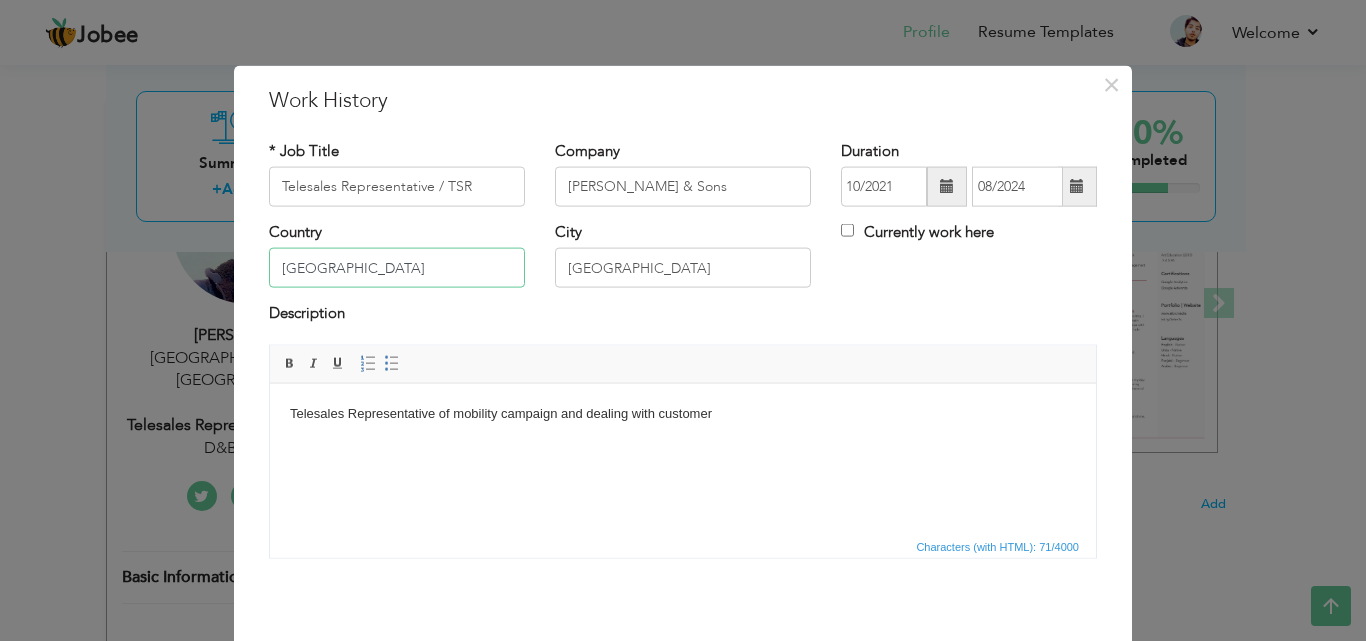 scroll, scrollTop: 79, scrollLeft: 0, axis: vertical 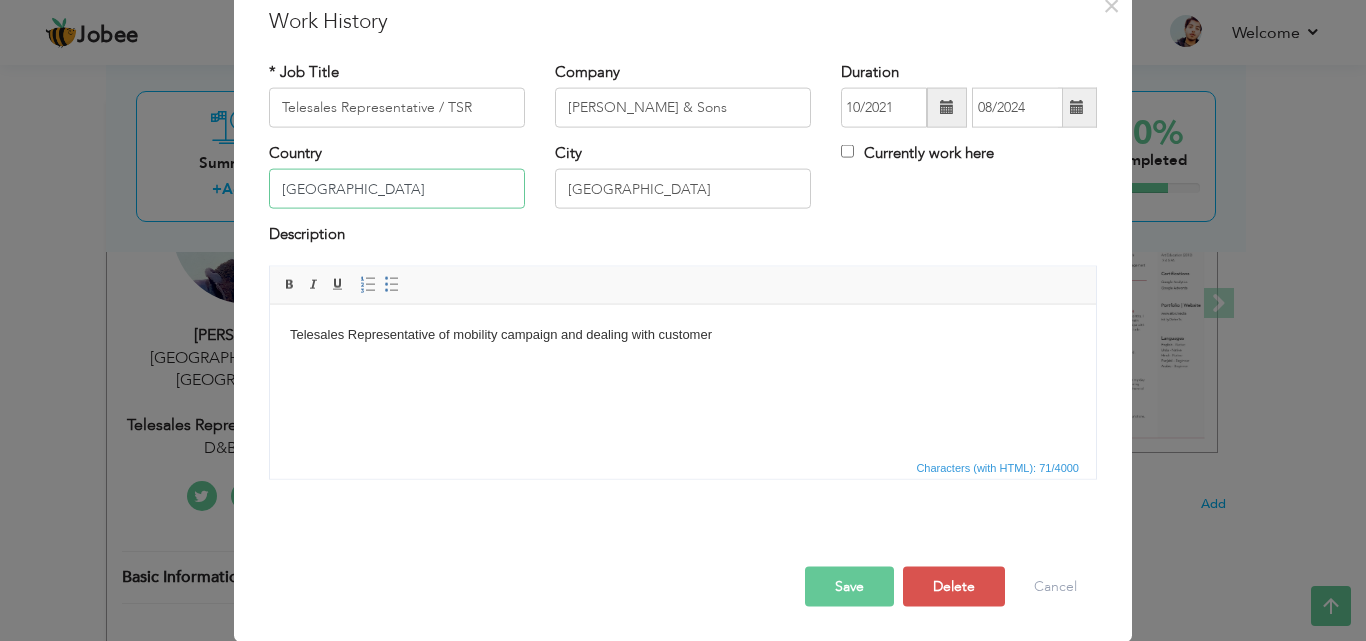 type on "[GEOGRAPHIC_DATA]" 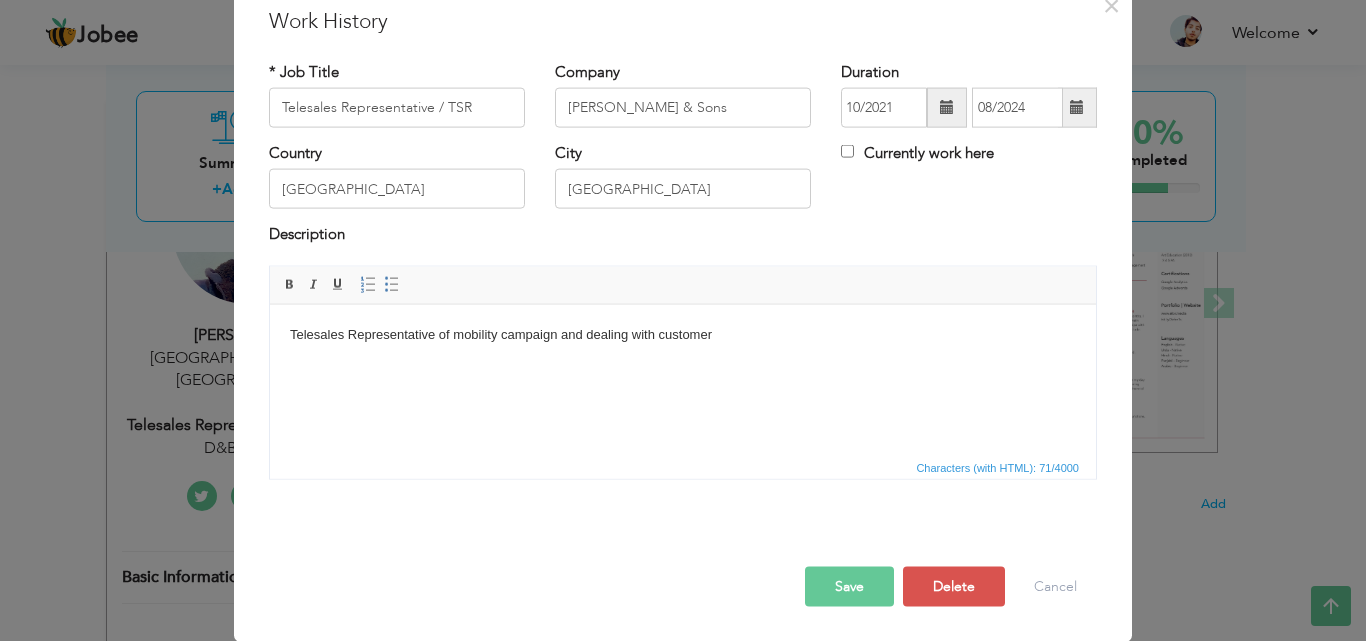 click on "Save" at bounding box center [849, 586] 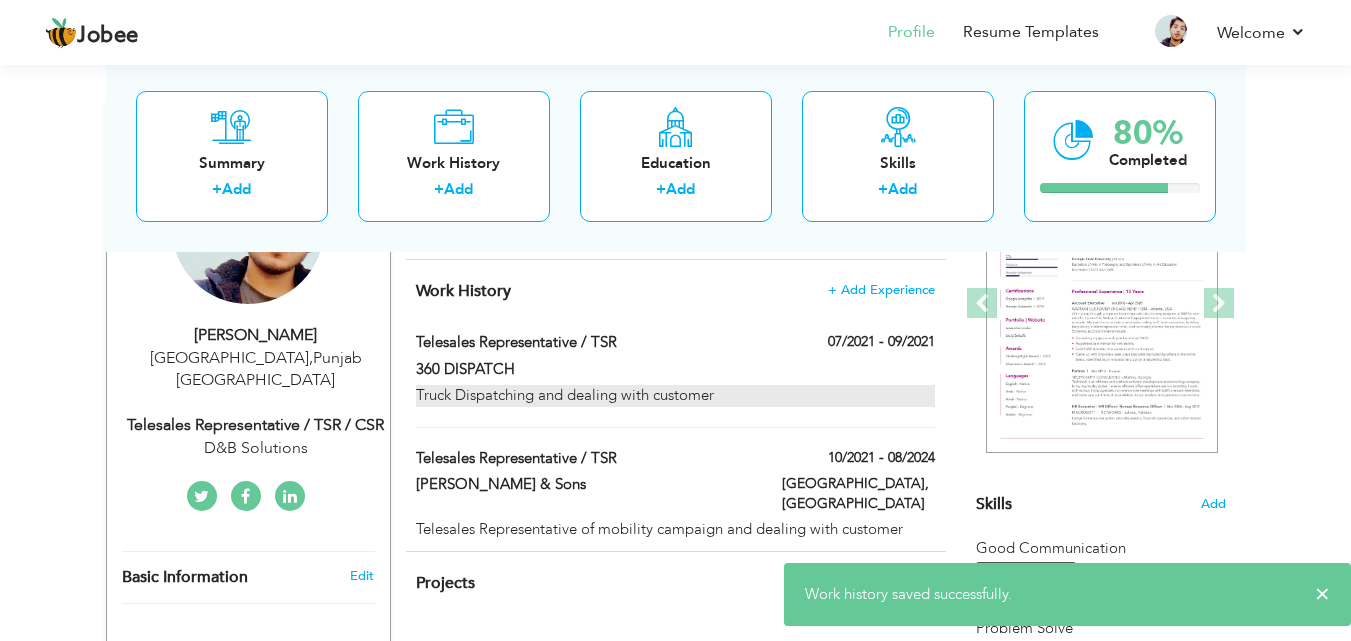 click on "Truck Dispatching and dealing with customer" at bounding box center (675, 395) 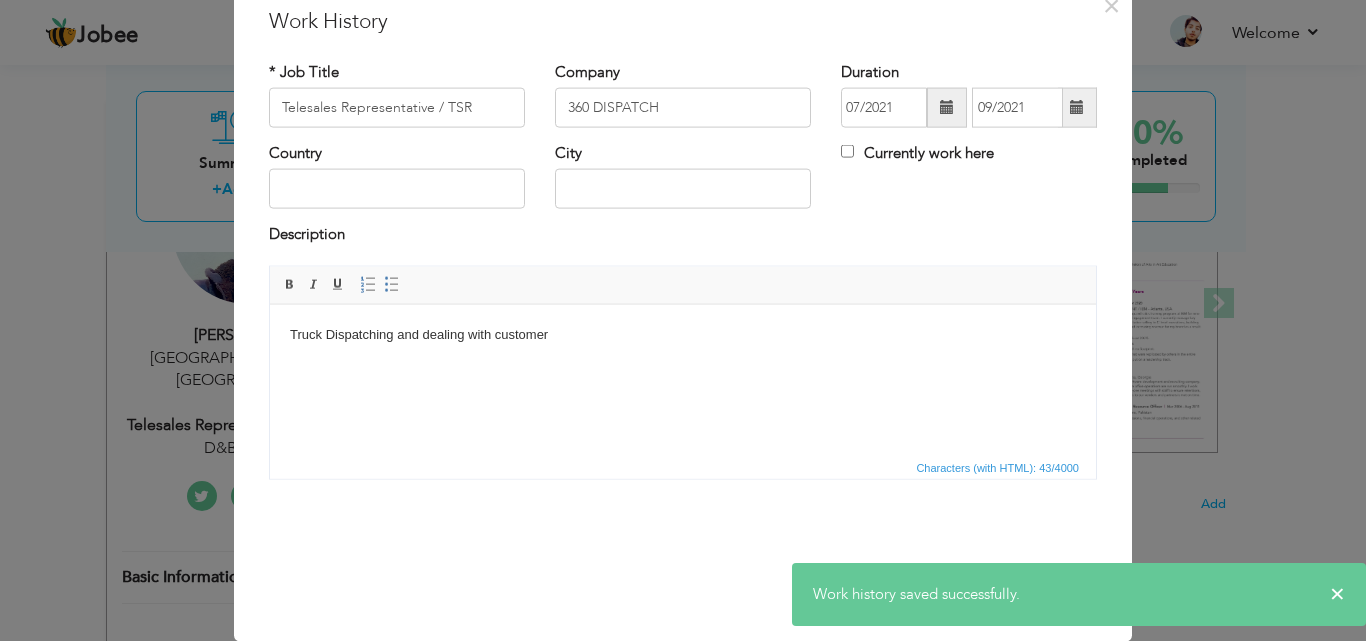 scroll, scrollTop: 0, scrollLeft: 0, axis: both 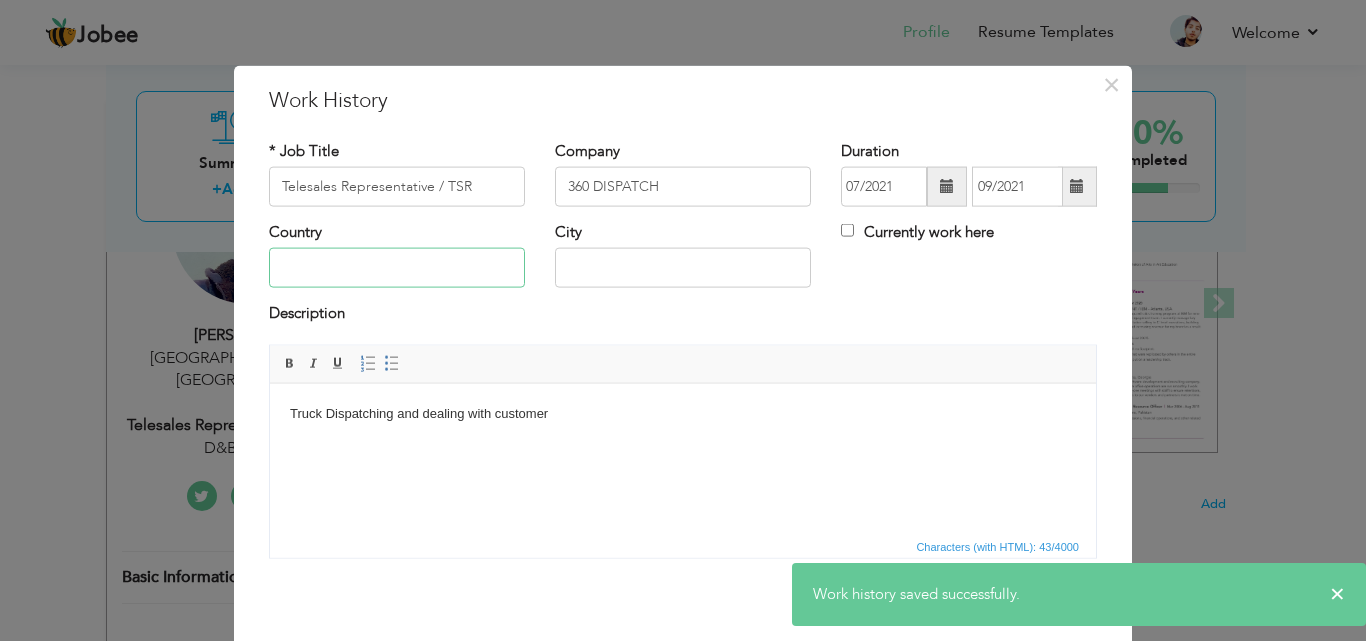 click at bounding box center [397, 268] 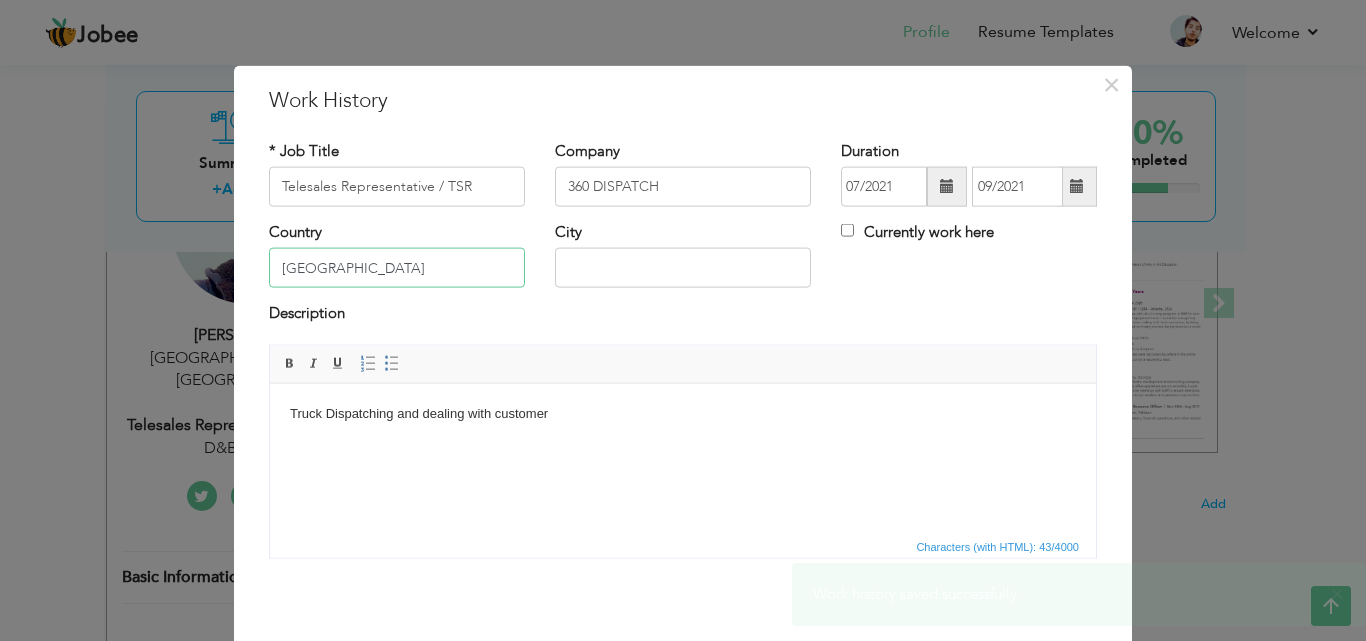 type on "[GEOGRAPHIC_DATA]" 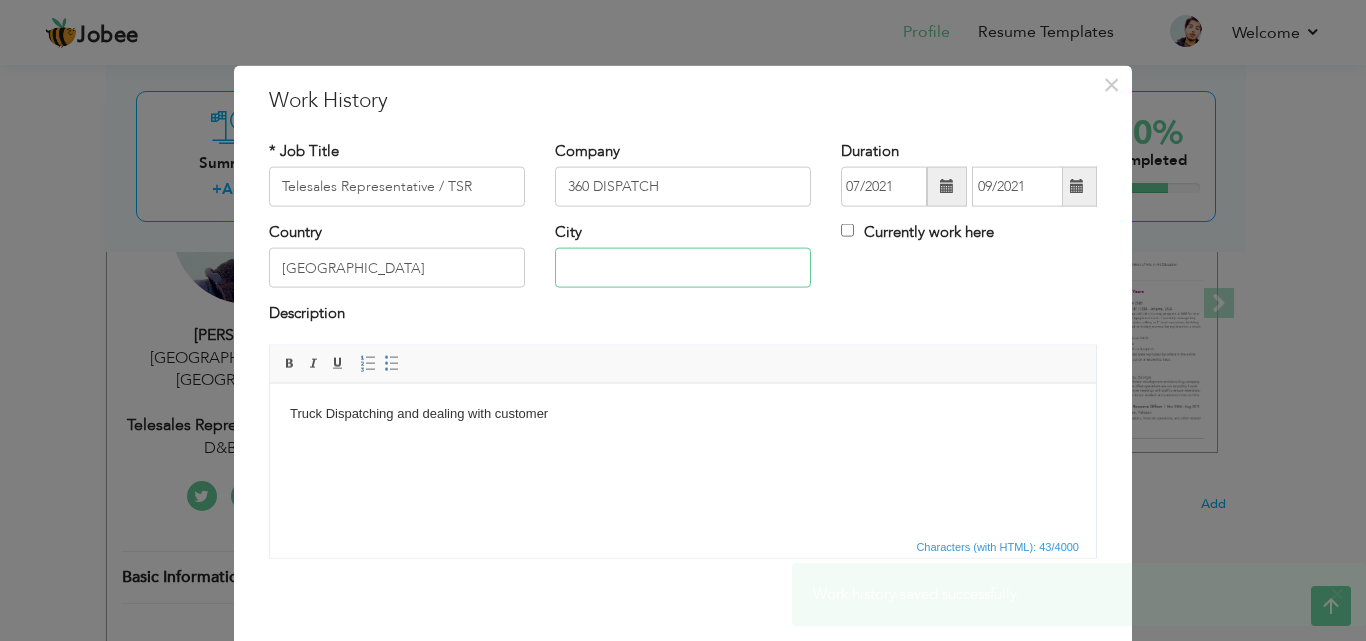 click at bounding box center (683, 268) 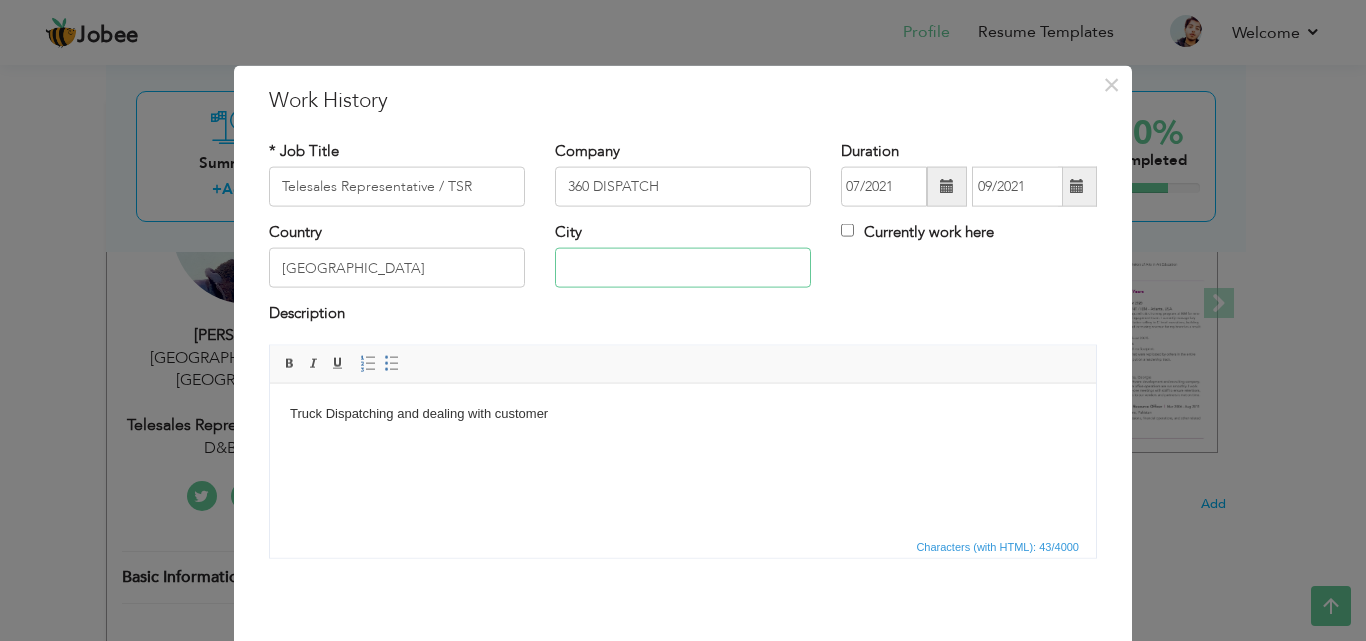 type on "K" 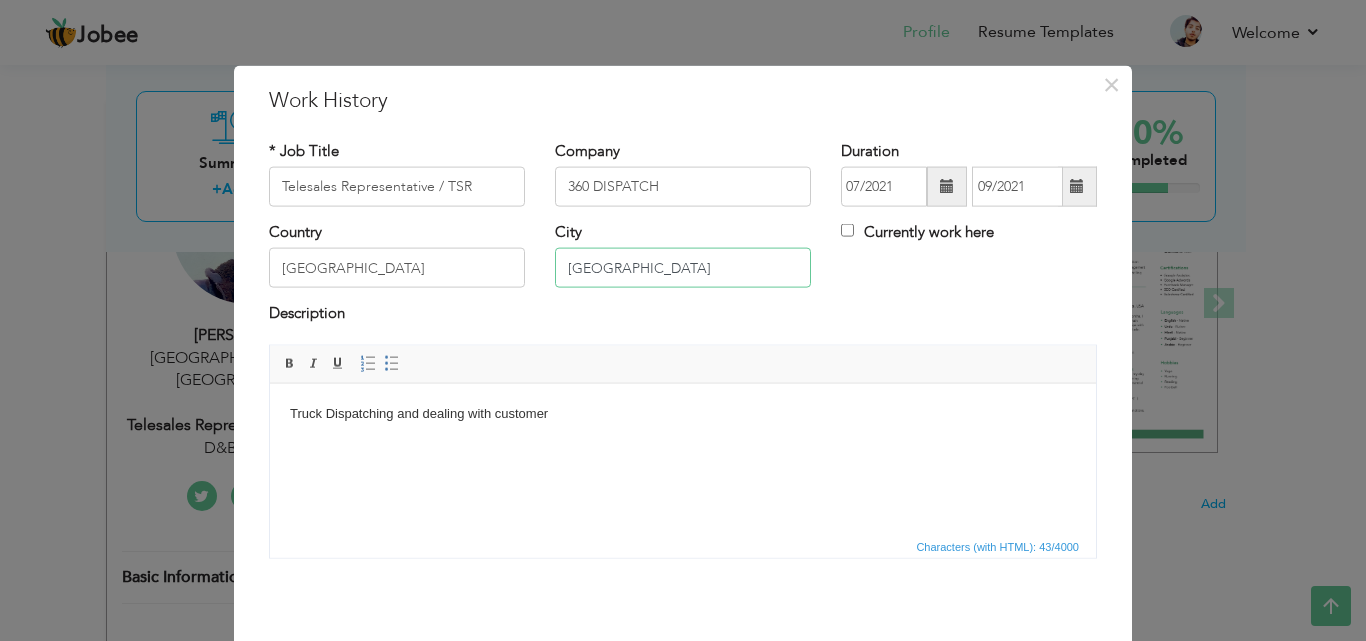 scroll, scrollTop: 79, scrollLeft: 0, axis: vertical 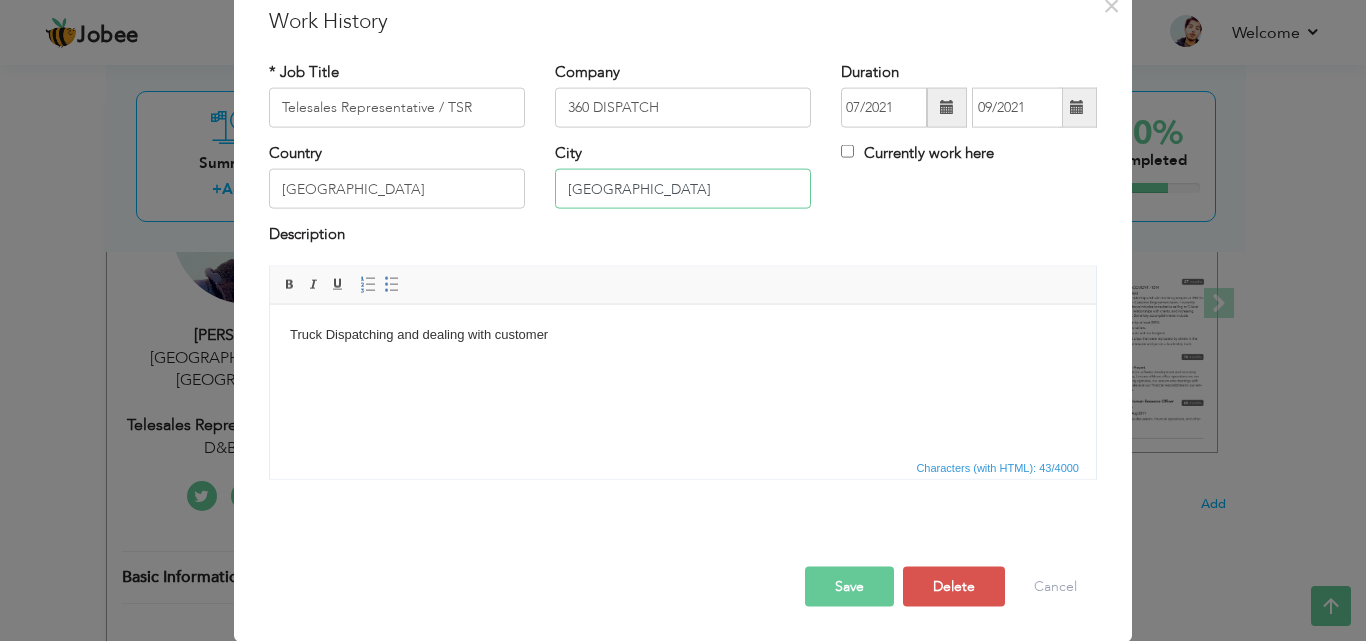type on "[GEOGRAPHIC_DATA]" 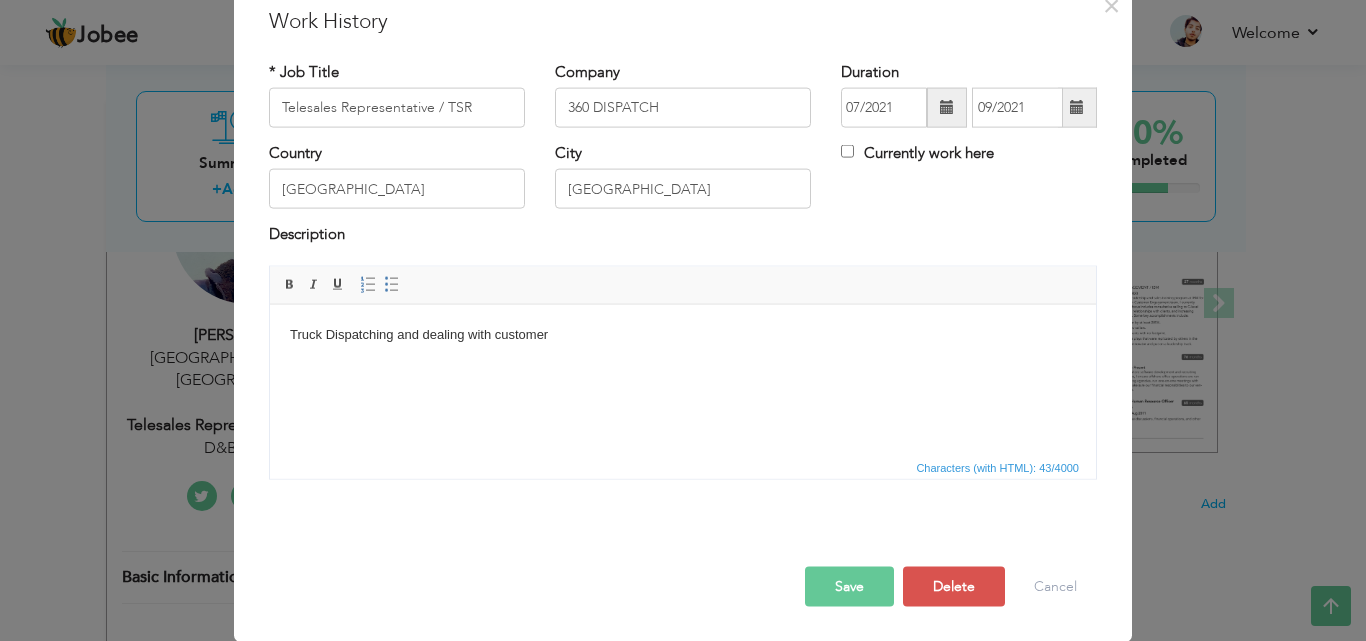 click on "Save" at bounding box center (849, 586) 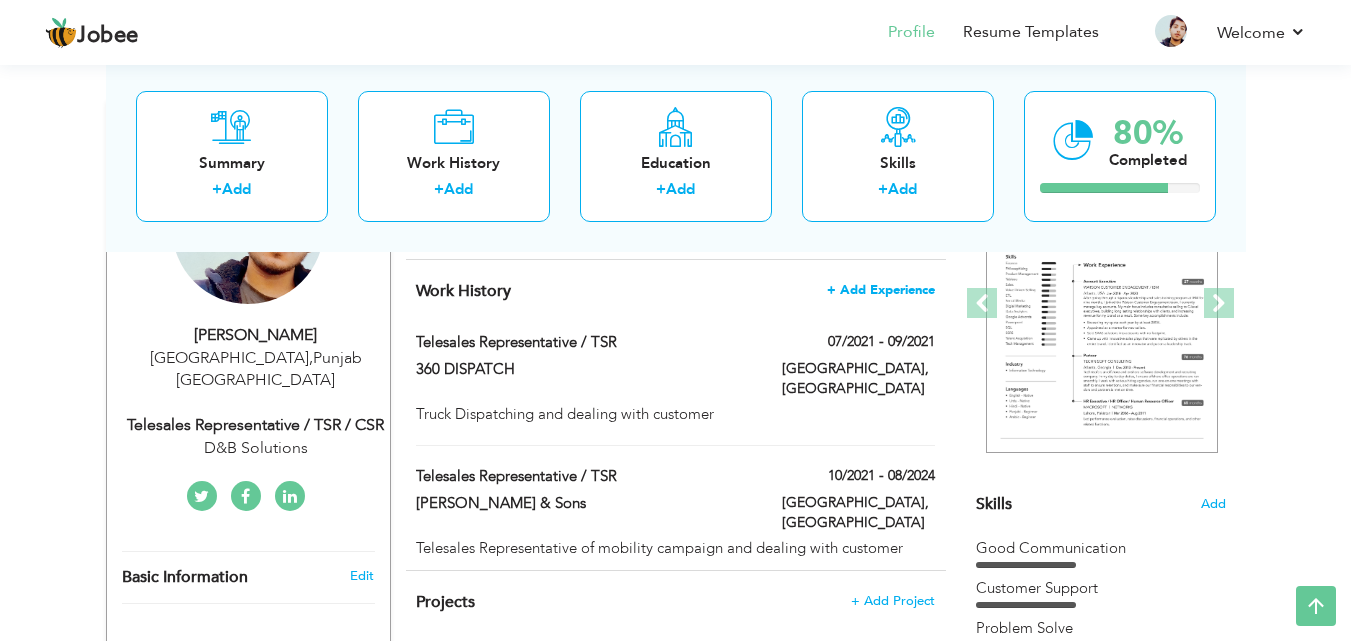 click on "+ Add Experience" at bounding box center [881, 290] 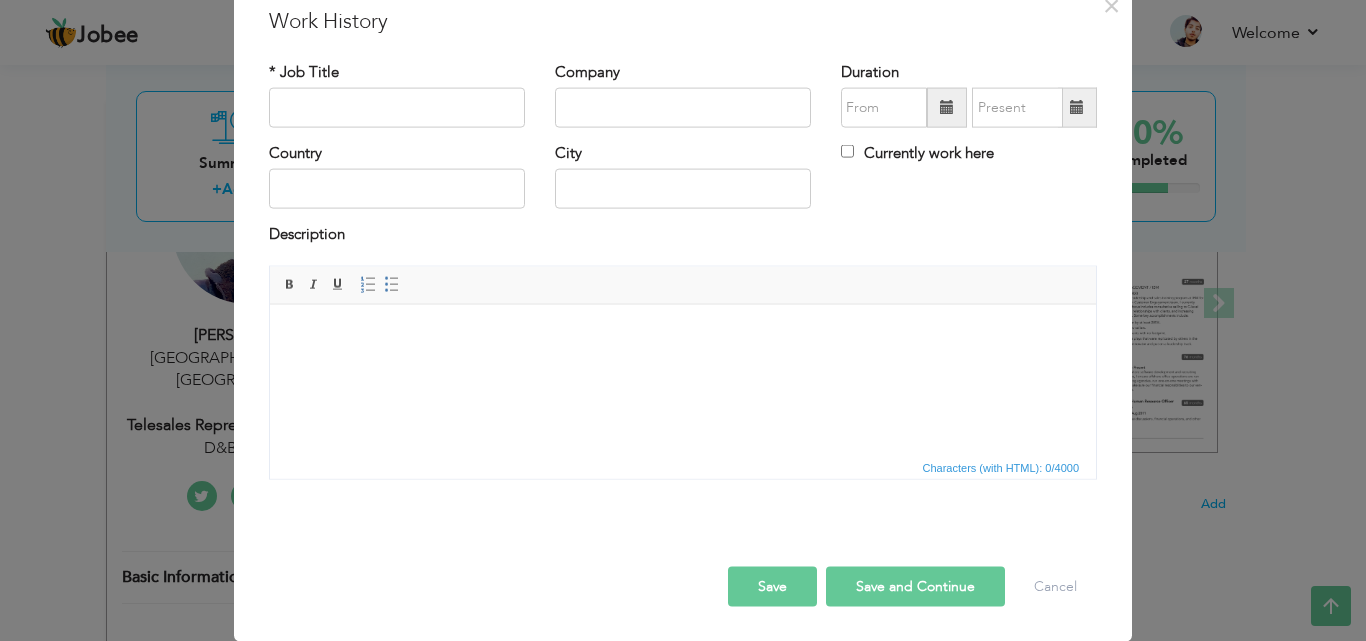scroll, scrollTop: 0, scrollLeft: 0, axis: both 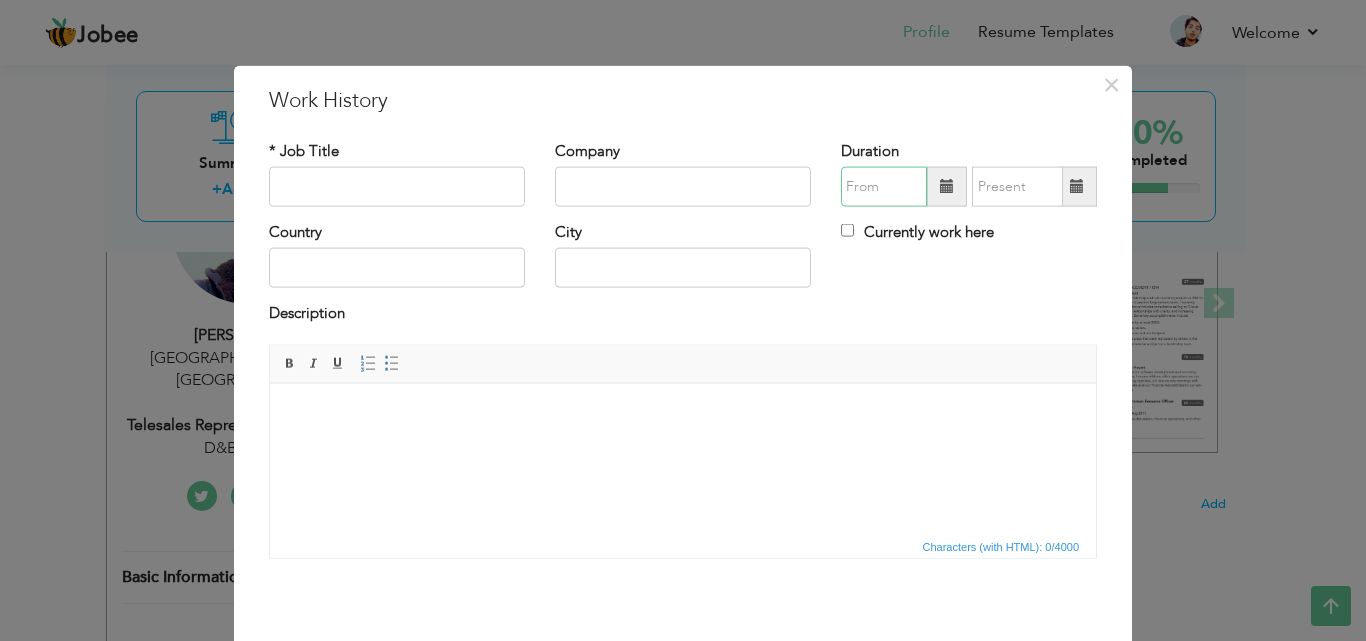 click at bounding box center (884, 187) 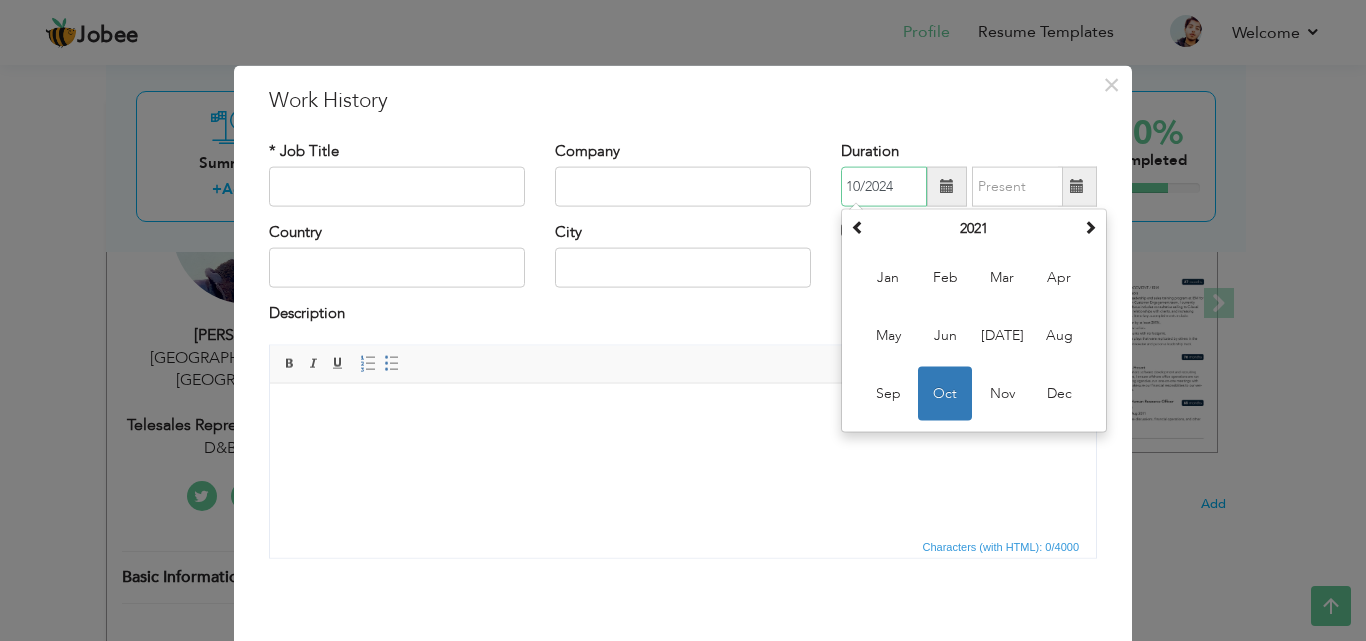 type on "10/2024" 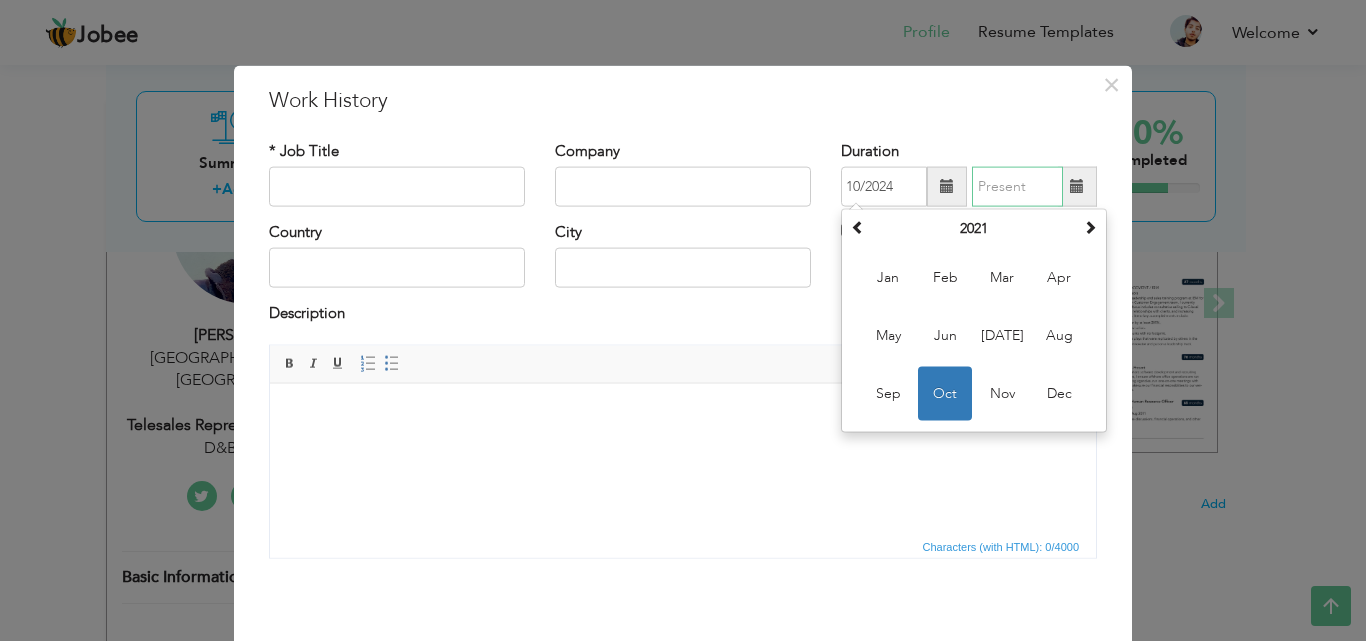 click at bounding box center [1017, 187] 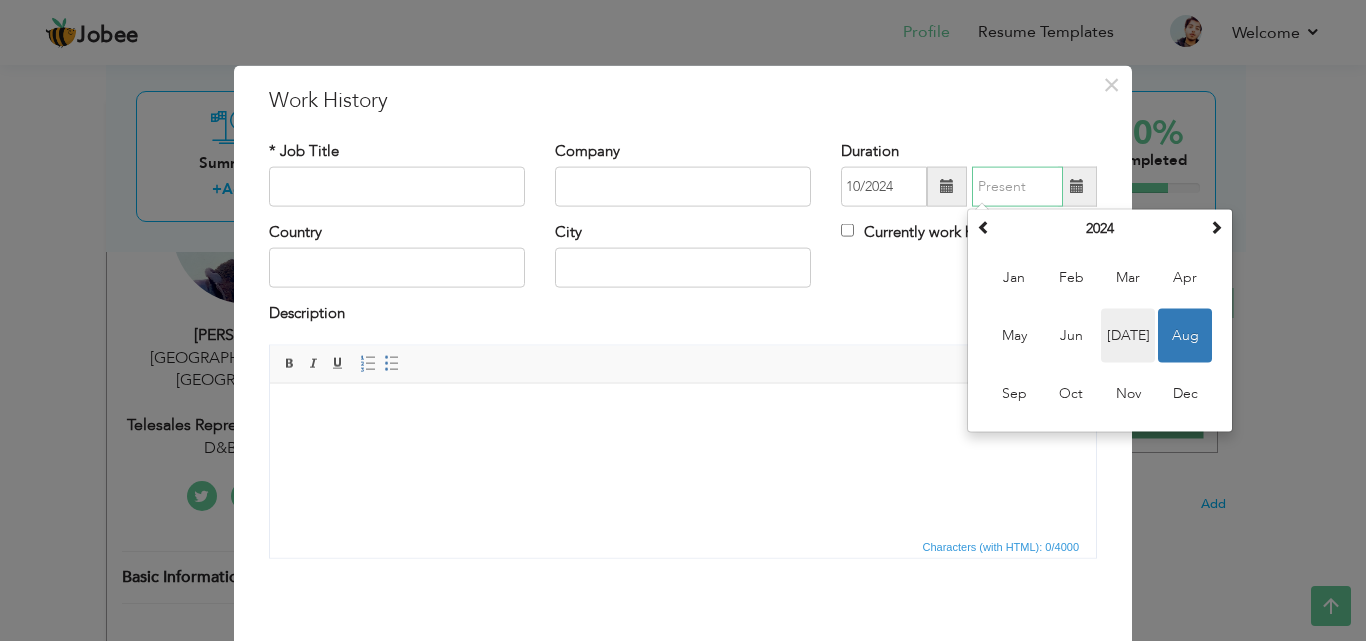 click on "[DATE]" at bounding box center (1128, 336) 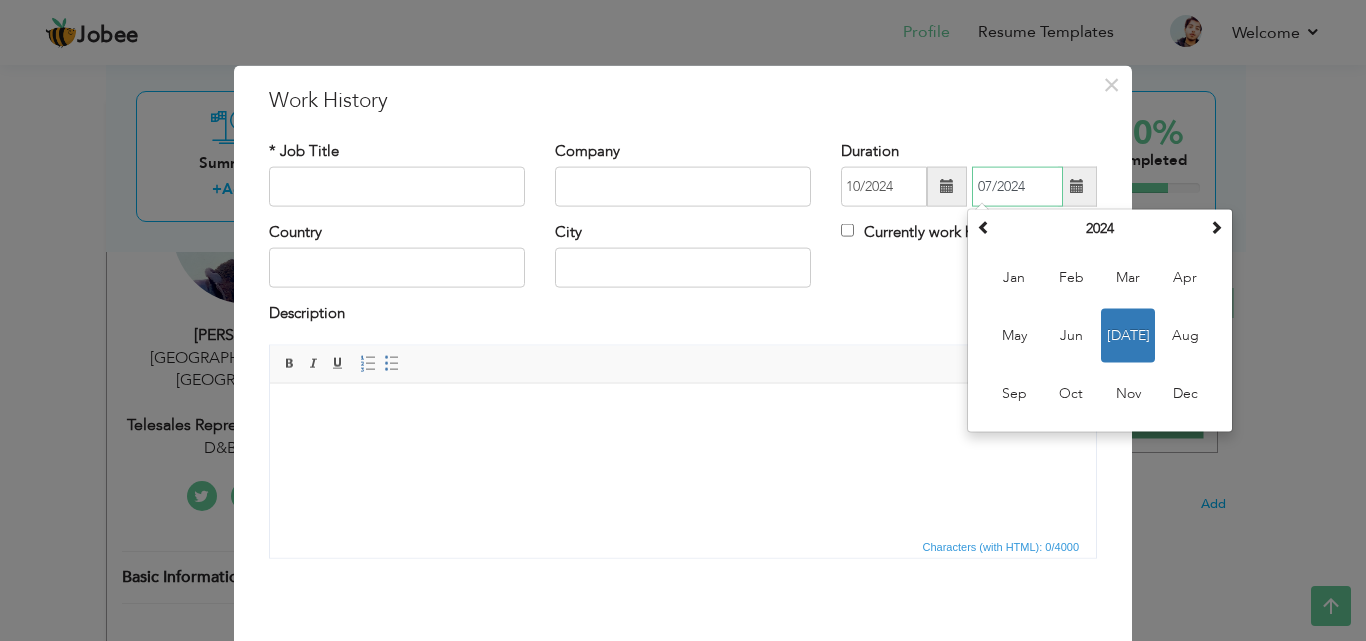 click on "07/2024" at bounding box center [1017, 187] 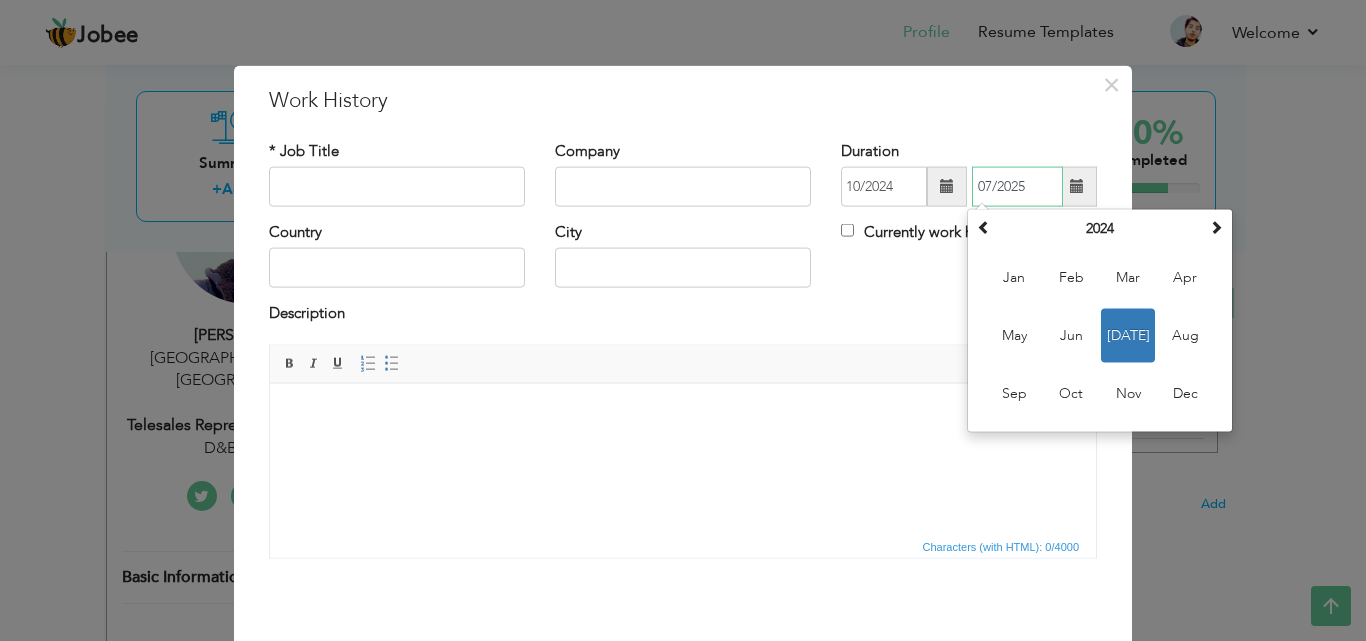 type on "07/2025" 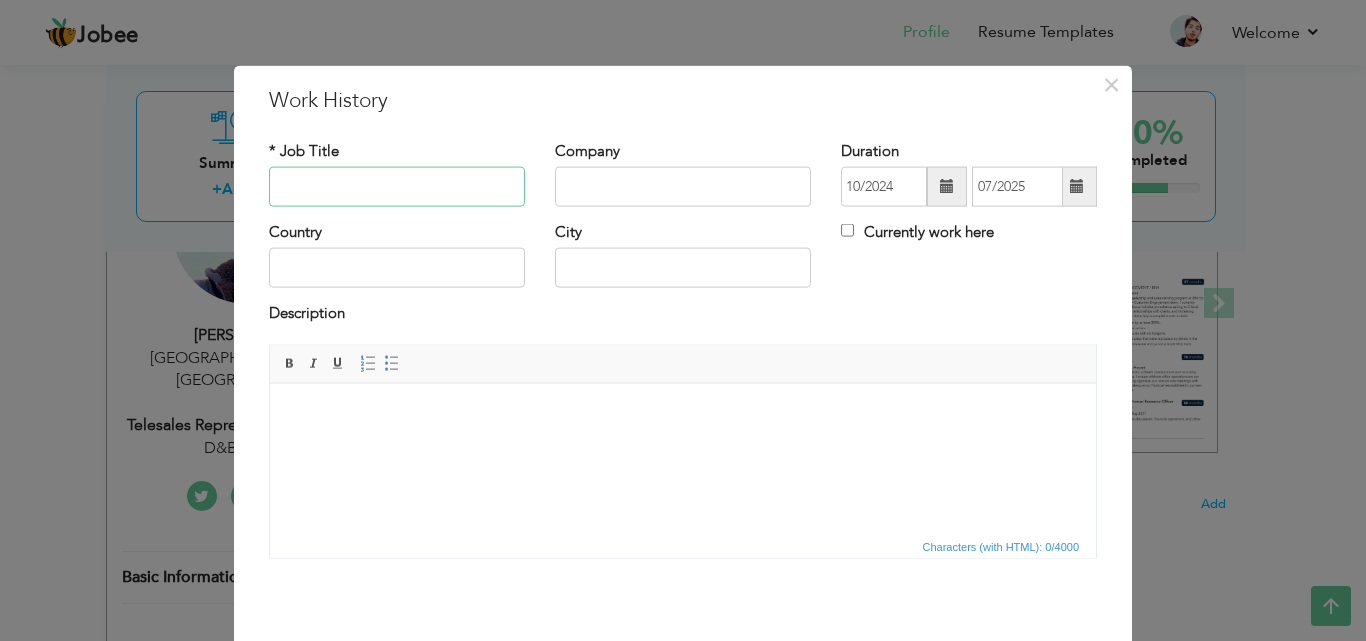 click at bounding box center (397, 187) 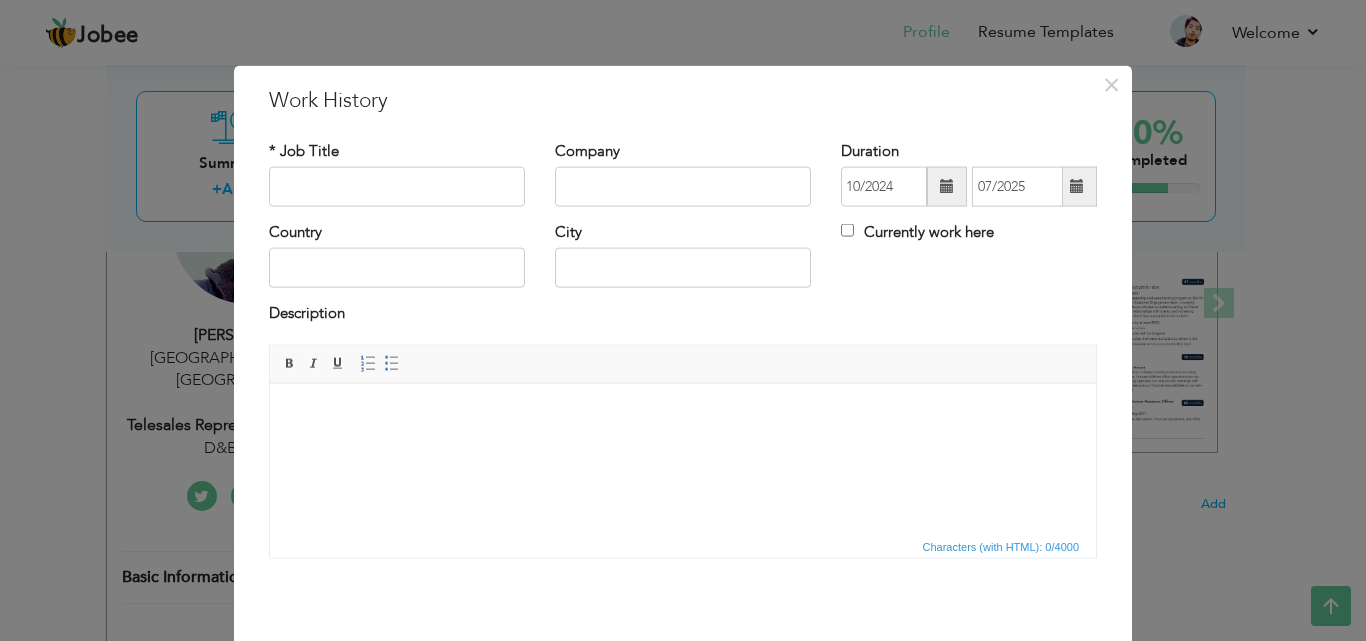 click at bounding box center (683, 413) 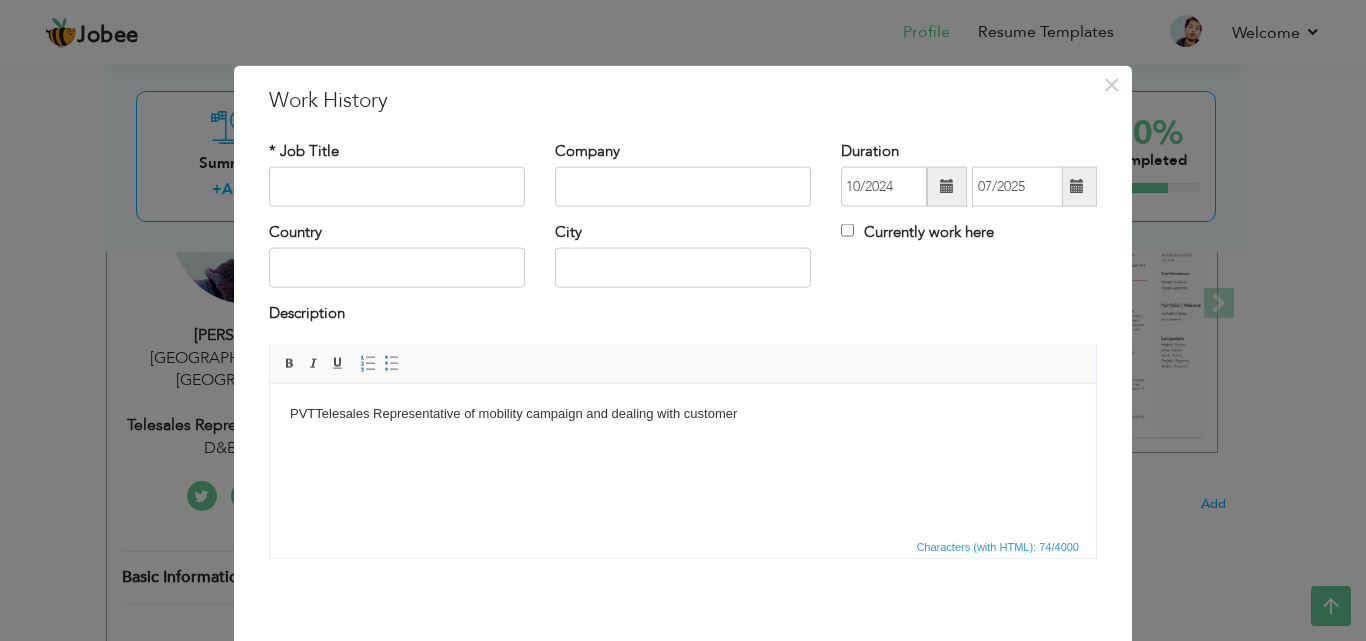 click on "PVTTelesales Representative of mobility campaign and dealing with customer" at bounding box center [683, 413] 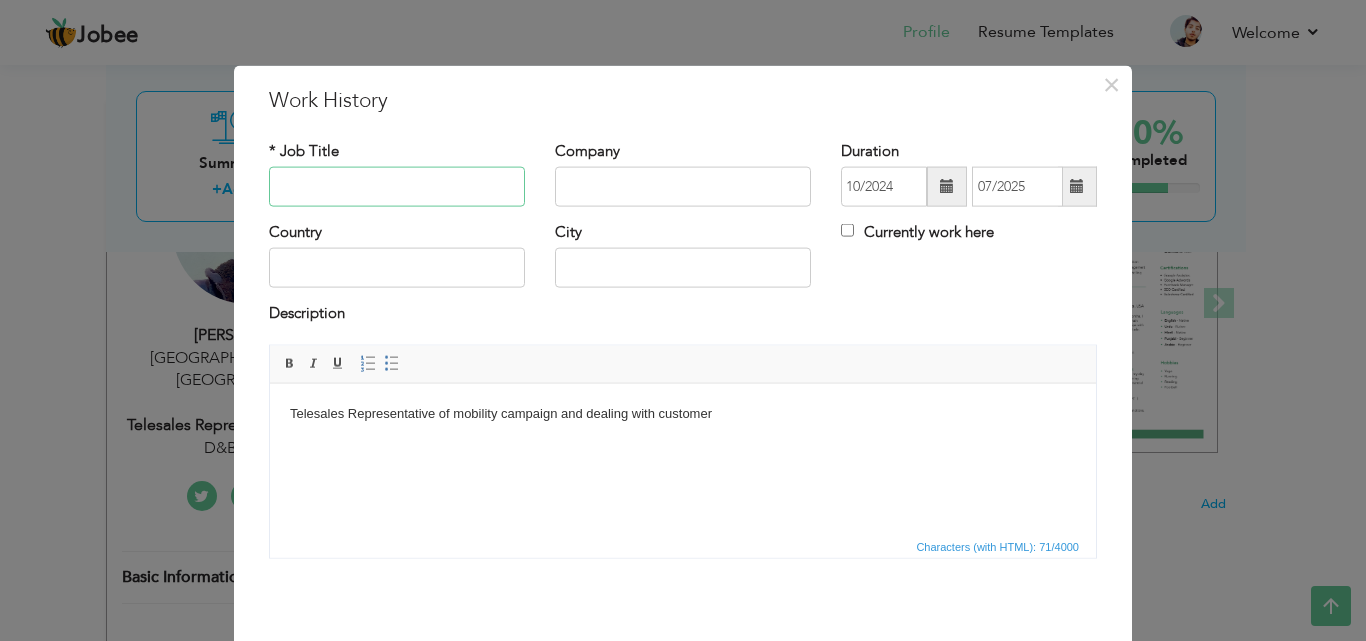 click at bounding box center [397, 187] 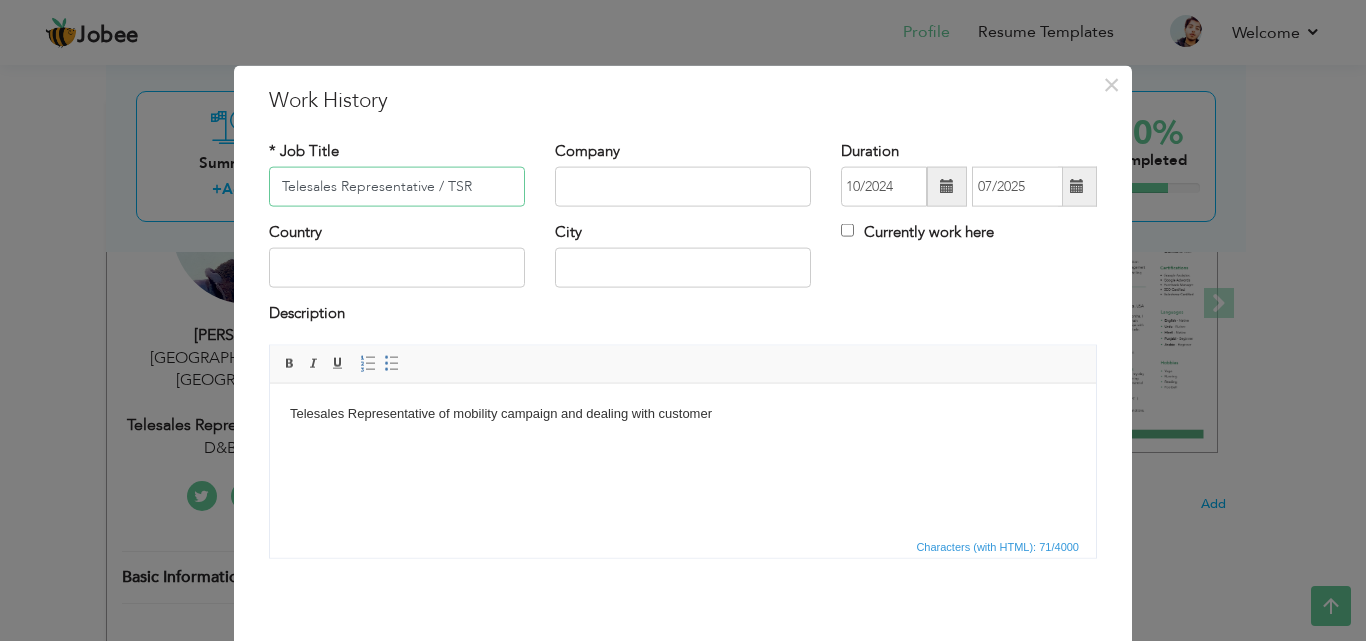 type on "Telesales Representative / TSR" 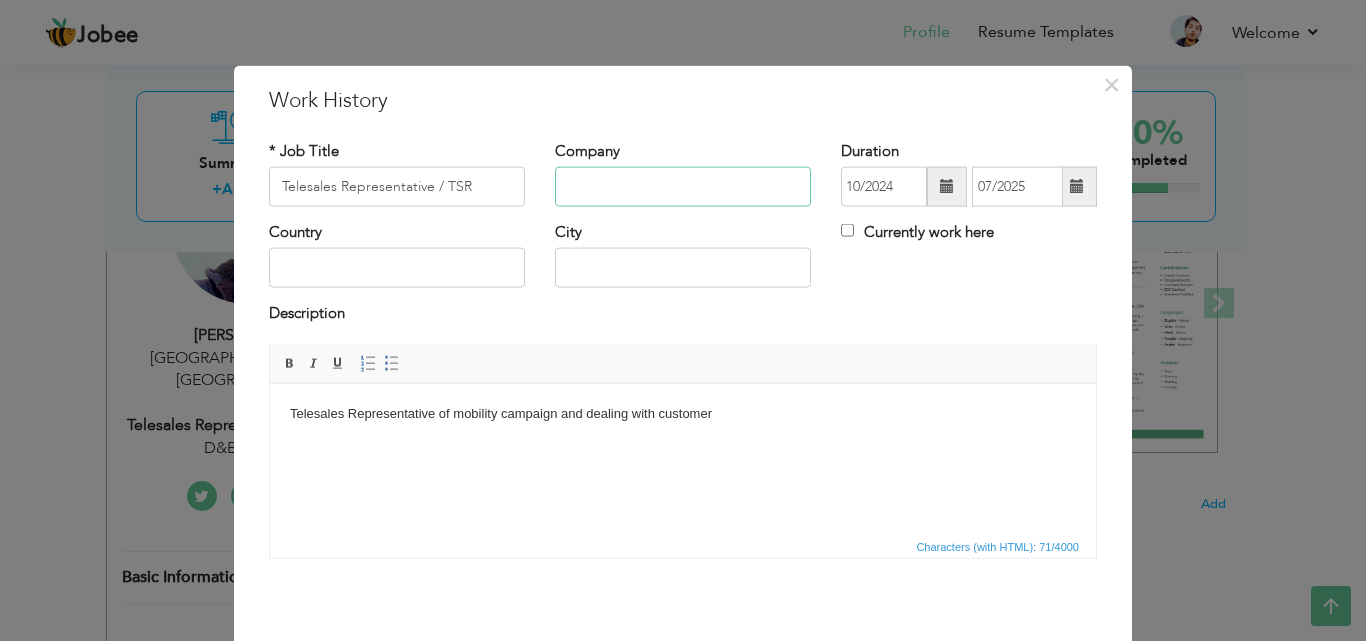 click at bounding box center [683, 187] 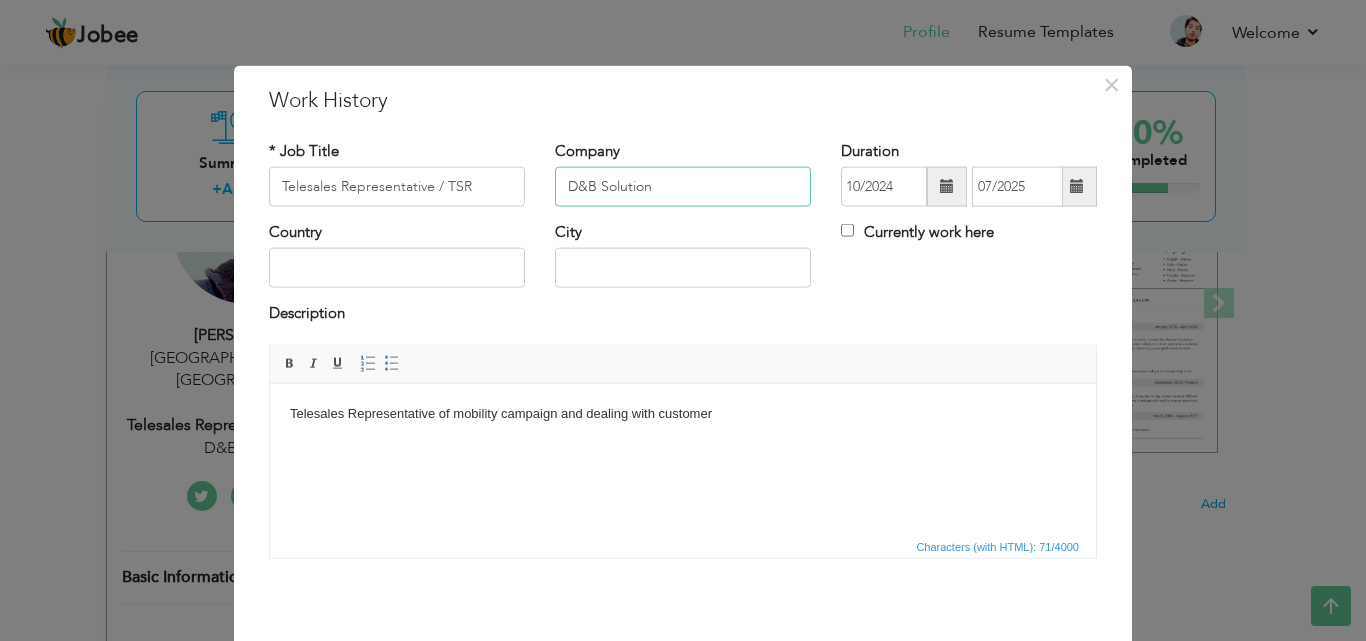 type on "D&B Solution" 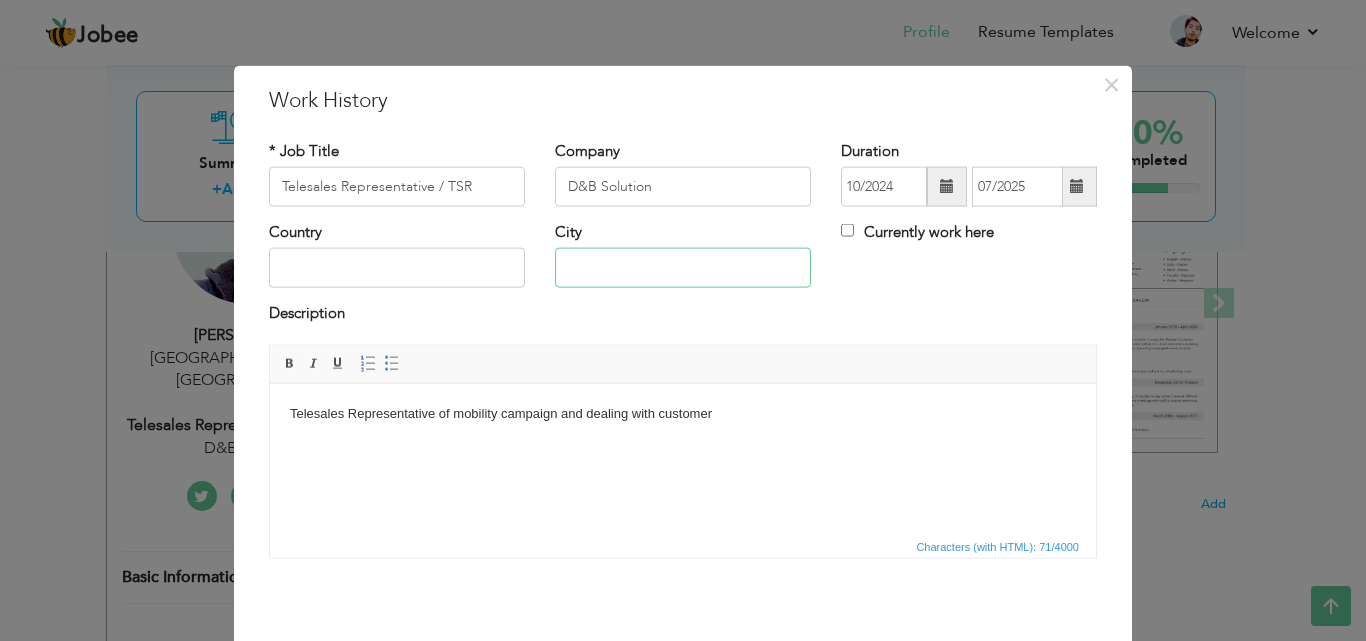 click at bounding box center [683, 268] 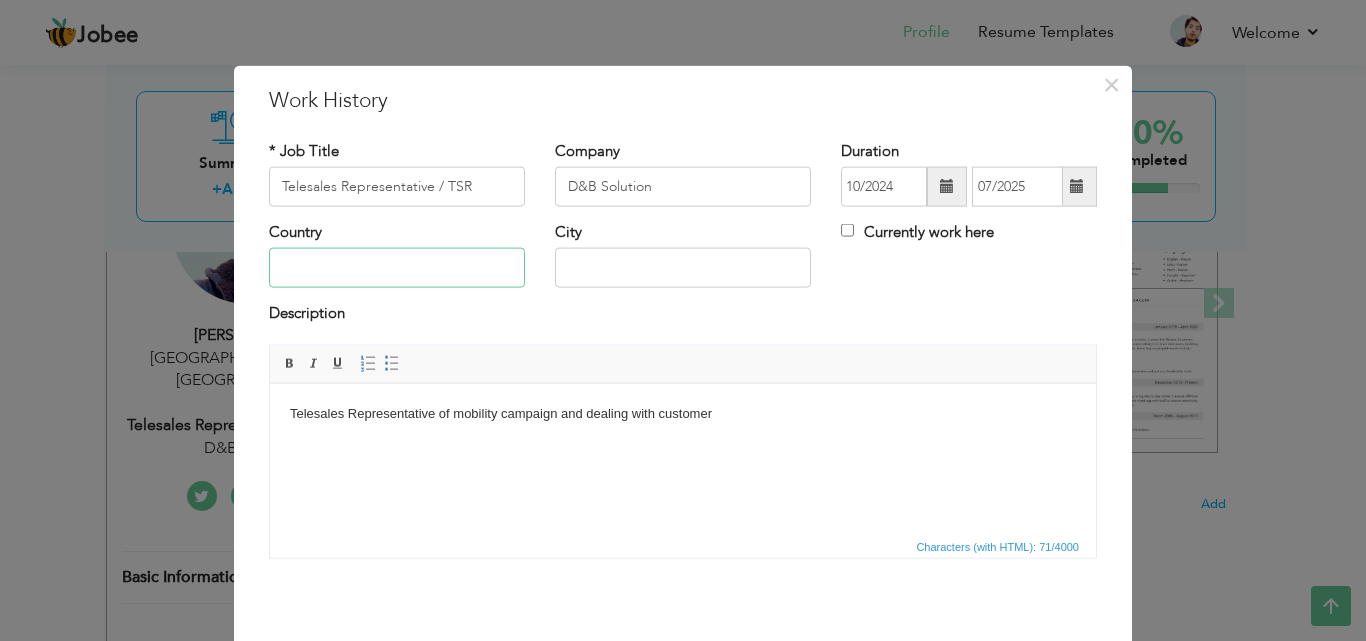 click at bounding box center (397, 268) 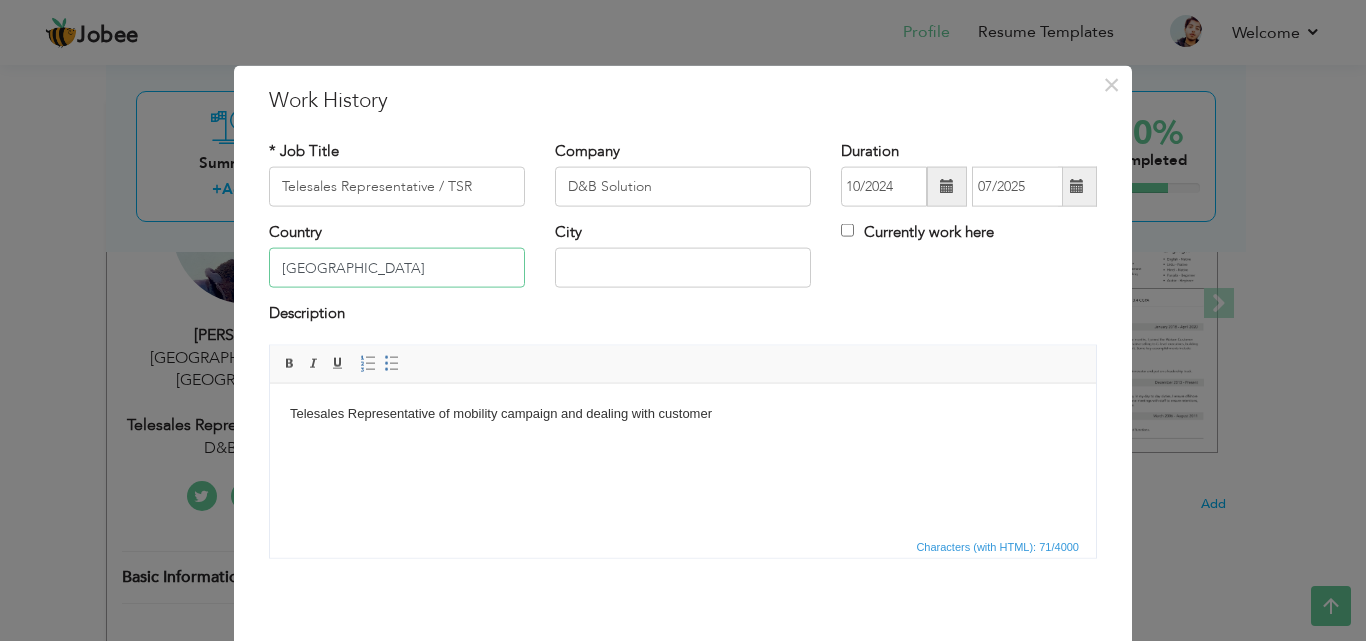 type on "[GEOGRAPHIC_DATA]" 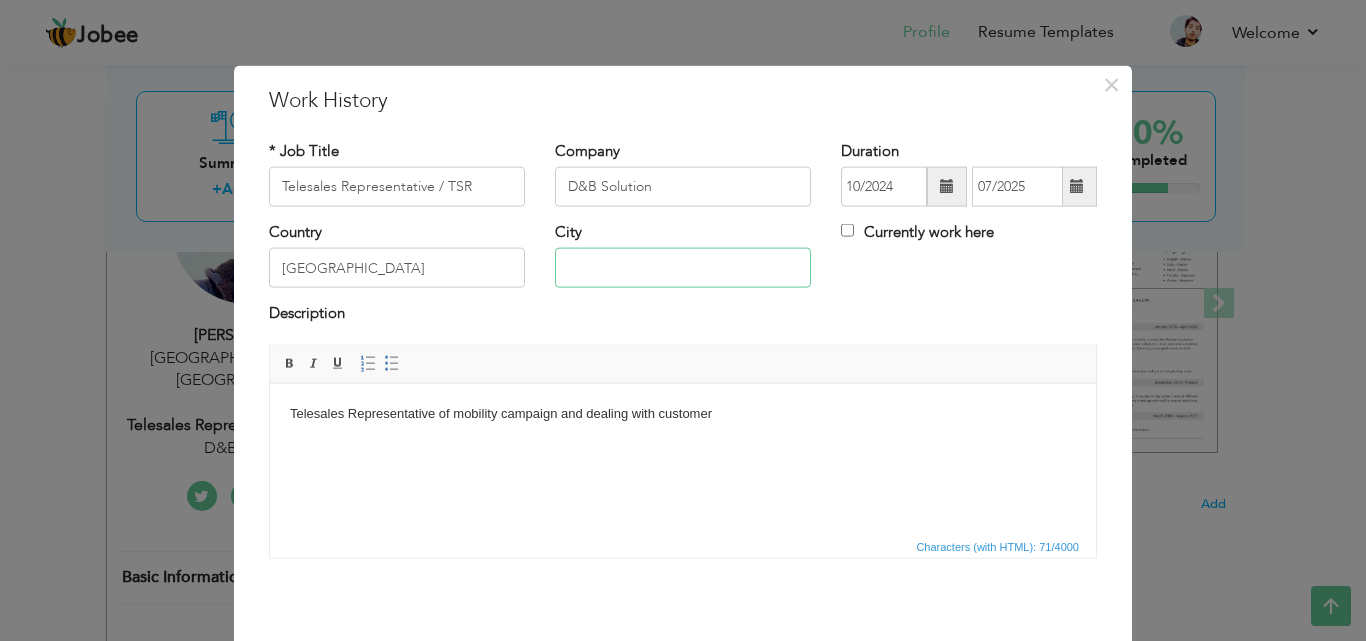 click at bounding box center [683, 268] 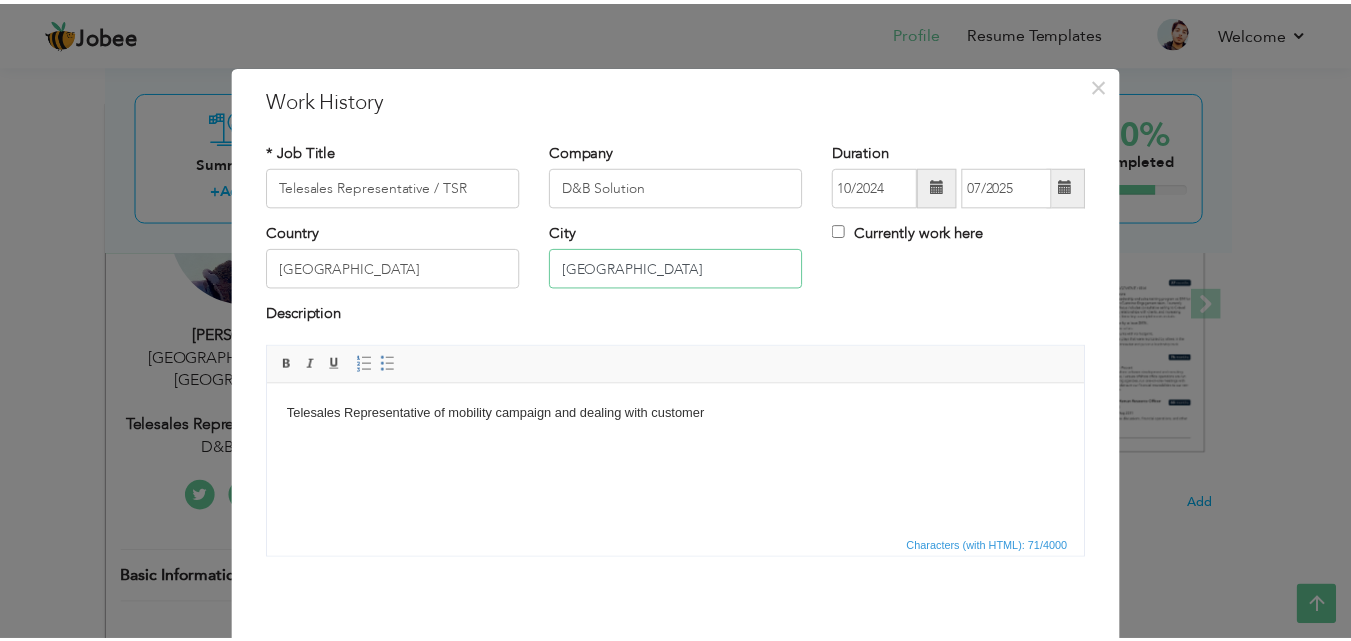 scroll, scrollTop: 79, scrollLeft: 0, axis: vertical 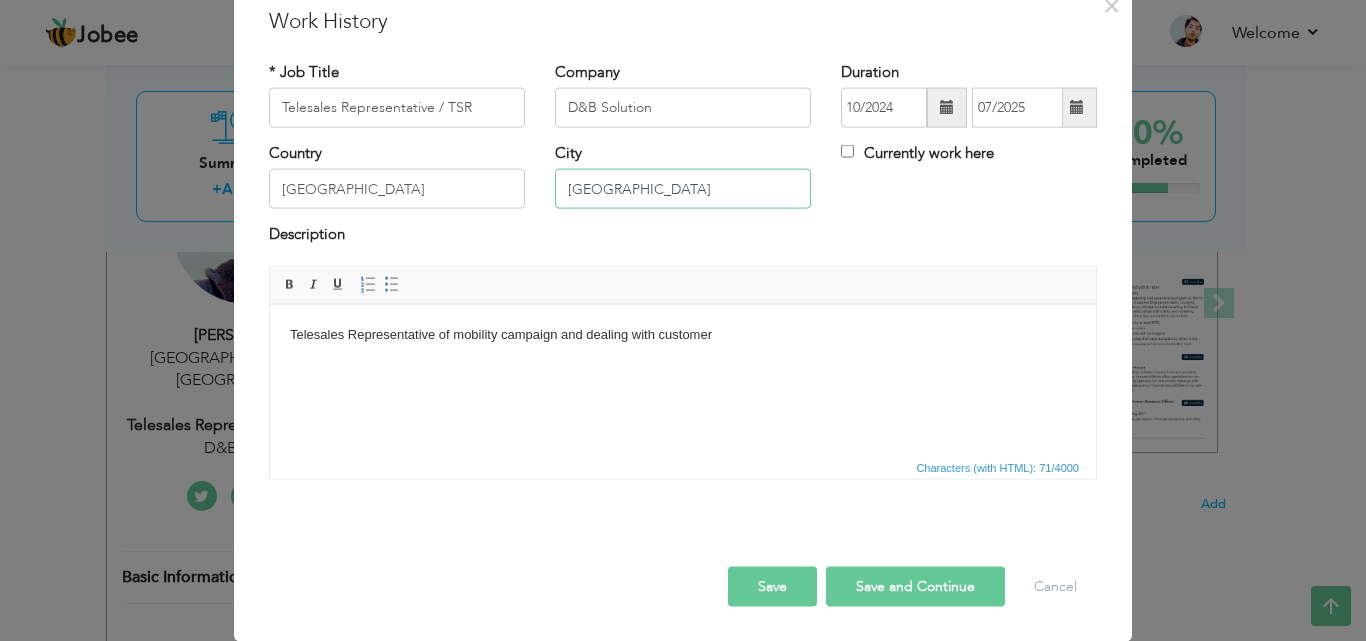 type on "[GEOGRAPHIC_DATA]" 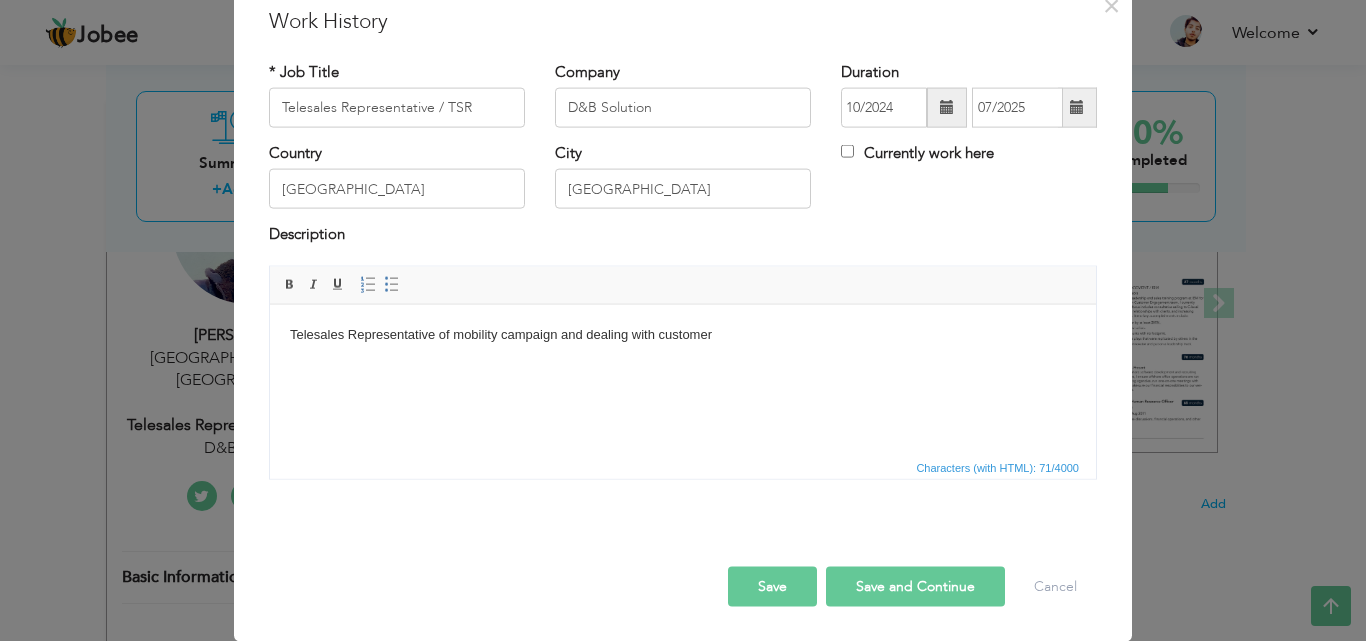 click on "Save" at bounding box center (772, 586) 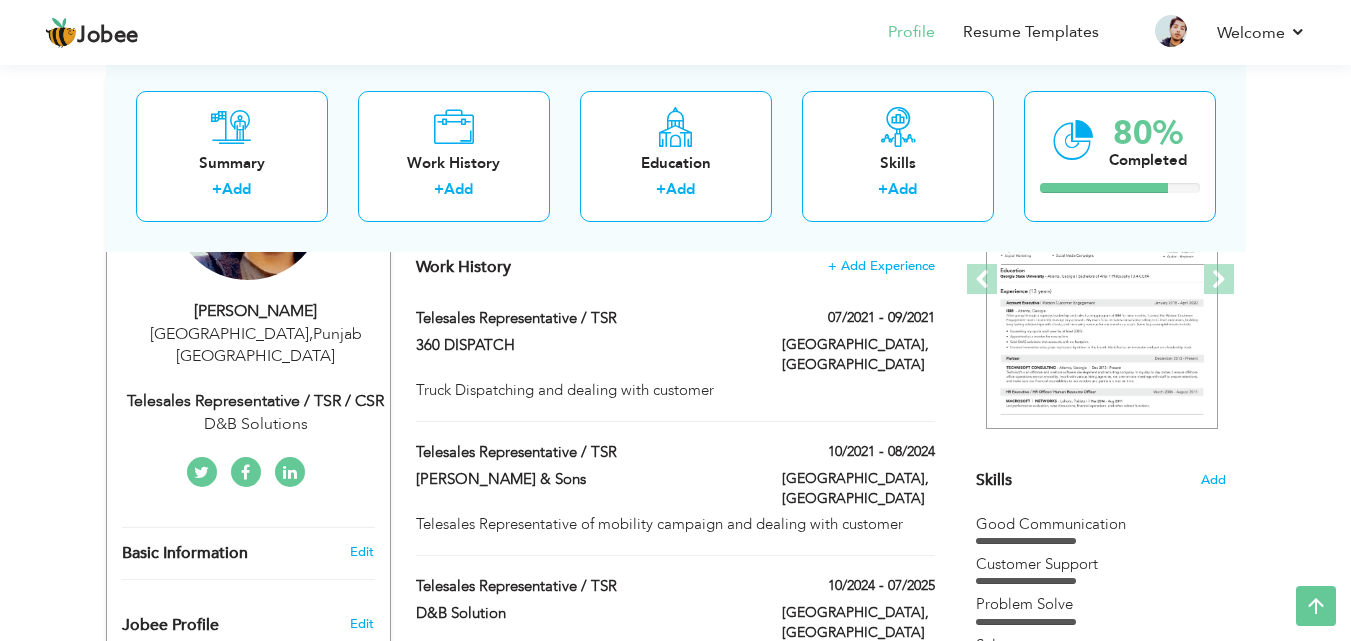 scroll, scrollTop: 400, scrollLeft: 0, axis: vertical 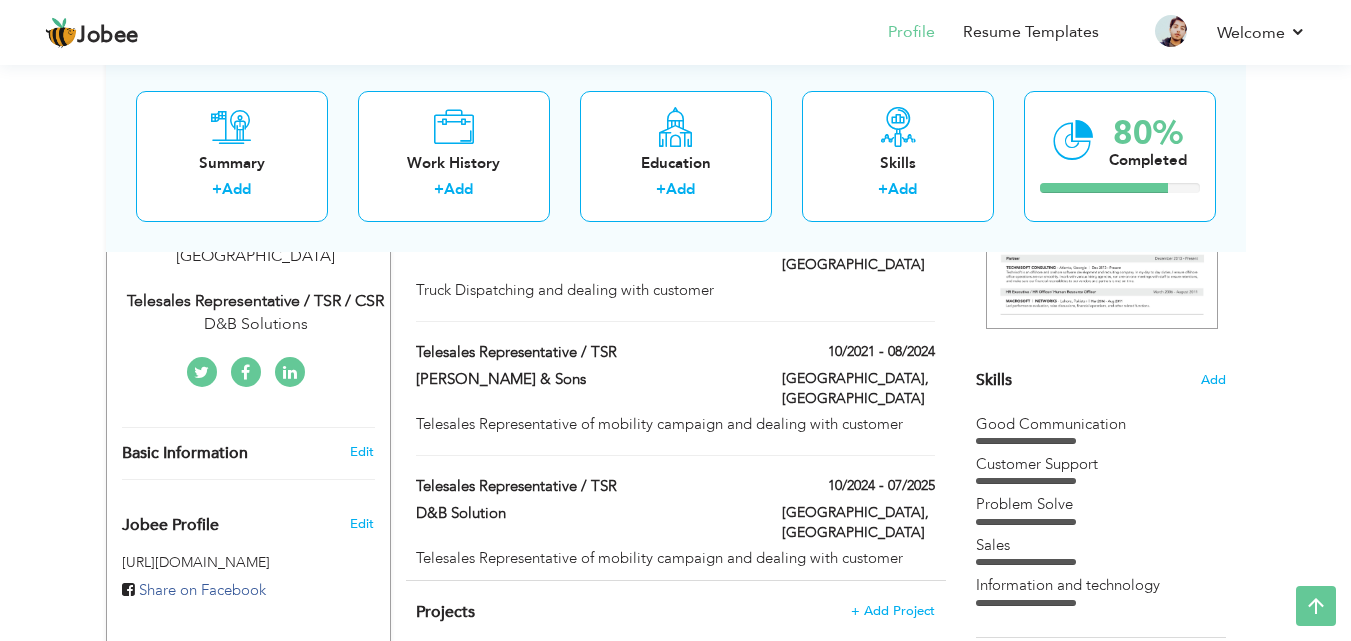 drag, startPoint x: 735, startPoint y: 475, endPoint x: 741, endPoint y: 311, distance: 164.10973 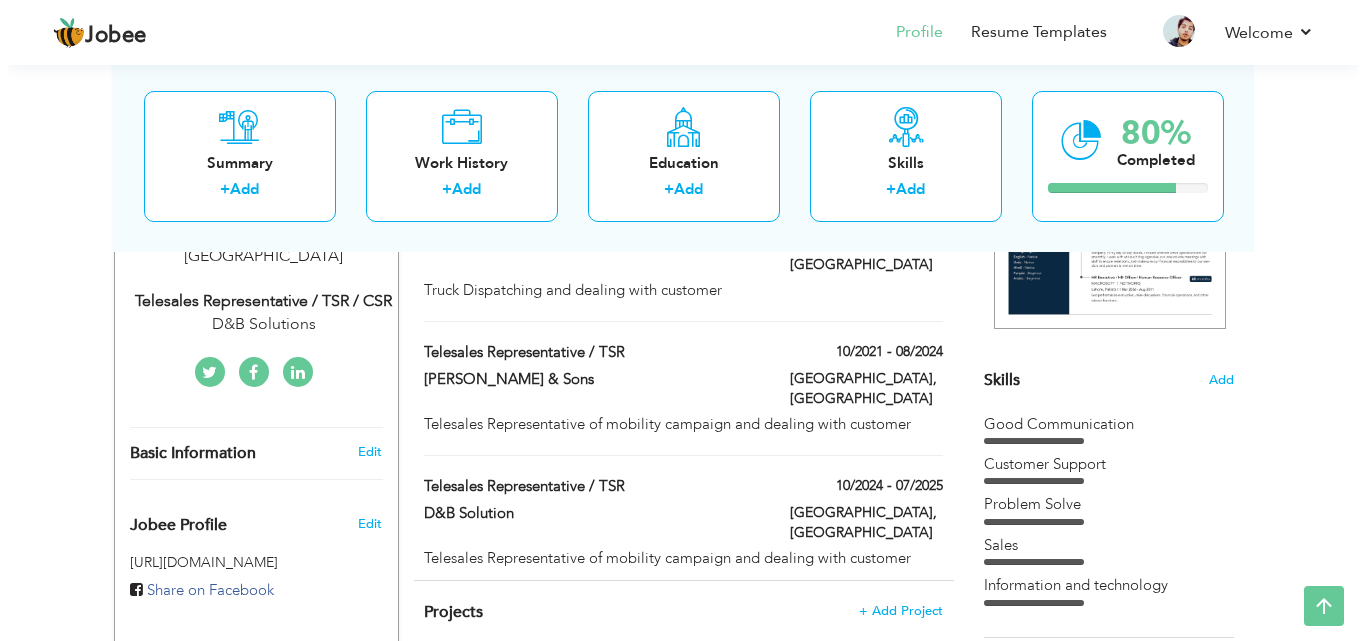 scroll, scrollTop: 500, scrollLeft: 0, axis: vertical 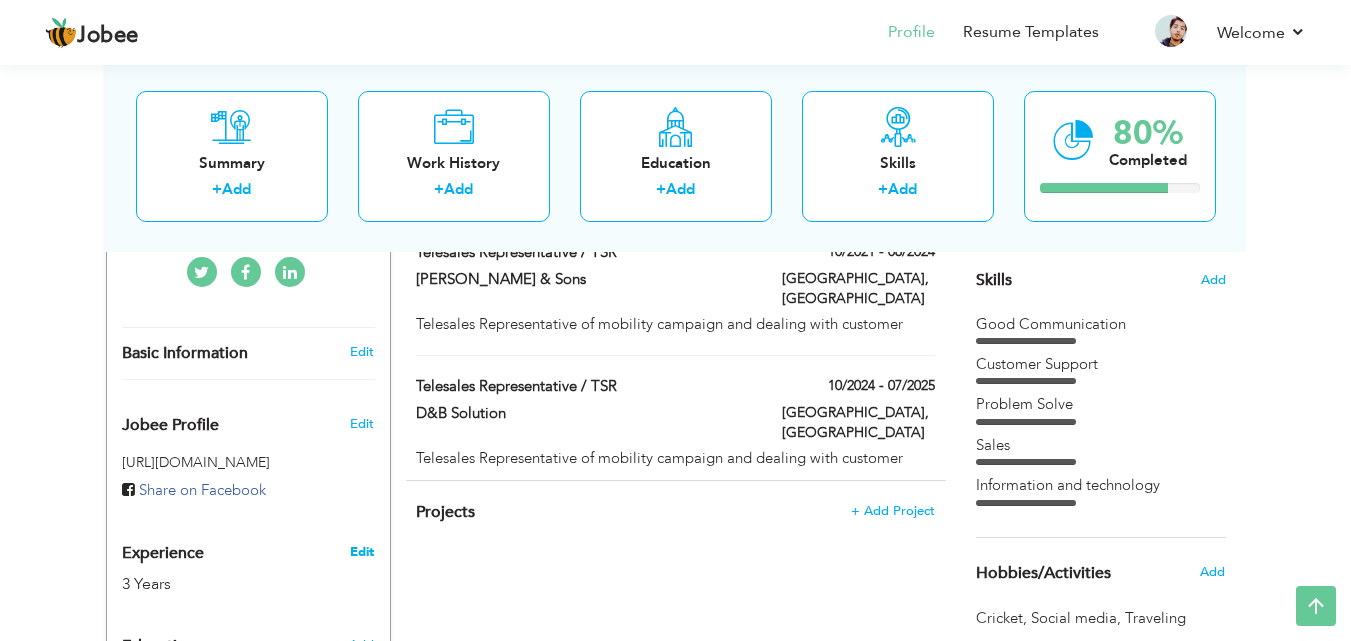 click on "Edit" at bounding box center [362, 552] 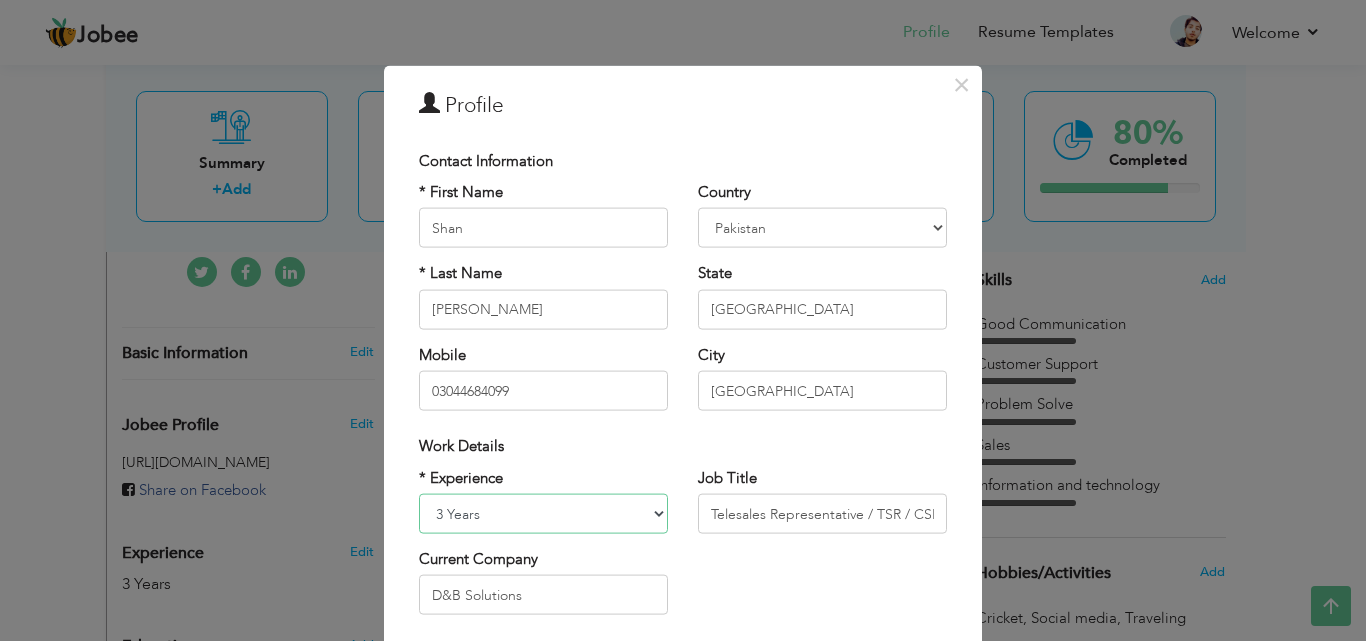 click on "Entry Level Less than 1 Year 1 Year 2 Years 3 Years 4 Years 5 Years 6 Years 7 Years 8 Years 9 Years 10 Years 11 Years 12 Years 13 Years 14 Years 15 Years 16 Years 17 Years 18 Years 19 Years 20 Years 21 Years 22 Years 23 Years 24 Years 25 Years 26 Years 27 Years 28 Years 29 Years 30 Years 31 Years 32 Years 33 Years 34 Years 35 Years More than 35 Years" at bounding box center (543, 514) 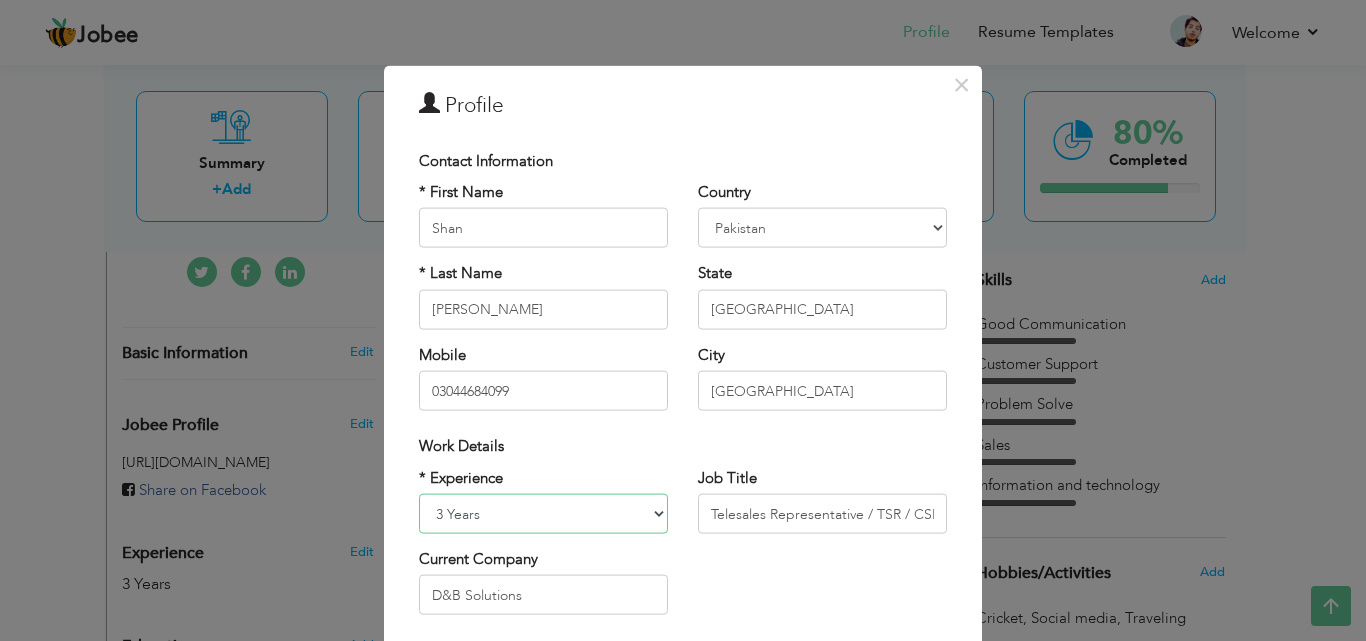 select on "number:6" 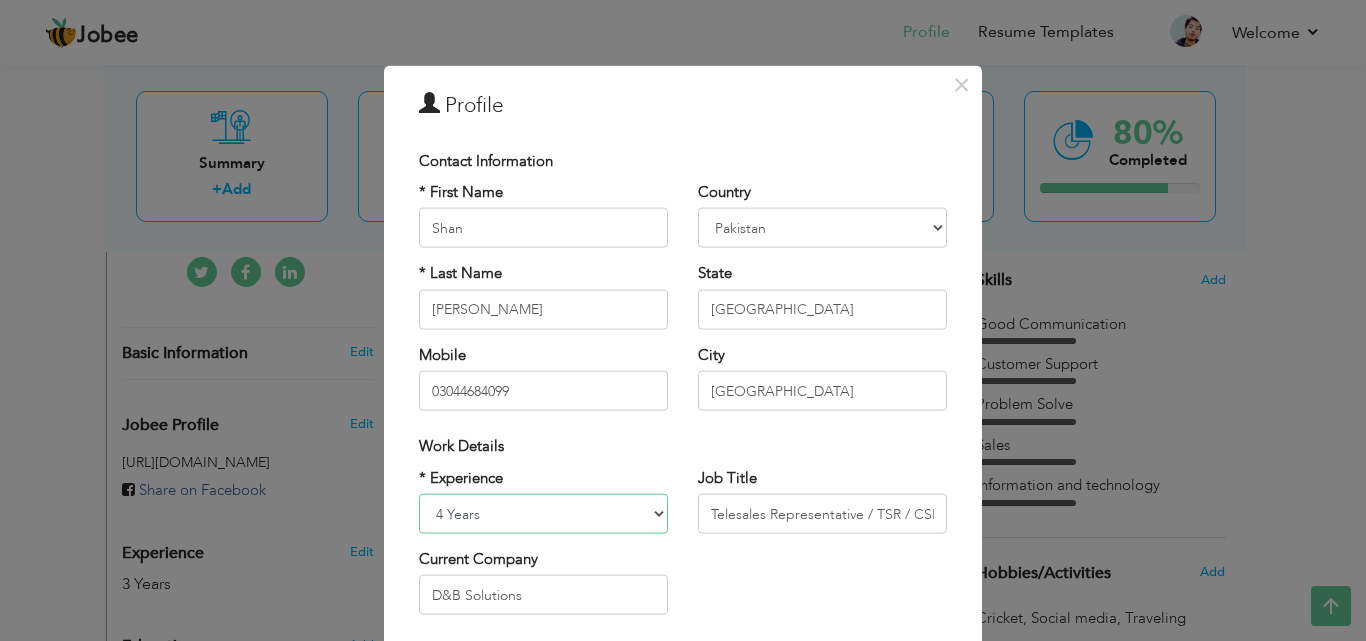 click on "Entry Level Less than 1 Year 1 Year 2 Years 3 Years 4 Years 5 Years 6 Years 7 Years 8 Years 9 Years 10 Years 11 Years 12 Years 13 Years 14 Years 15 Years 16 Years 17 Years 18 Years 19 Years 20 Years 21 Years 22 Years 23 Years 24 Years 25 Years 26 Years 27 Years 28 Years 29 Years 30 Years 31 Years 32 Years 33 Years 34 Years 35 Years More than 35 Years" at bounding box center (543, 514) 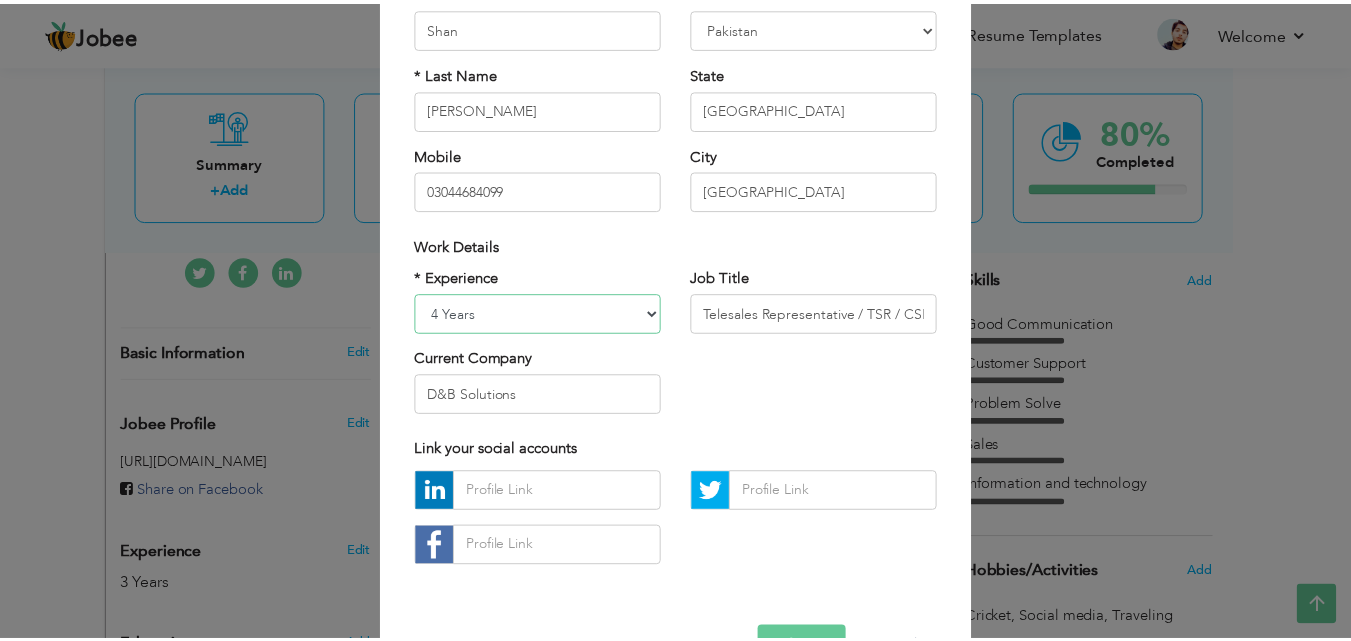 scroll, scrollTop: 261, scrollLeft: 0, axis: vertical 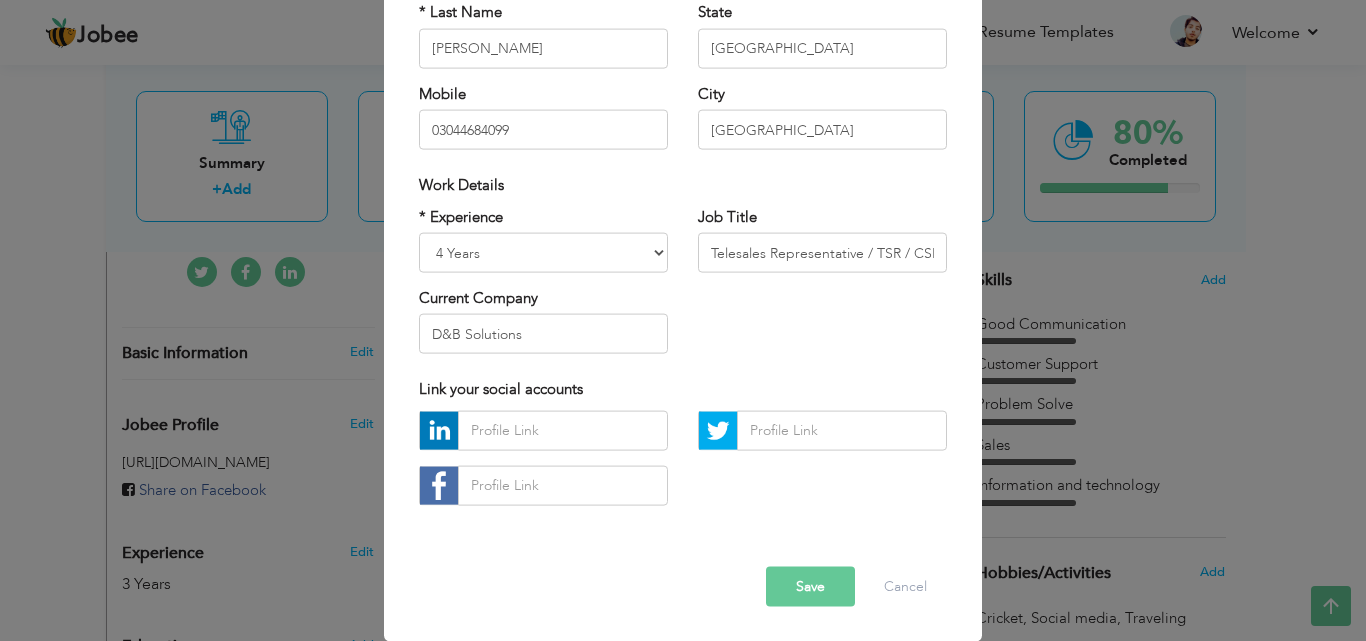 click on "Save" at bounding box center [810, 586] 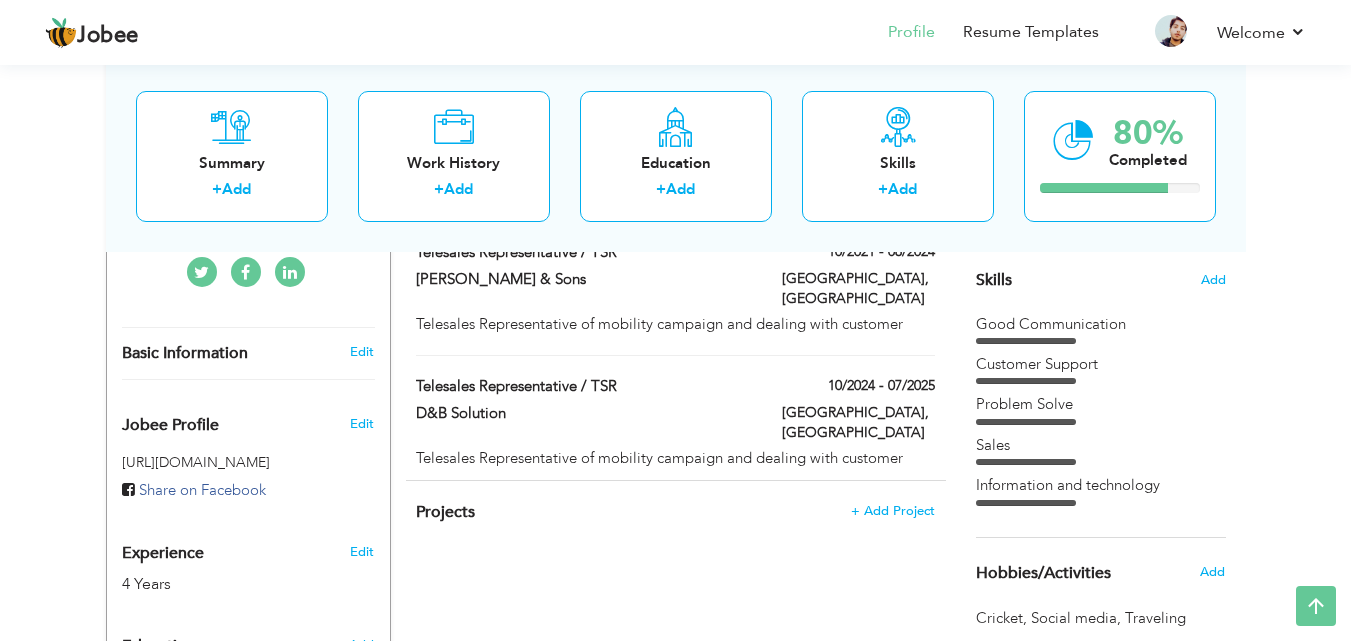 scroll, scrollTop: 100, scrollLeft: 0, axis: vertical 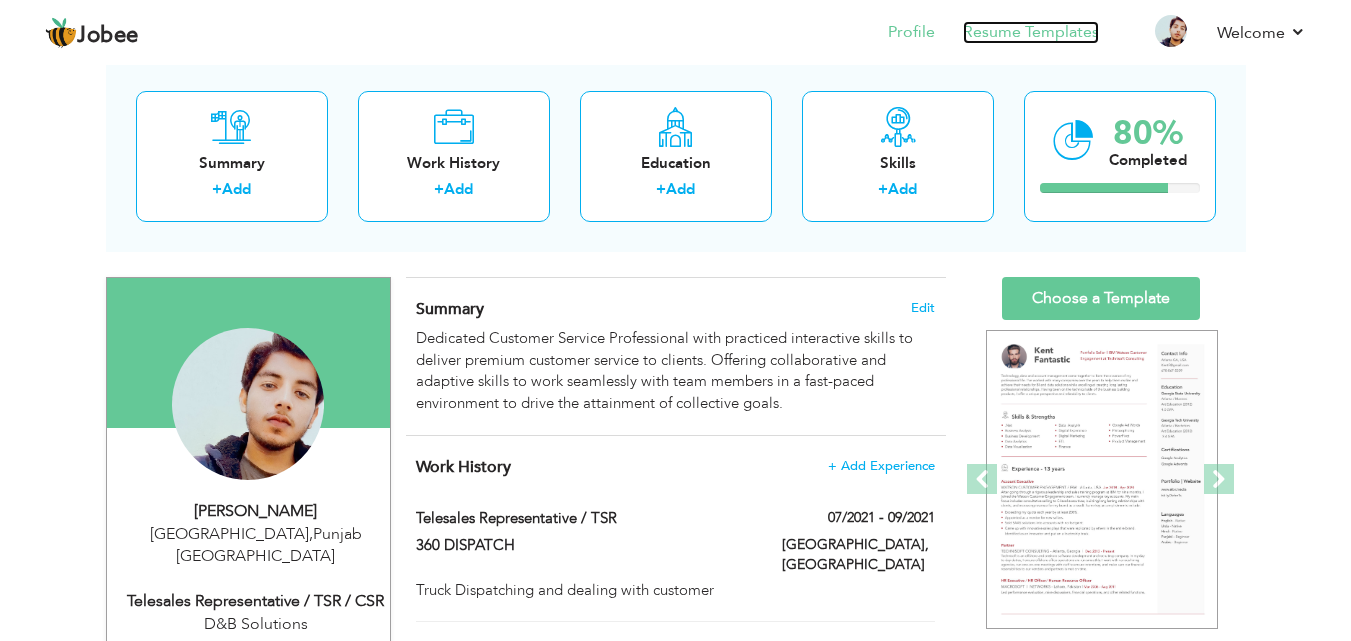 click on "Resume Templates" at bounding box center (1031, 32) 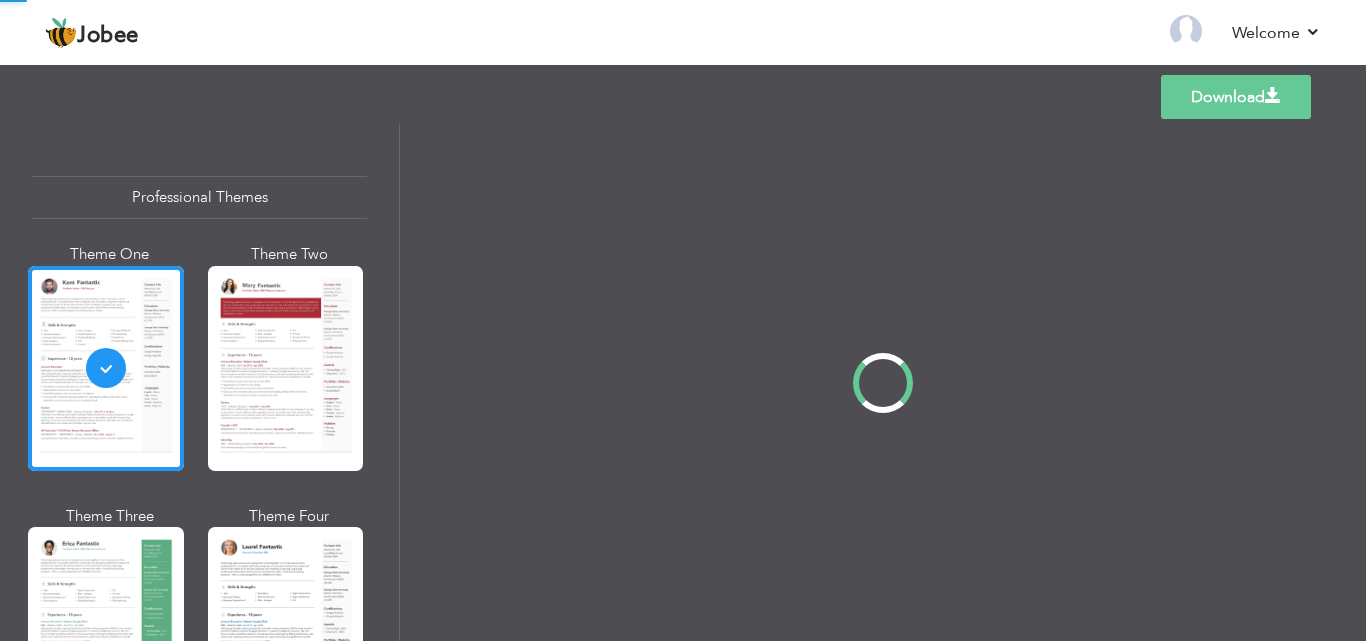scroll, scrollTop: 0, scrollLeft: 0, axis: both 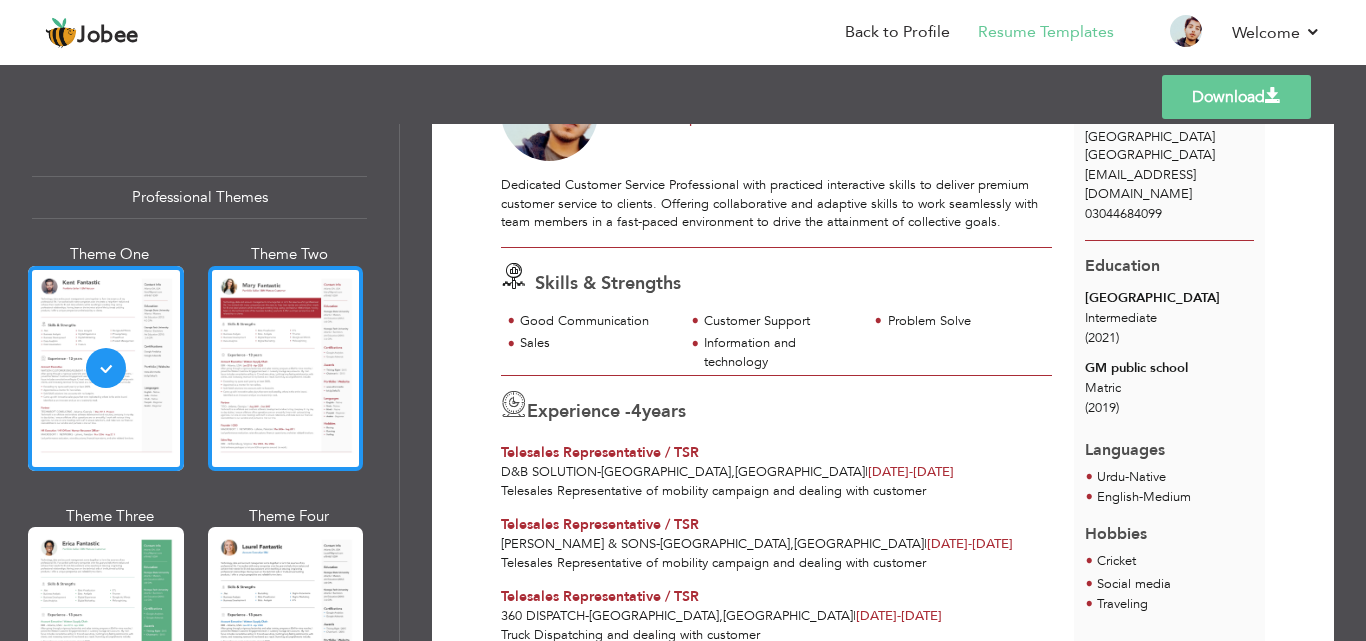 click at bounding box center [286, 368] 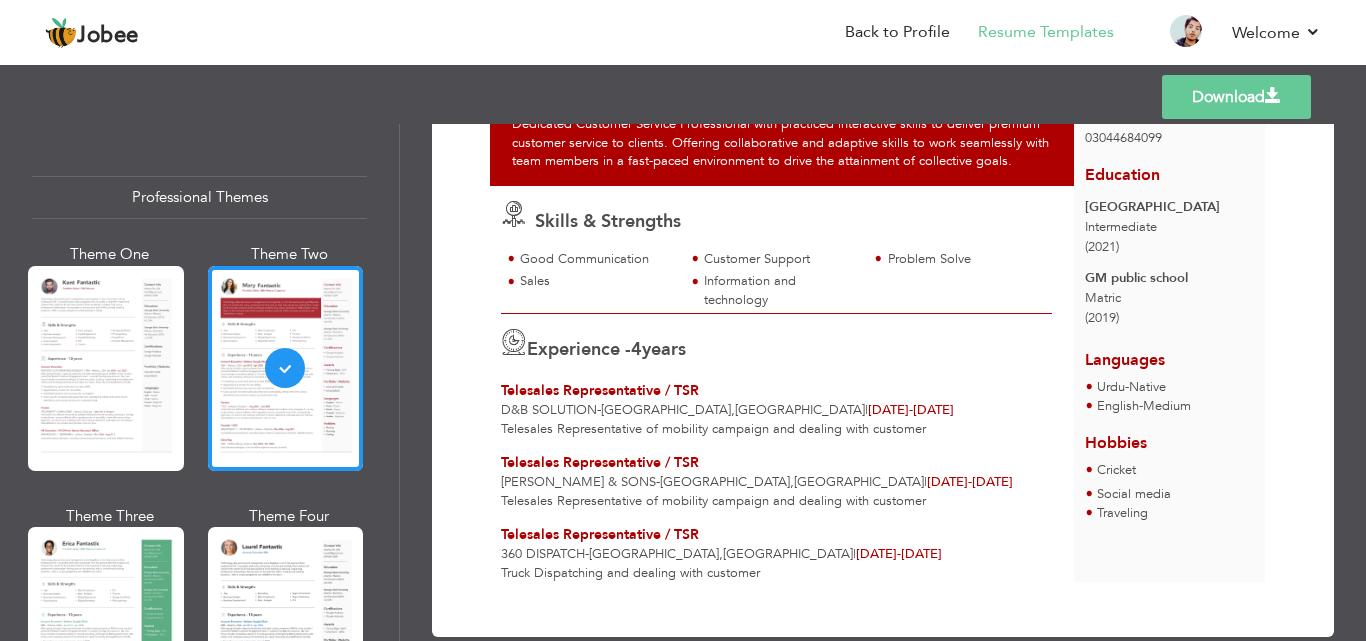 scroll, scrollTop: 238, scrollLeft: 0, axis: vertical 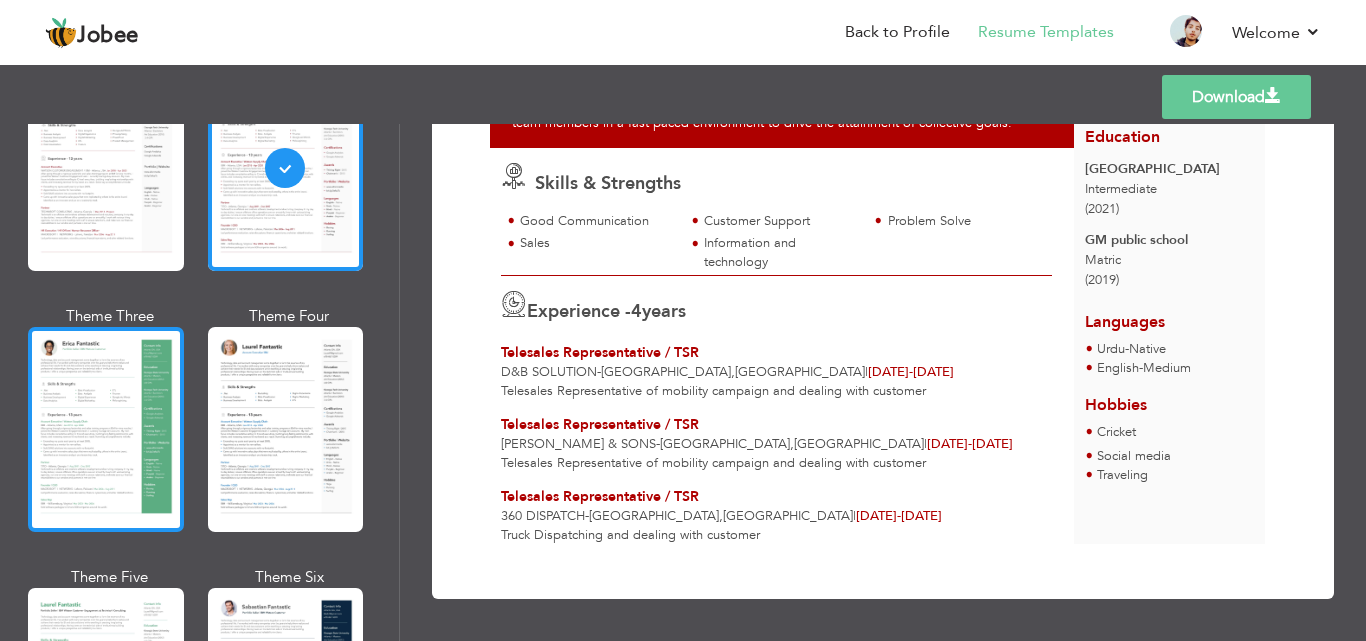 click at bounding box center [106, 429] 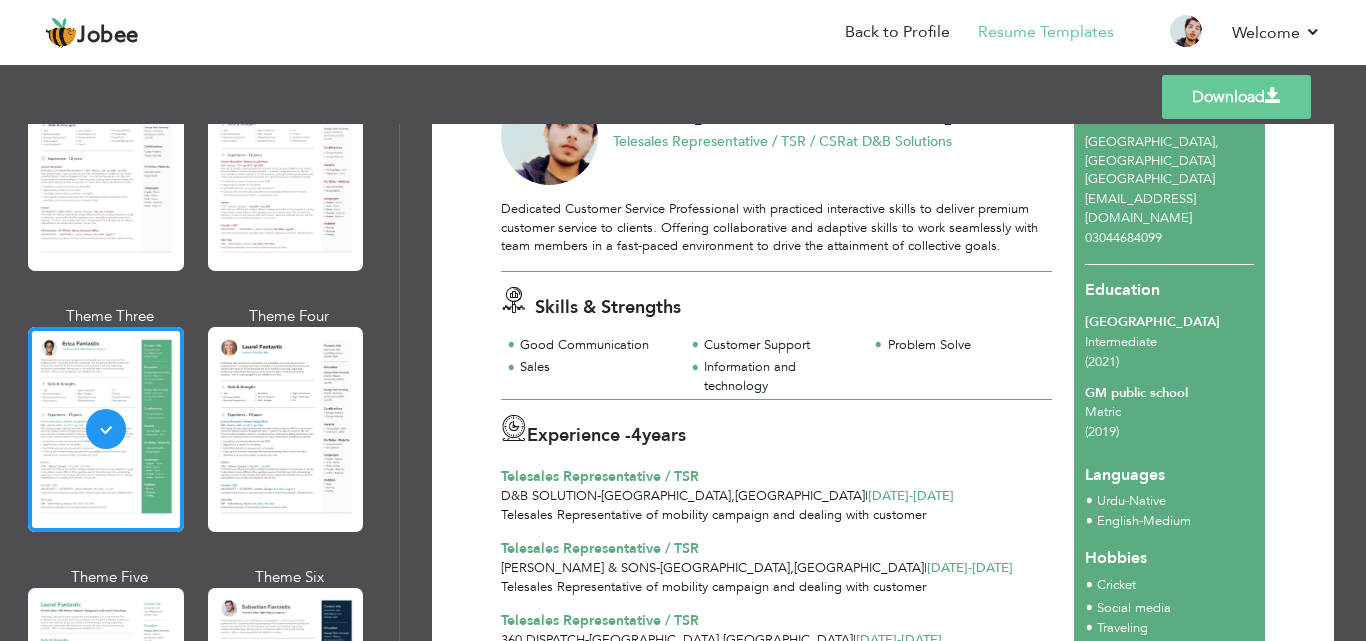 scroll, scrollTop: 200, scrollLeft: 0, axis: vertical 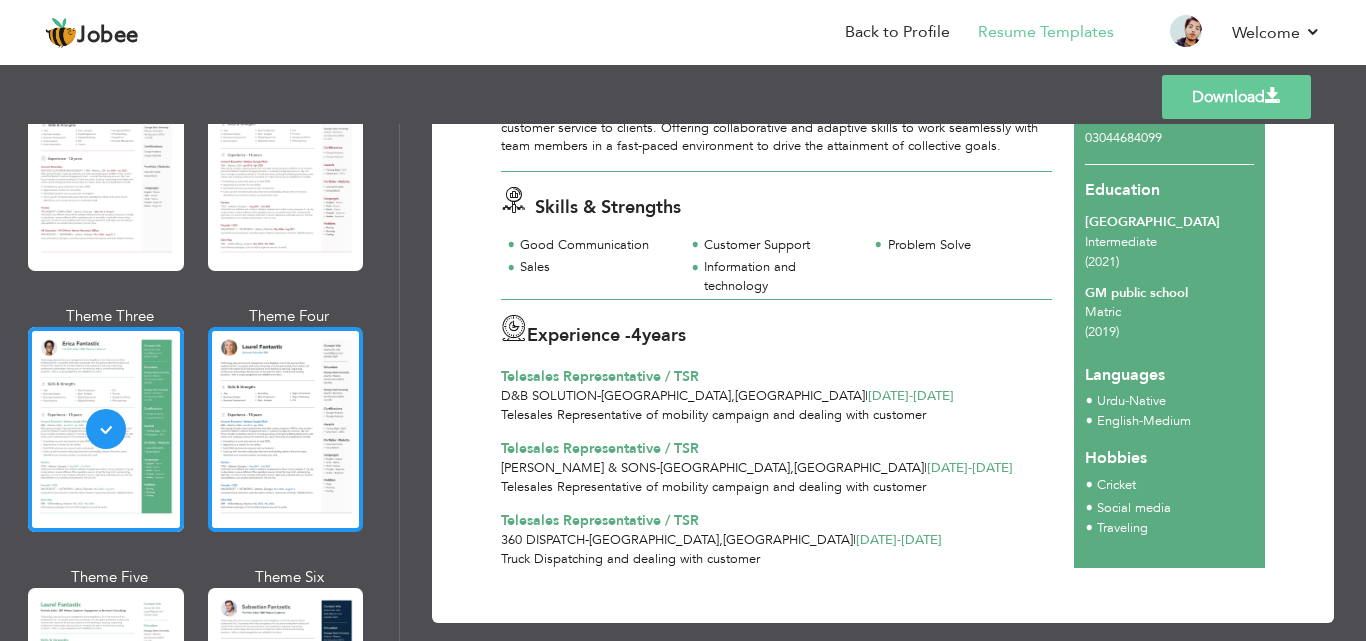 click at bounding box center [286, 429] 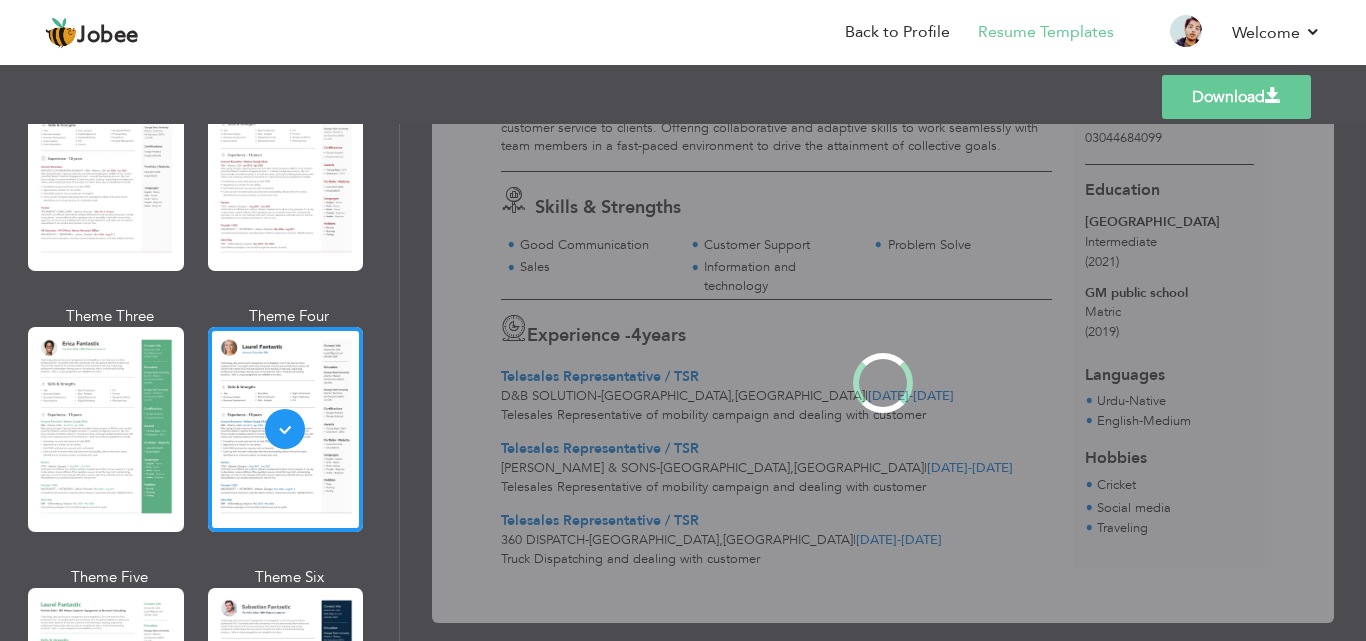 scroll, scrollTop: 0, scrollLeft: 0, axis: both 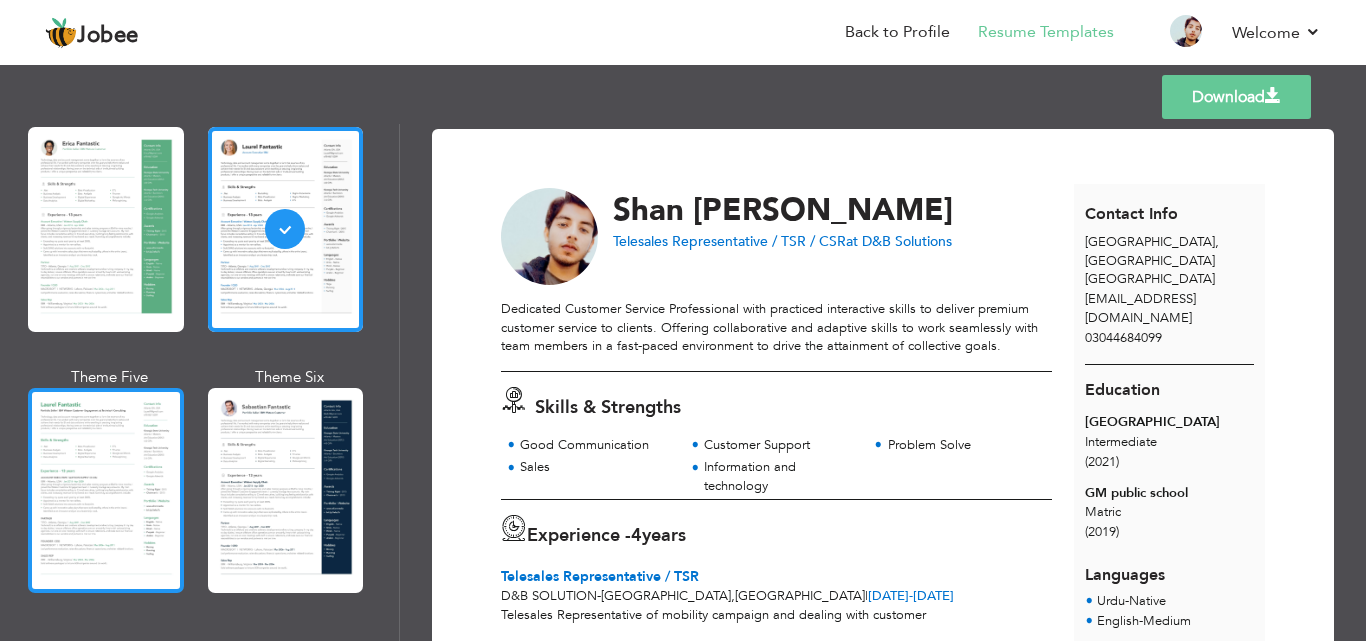 click at bounding box center (106, 490) 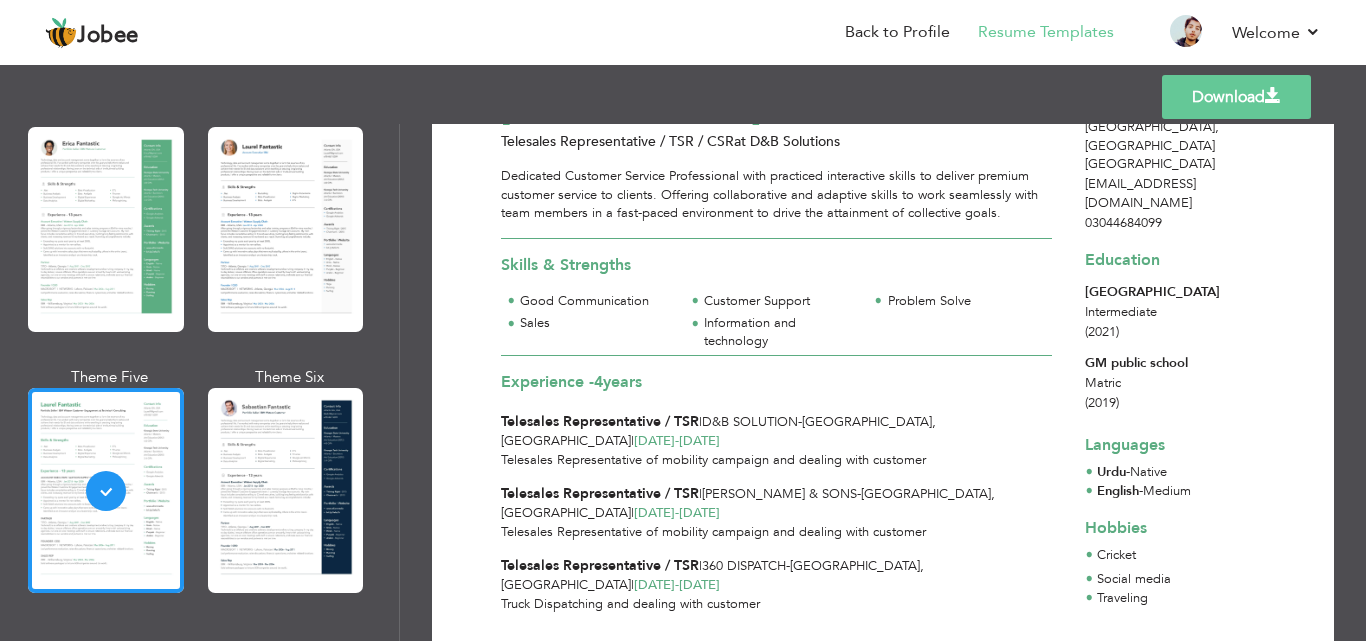 scroll, scrollTop: 132, scrollLeft: 0, axis: vertical 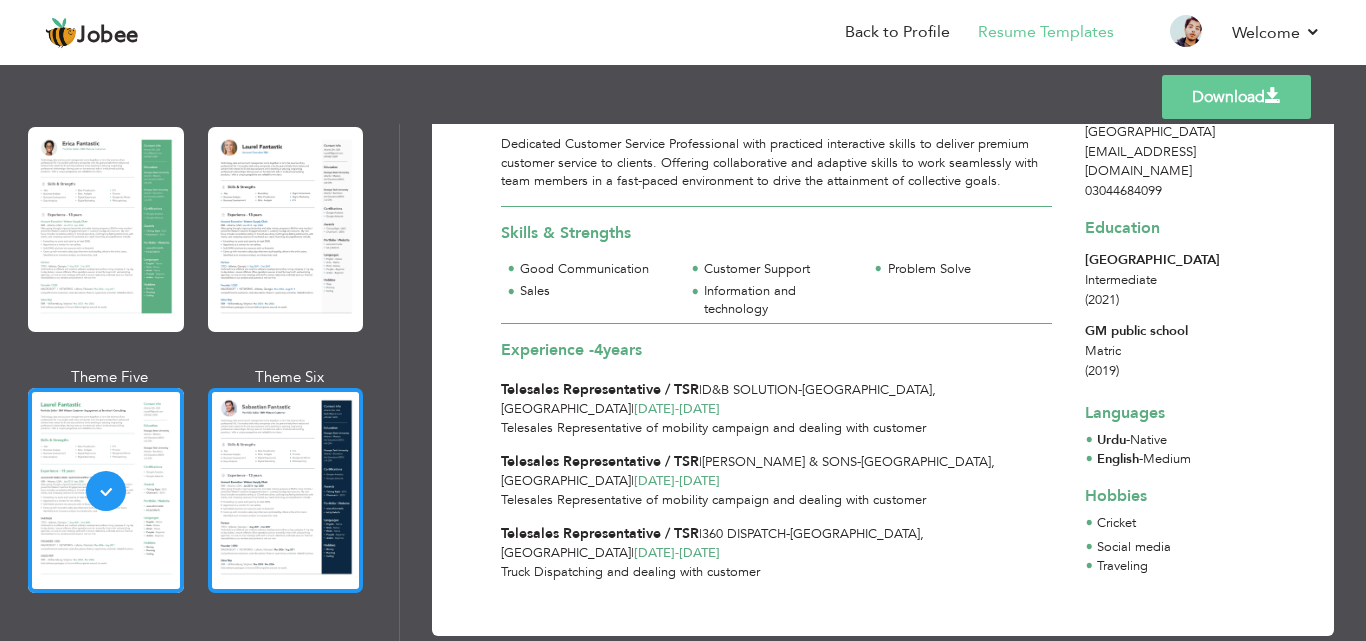 click at bounding box center [286, 490] 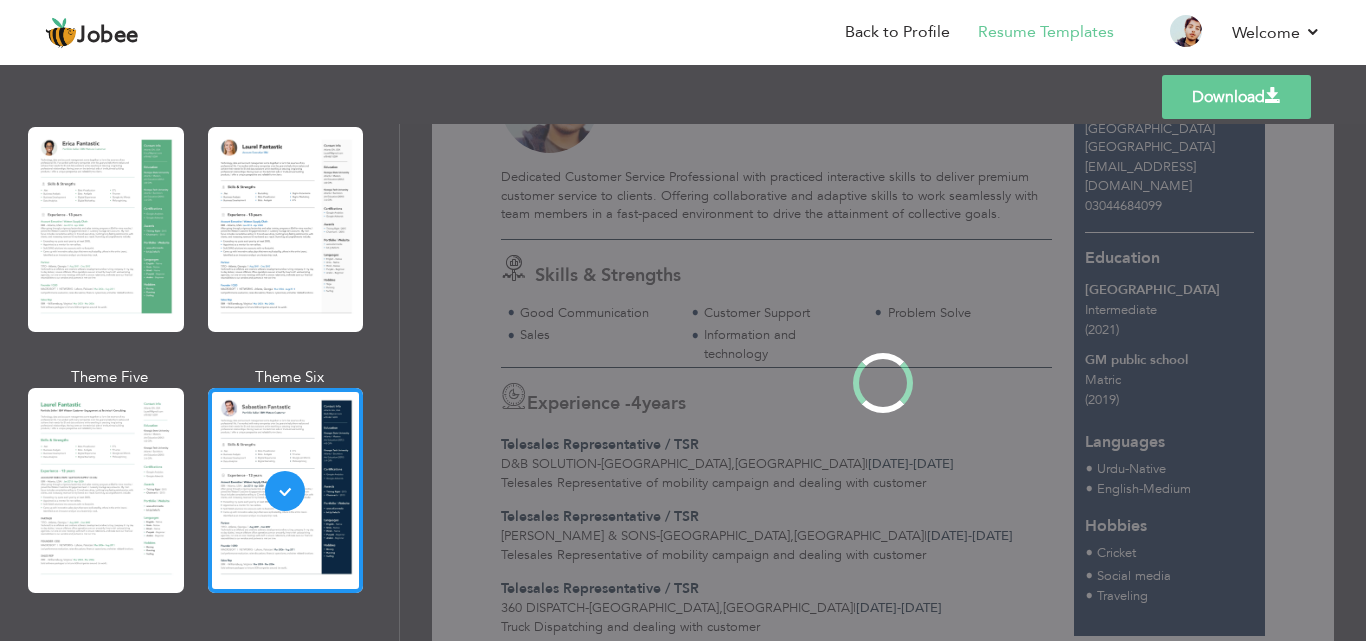 scroll, scrollTop: 0, scrollLeft: 0, axis: both 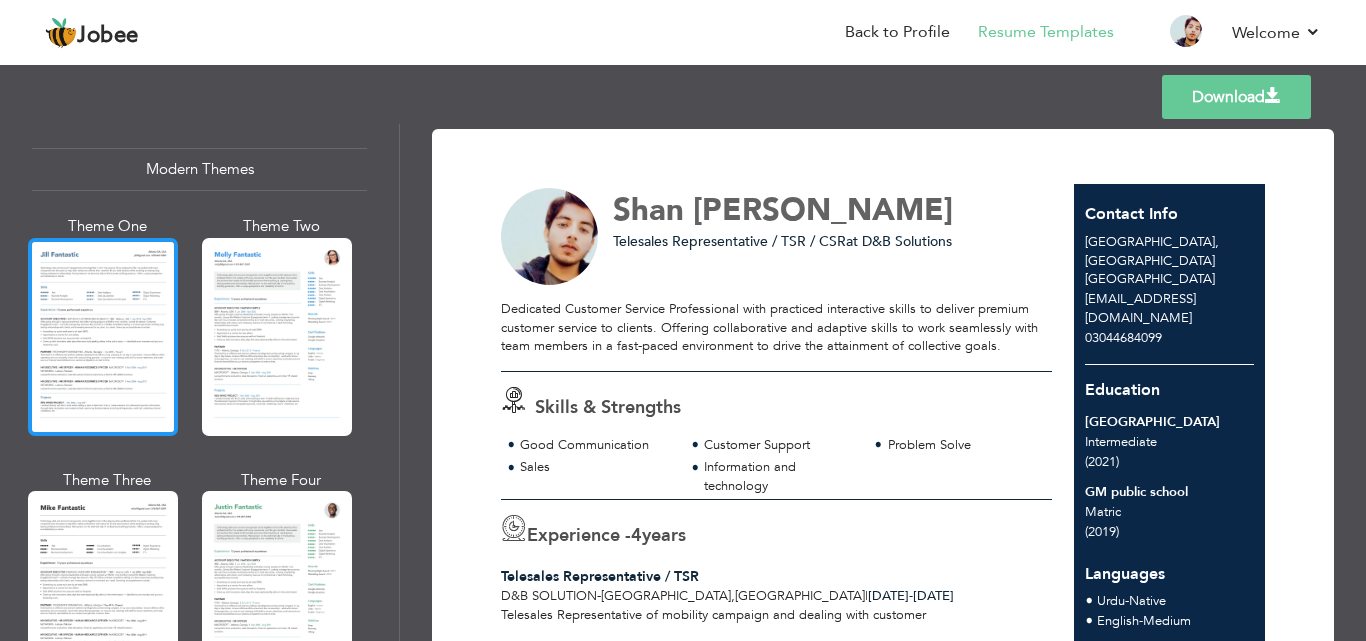 click at bounding box center (103, 337) 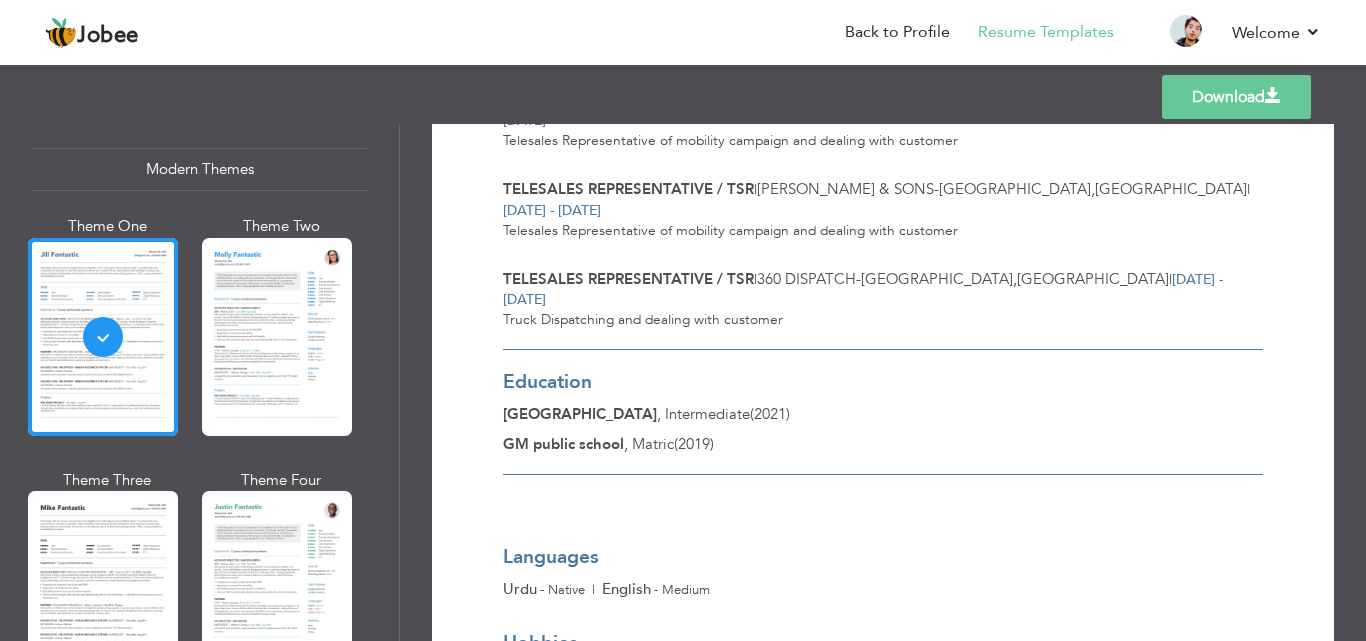 scroll, scrollTop: 592, scrollLeft: 0, axis: vertical 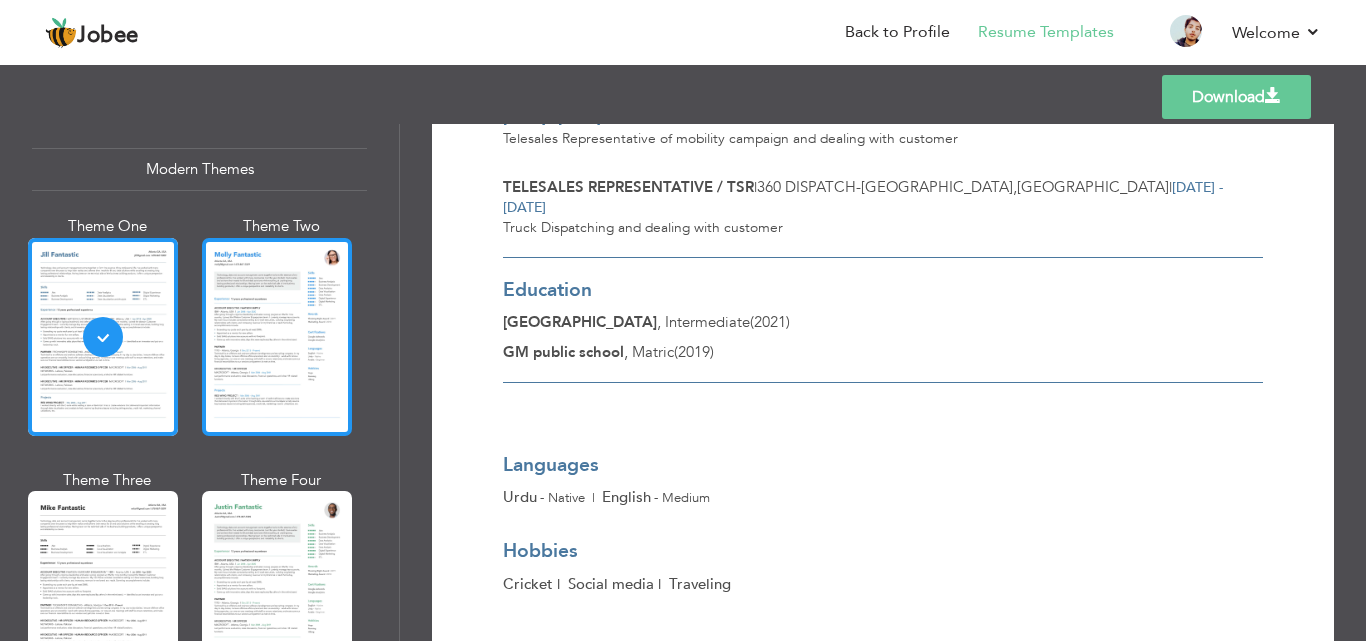 click at bounding box center [277, 337] 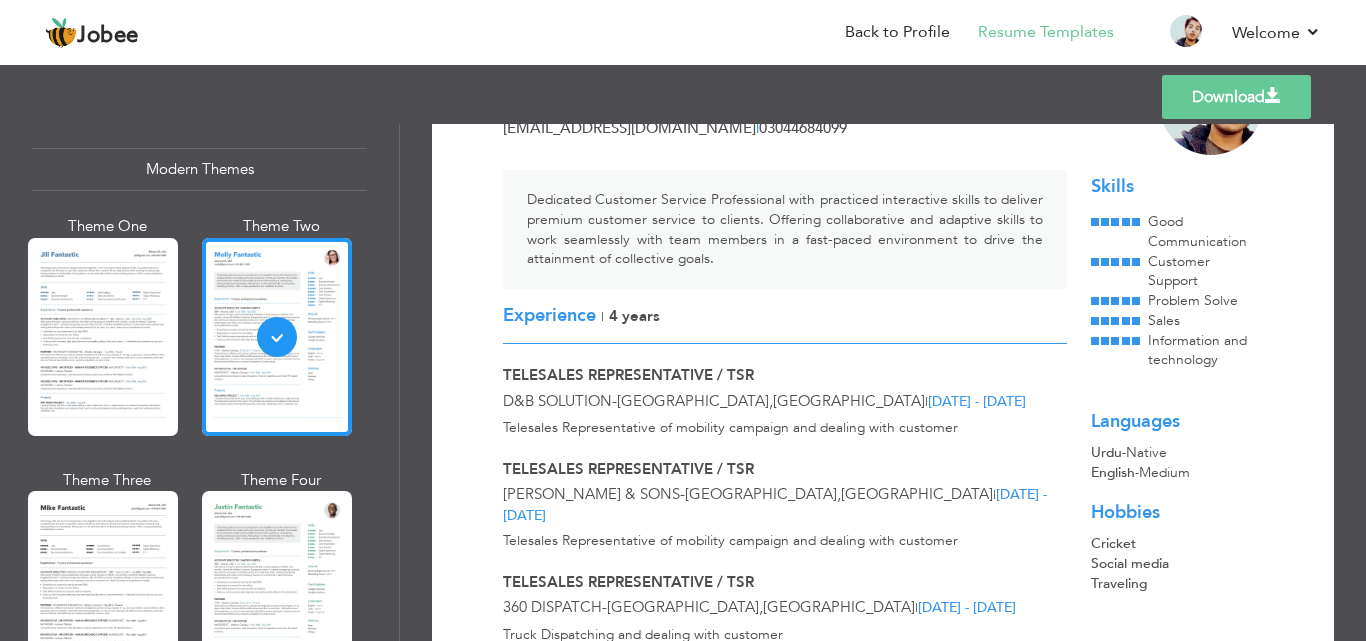 scroll, scrollTop: 35, scrollLeft: 0, axis: vertical 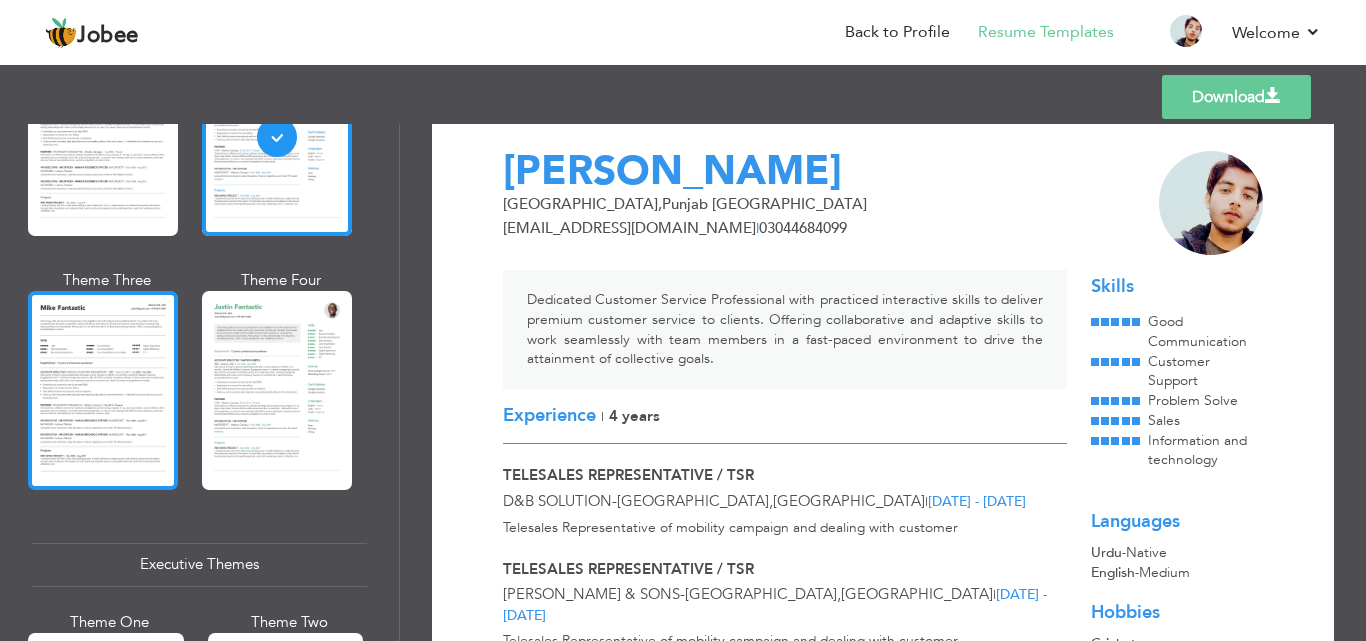 click at bounding box center (103, 390) 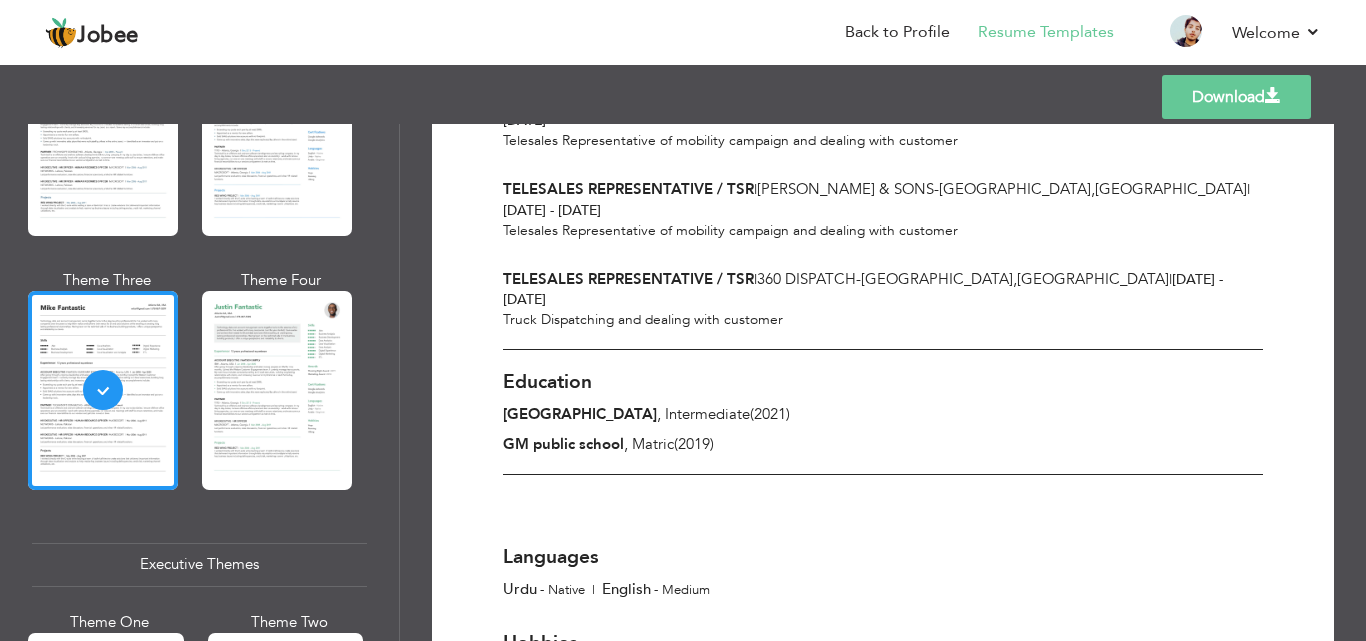 scroll, scrollTop: 592, scrollLeft: 0, axis: vertical 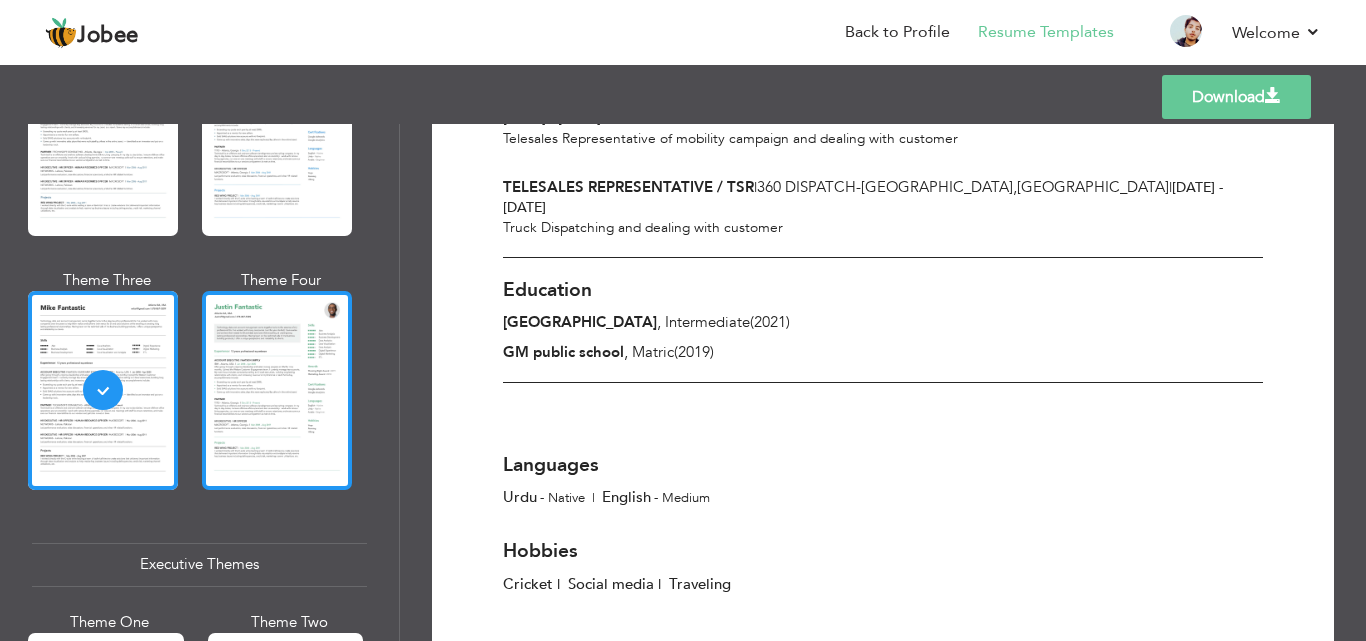 click at bounding box center (277, 390) 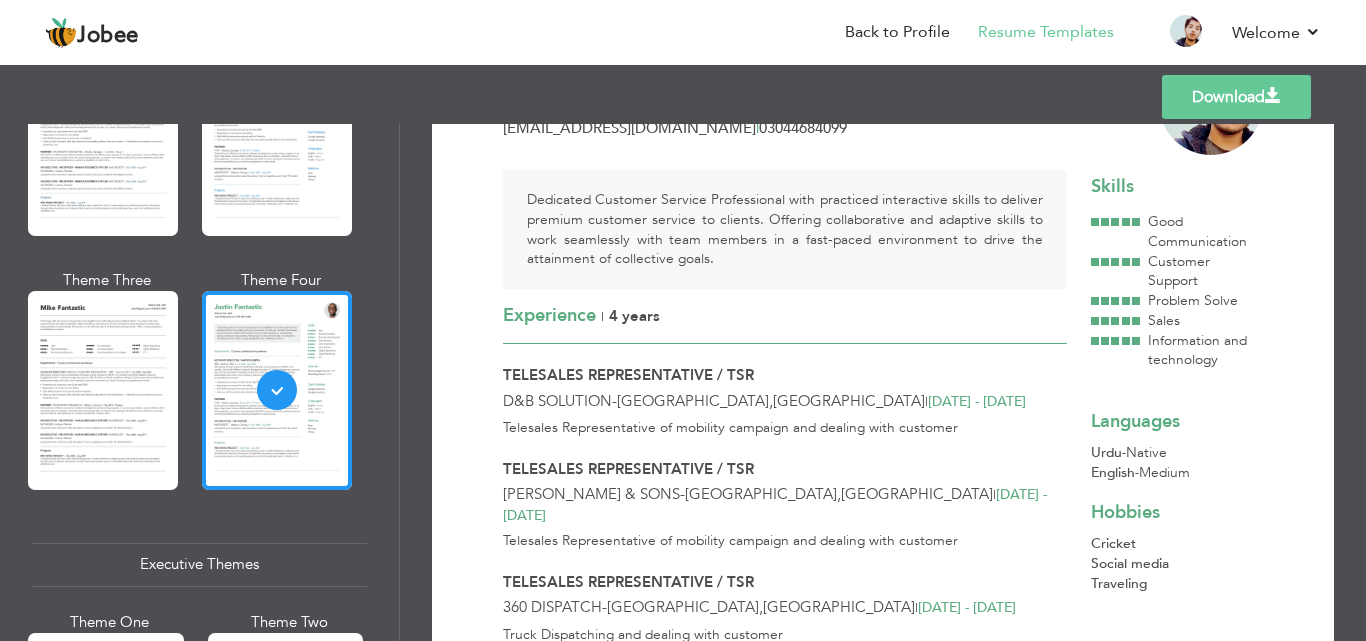 scroll, scrollTop: 235, scrollLeft: 0, axis: vertical 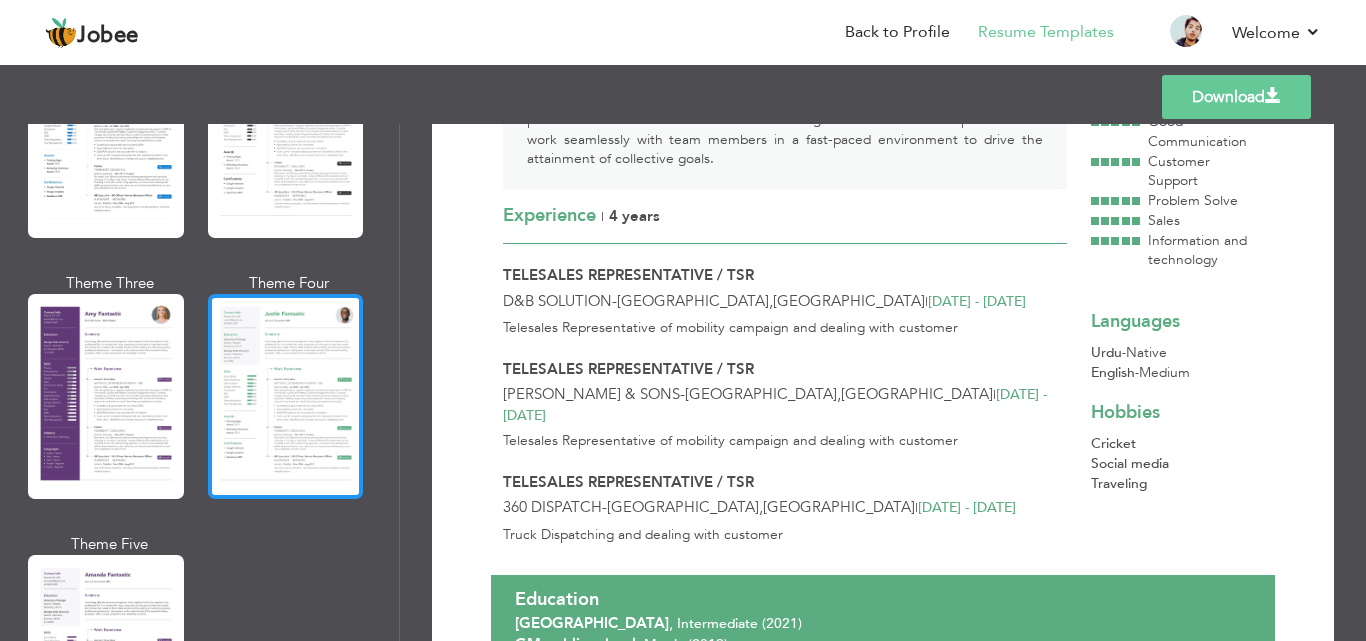 click at bounding box center [286, 396] 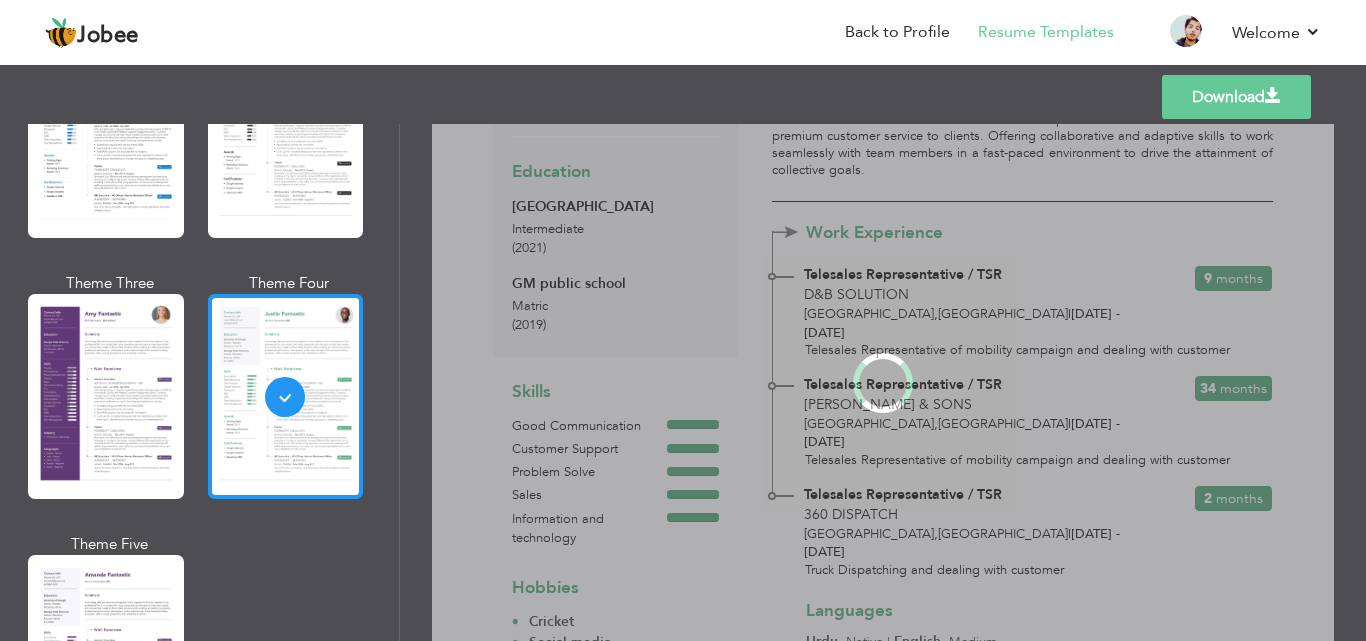 scroll, scrollTop: 0, scrollLeft: 0, axis: both 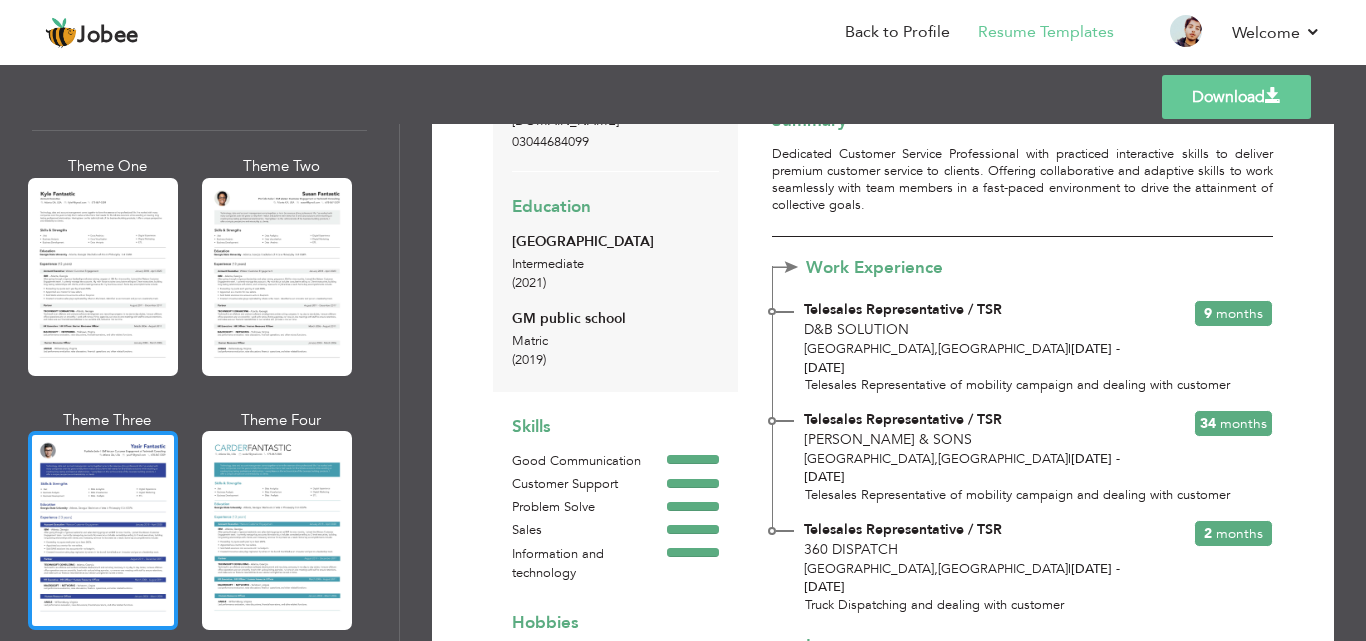 click at bounding box center (103, 530) 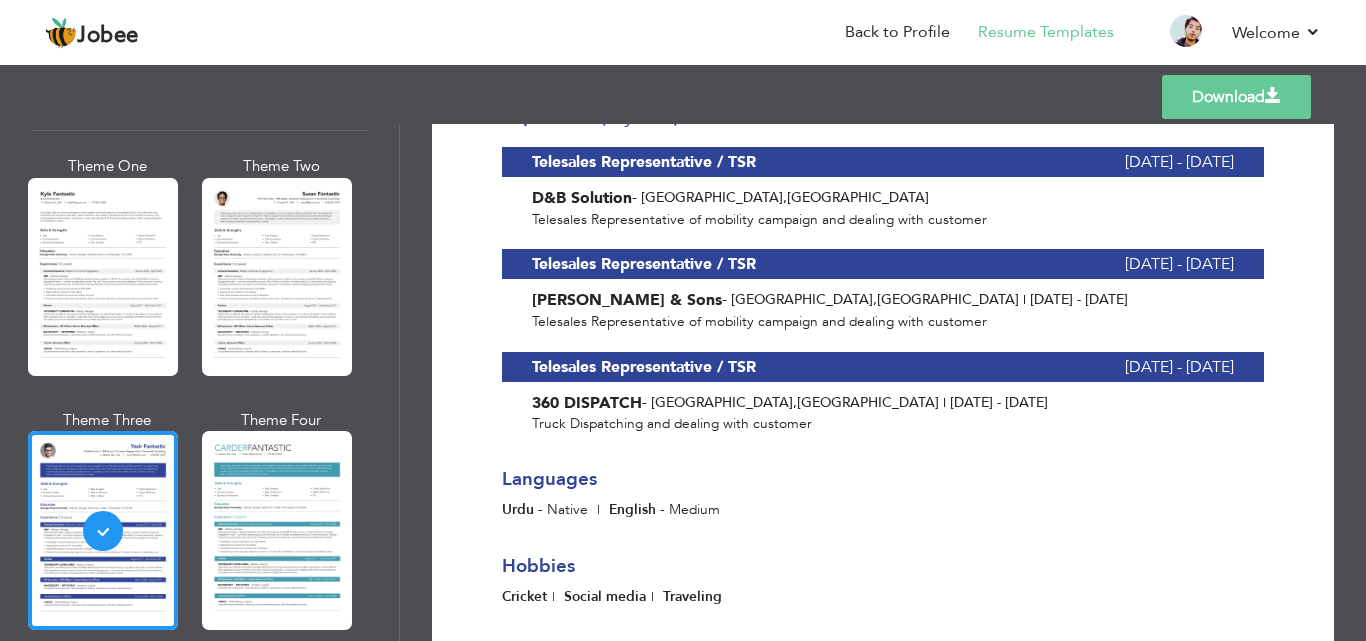 scroll, scrollTop: 667, scrollLeft: 0, axis: vertical 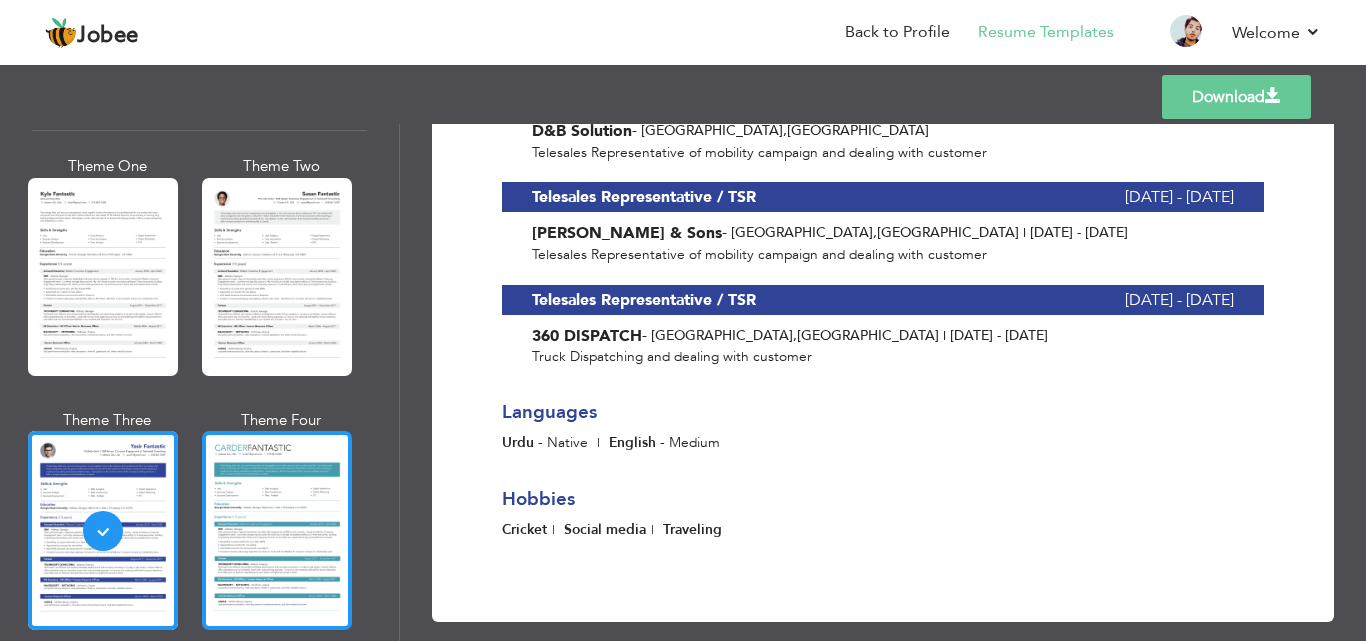 click at bounding box center [277, 530] 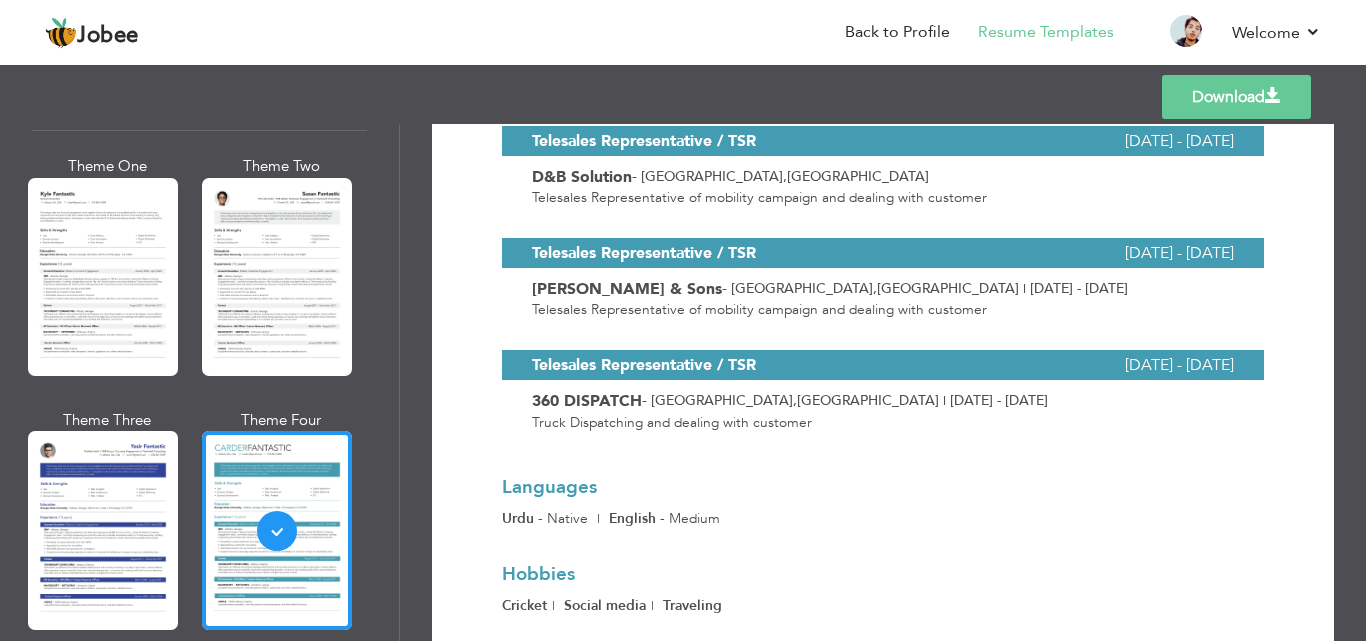 scroll, scrollTop: 694, scrollLeft: 0, axis: vertical 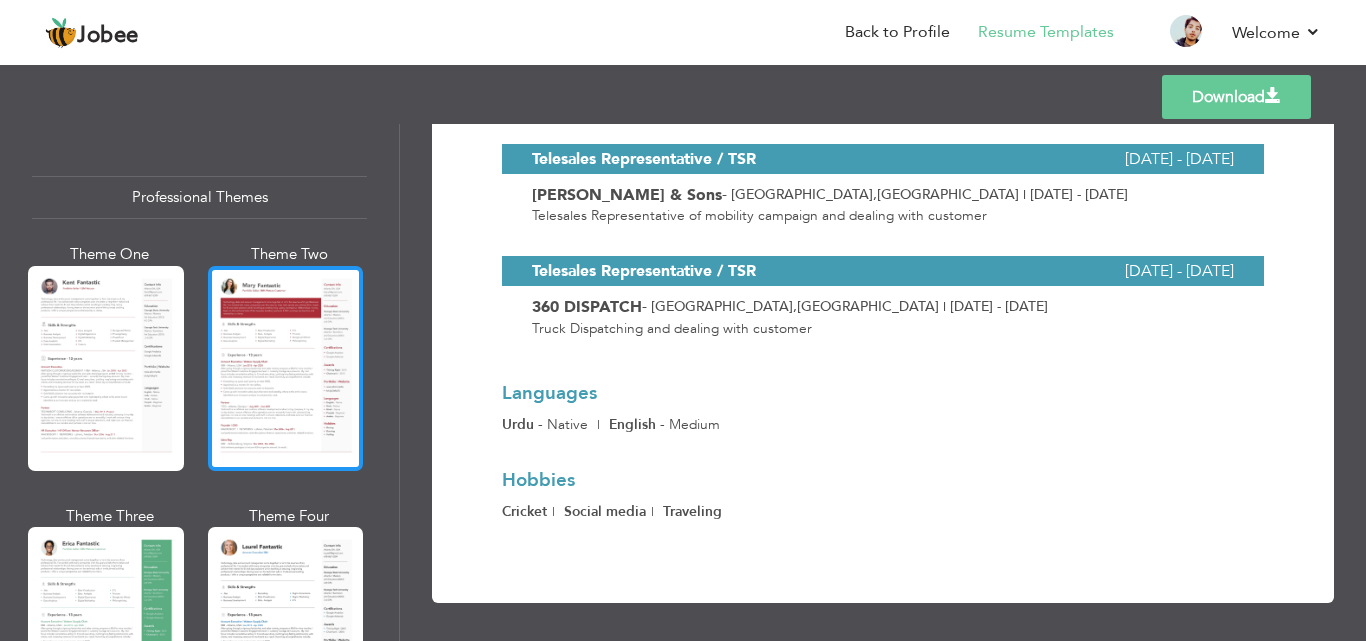 click at bounding box center [286, 368] 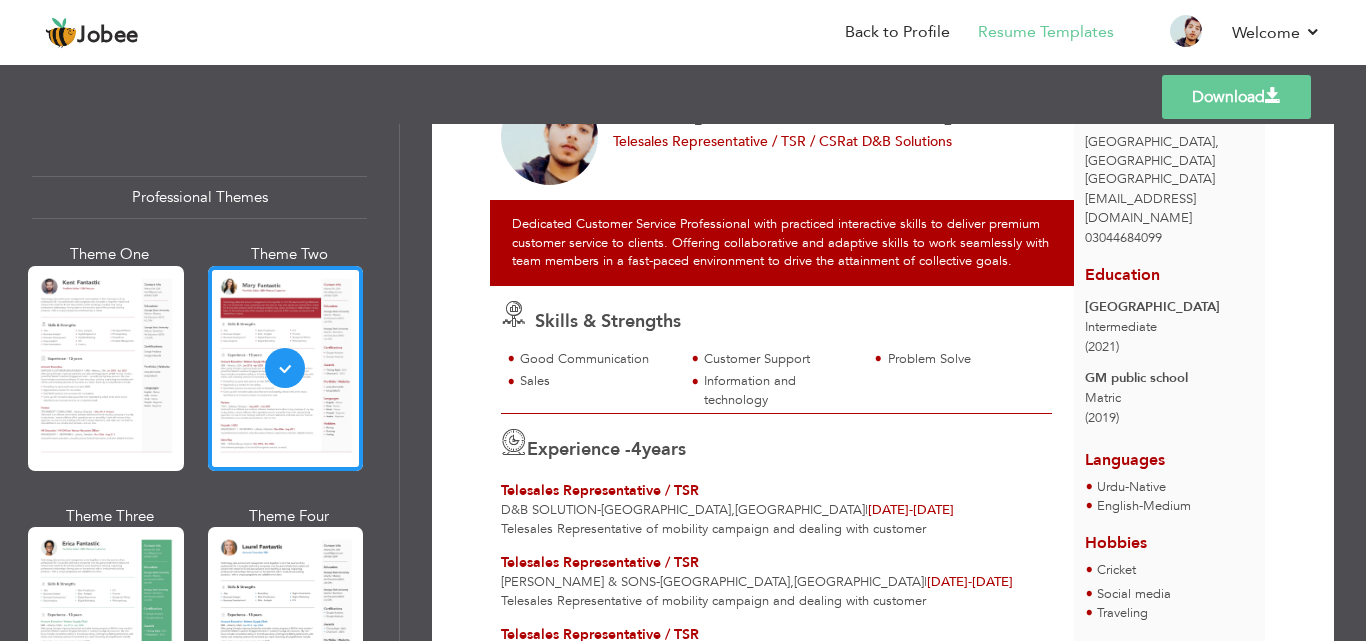 scroll, scrollTop: 238, scrollLeft: 0, axis: vertical 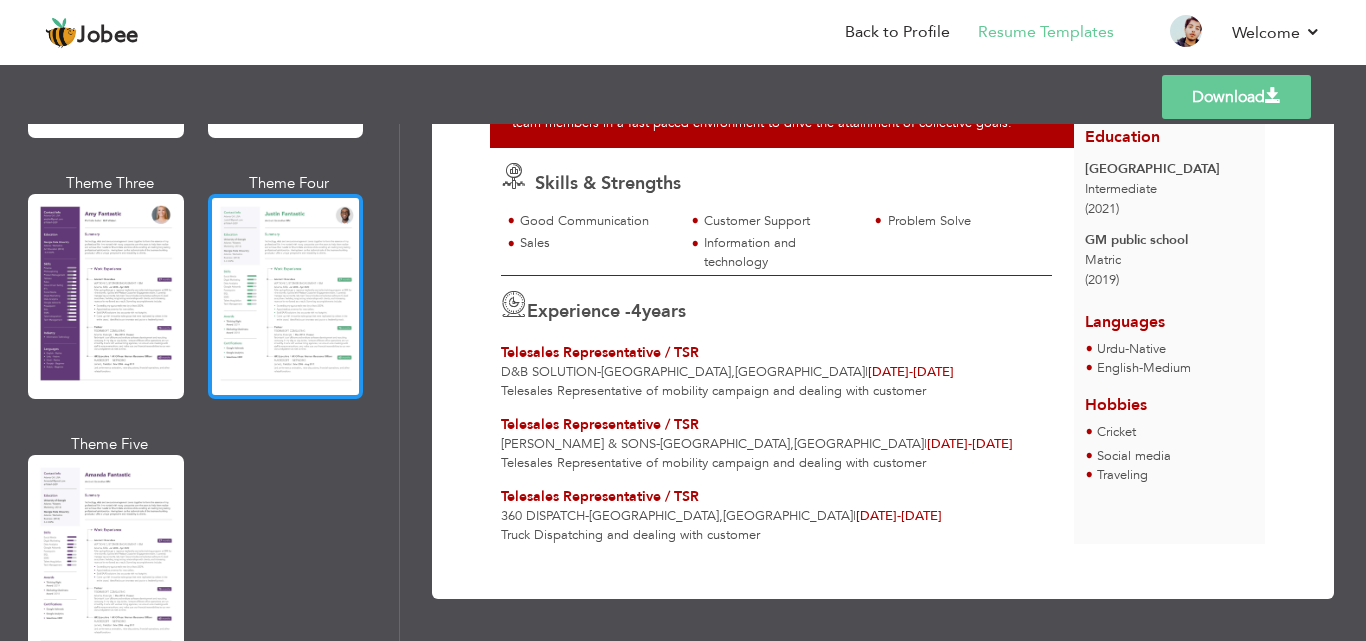 click at bounding box center [286, 296] 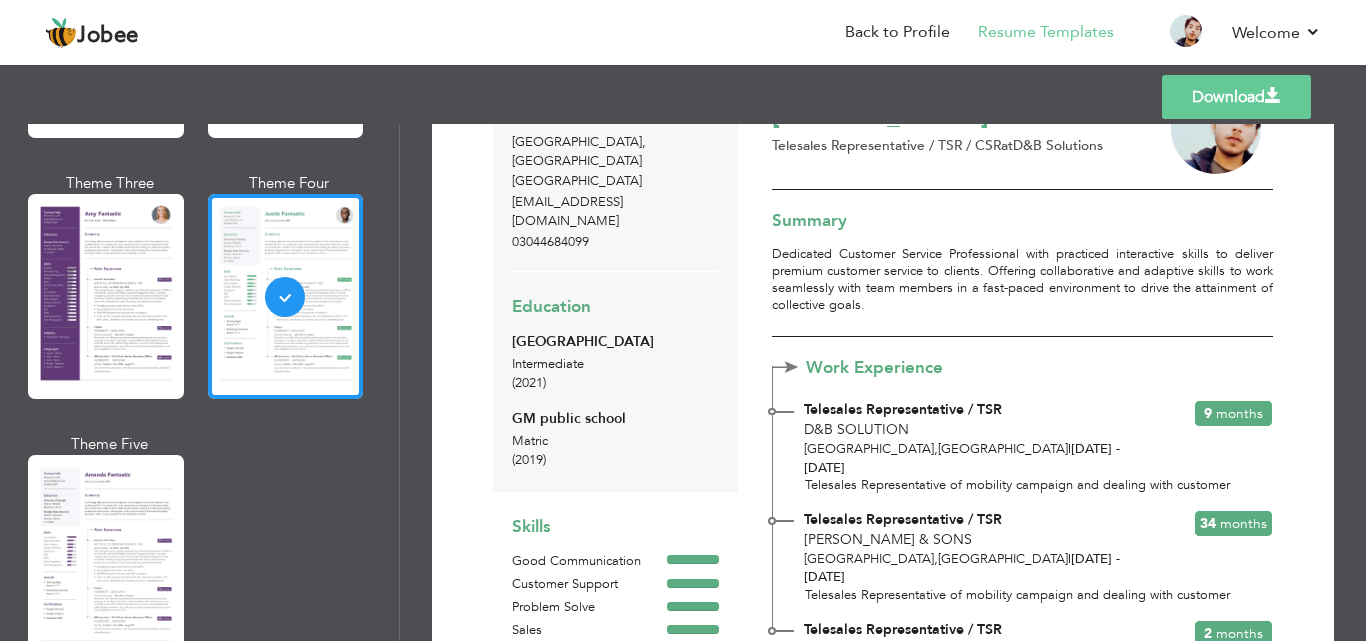 scroll, scrollTop: 0, scrollLeft: 0, axis: both 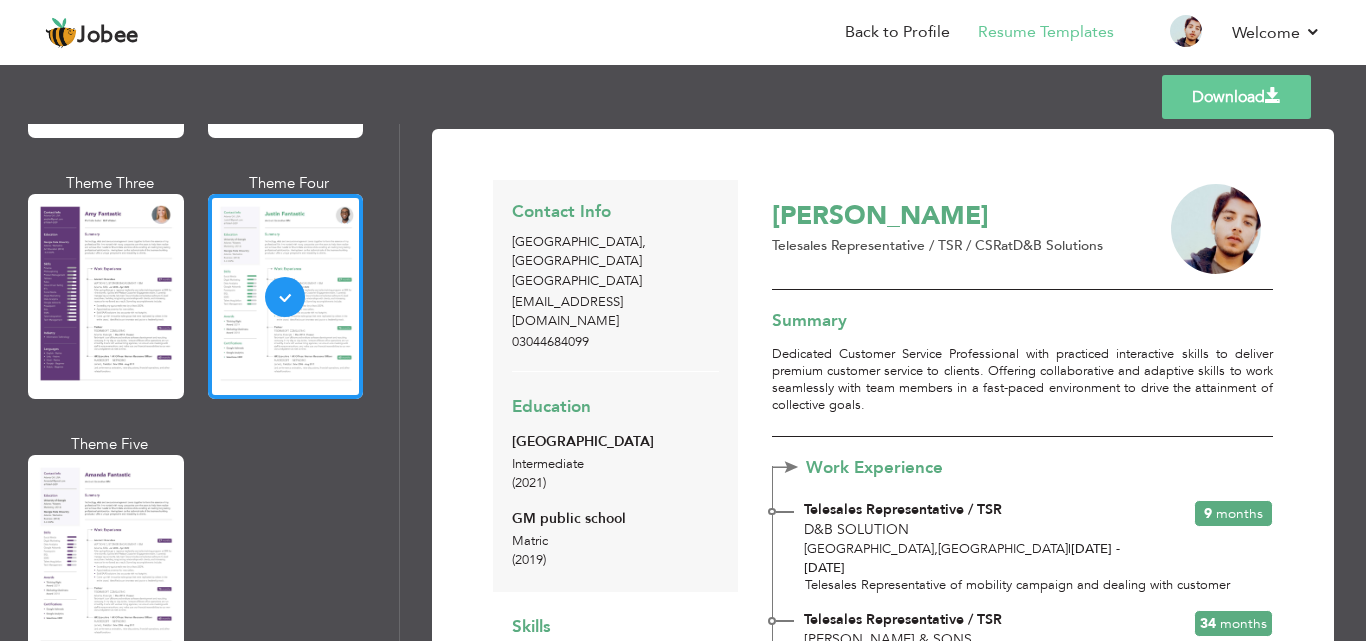 click on "Download" at bounding box center [1236, 97] 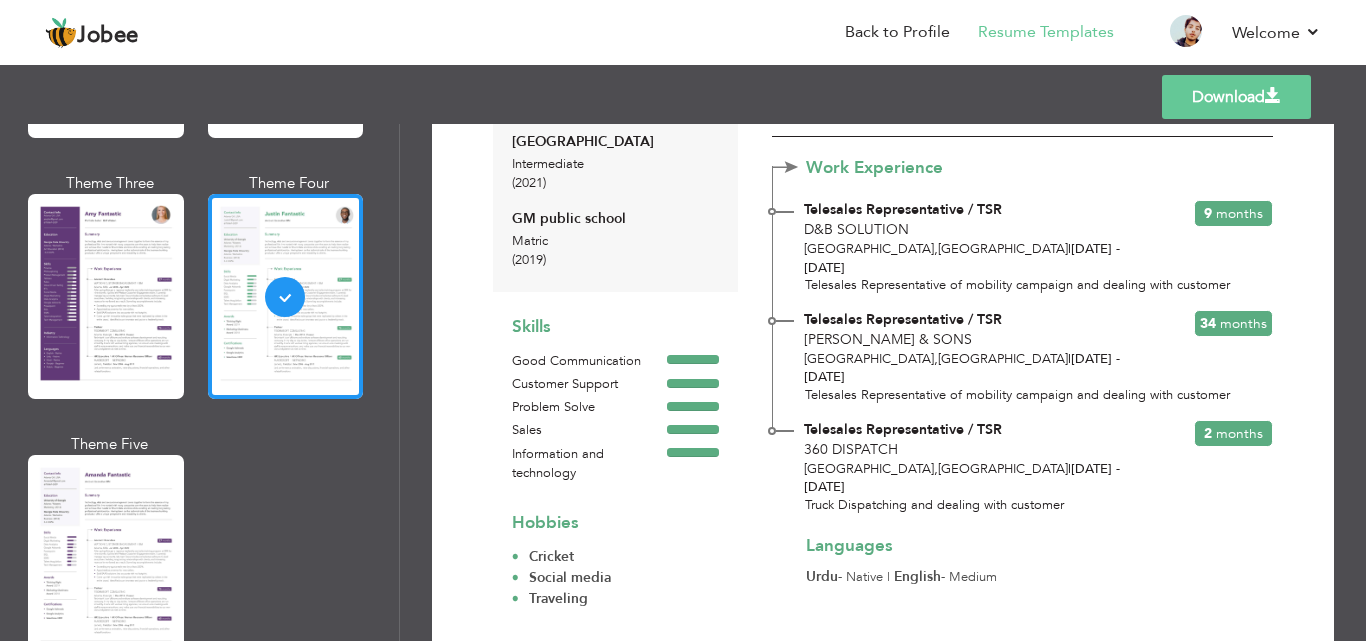 scroll, scrollTop: 326, scrollLeft: 0, axis: vertical 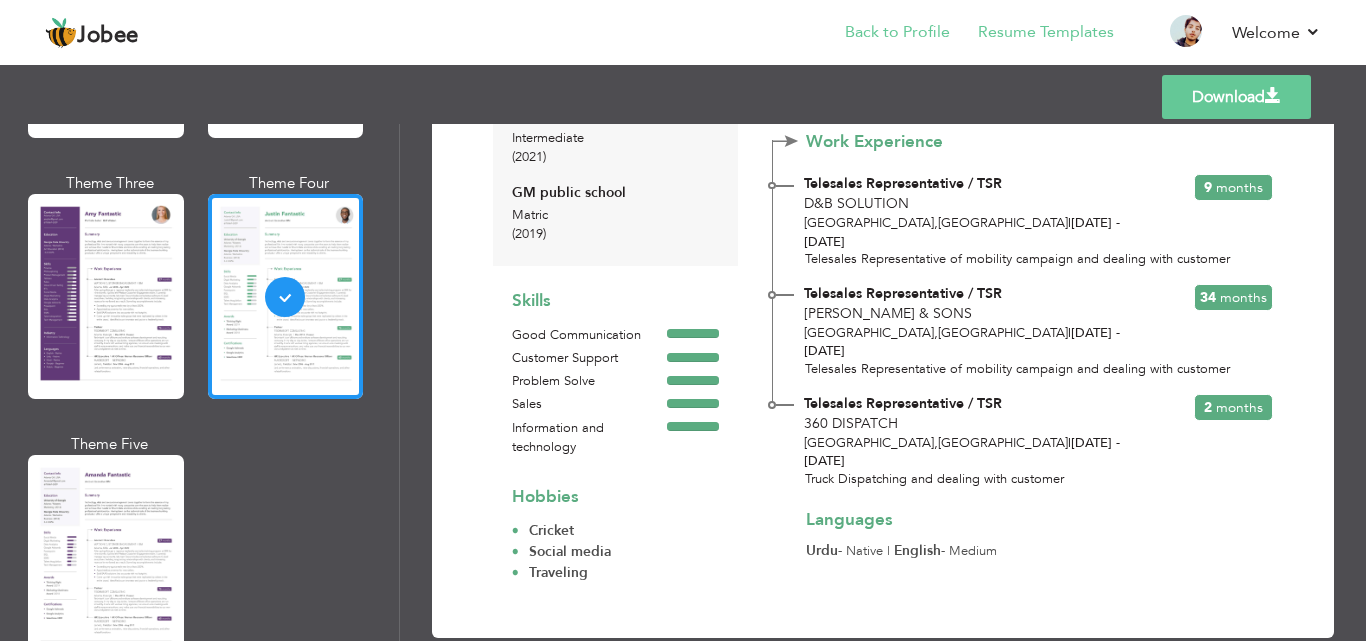 click on "Back to Profile" at bounding box center (883, 34) 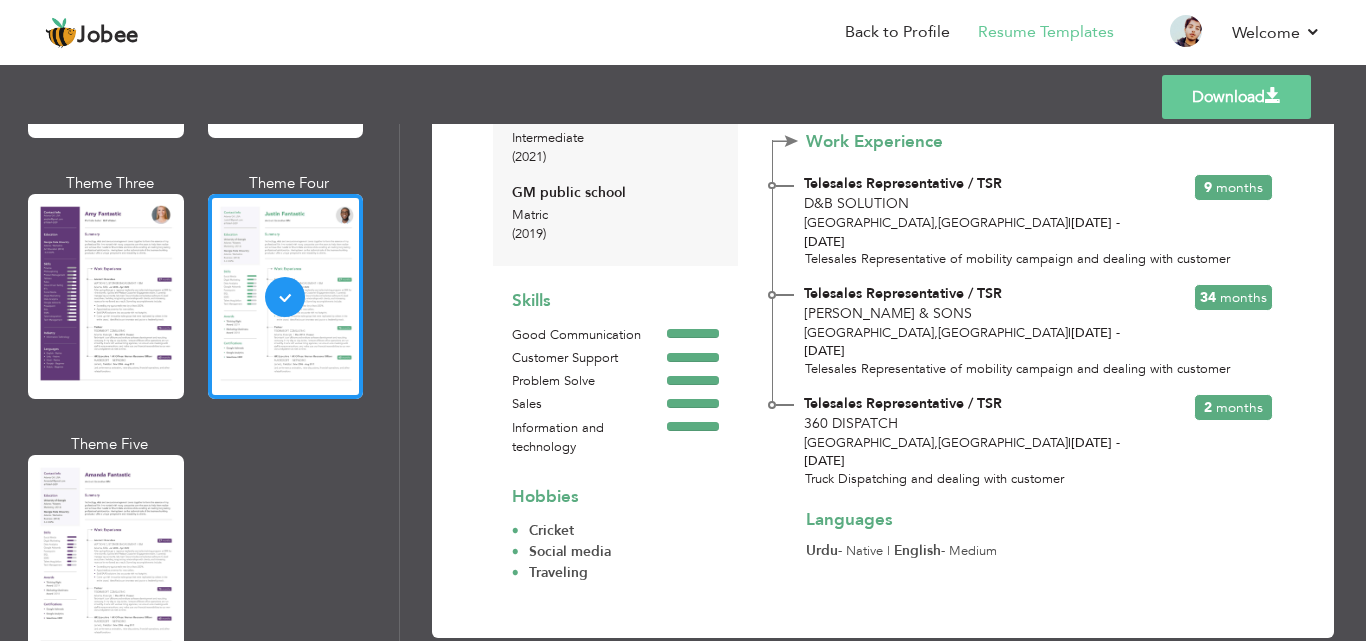 scroll, scrollTop: 226, scrollLeft: 0, axis: vertical 